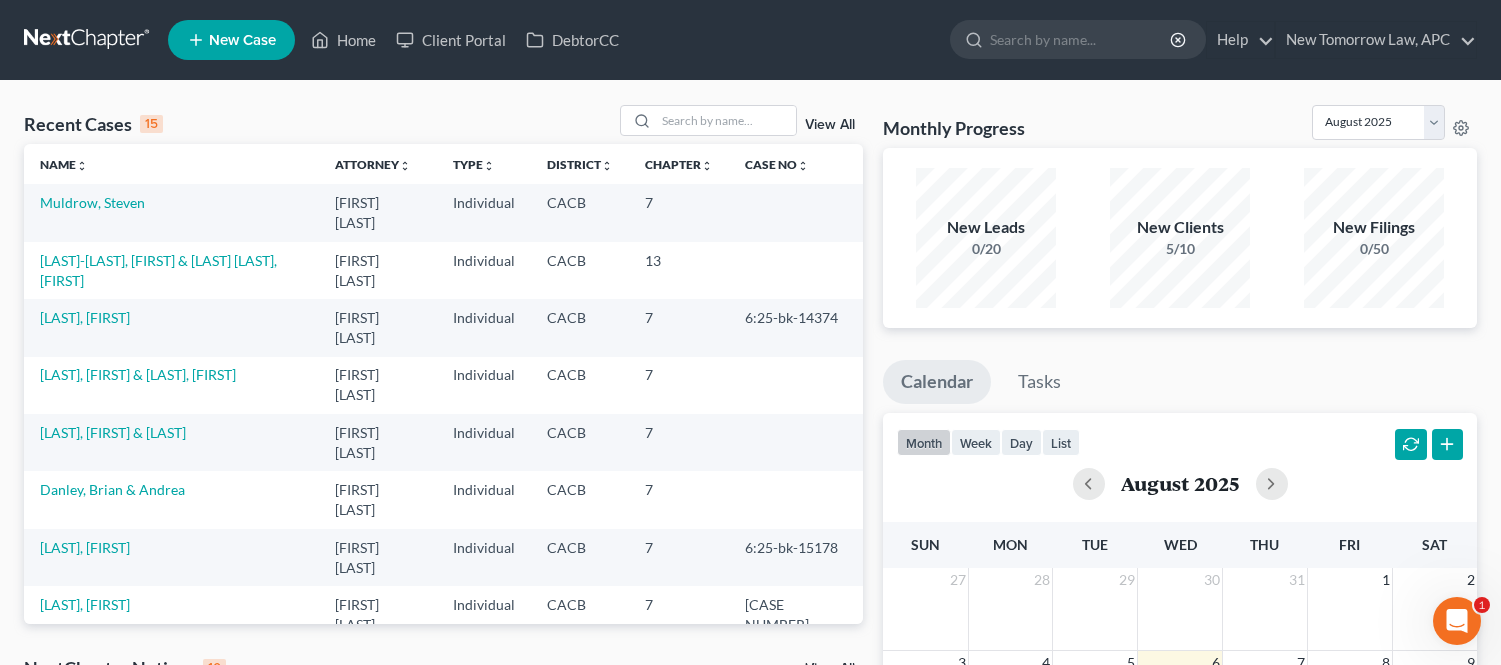 scroll, scrollTop: 0, scrollLeft: 0, axis: both 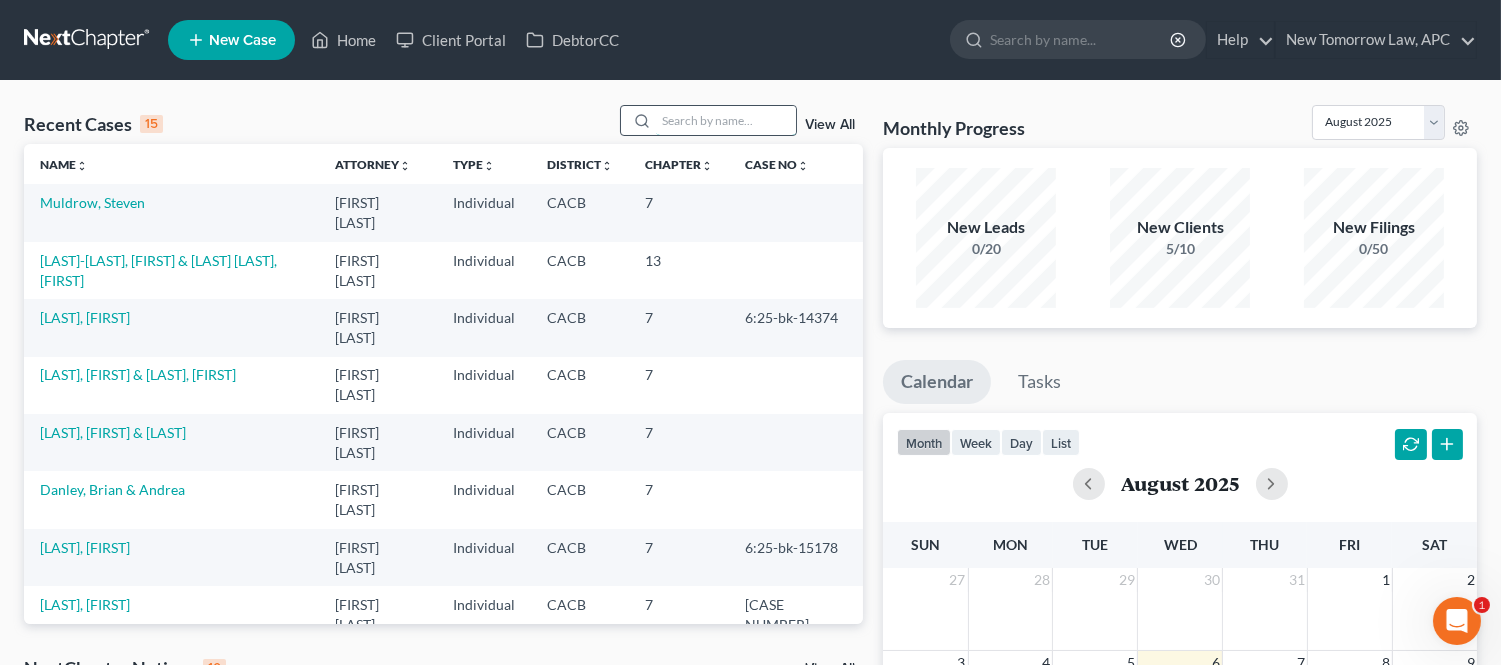 click at bounding box center (726, 120) 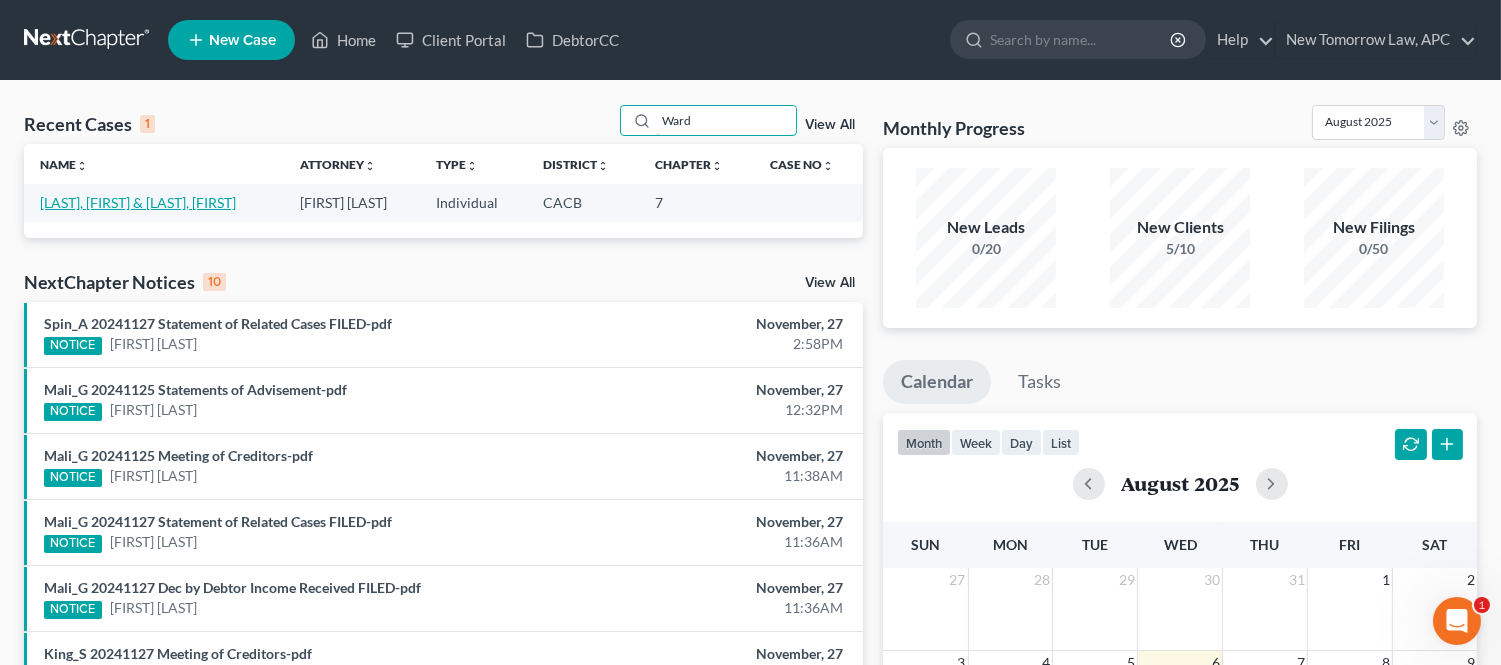 type on "Ward" 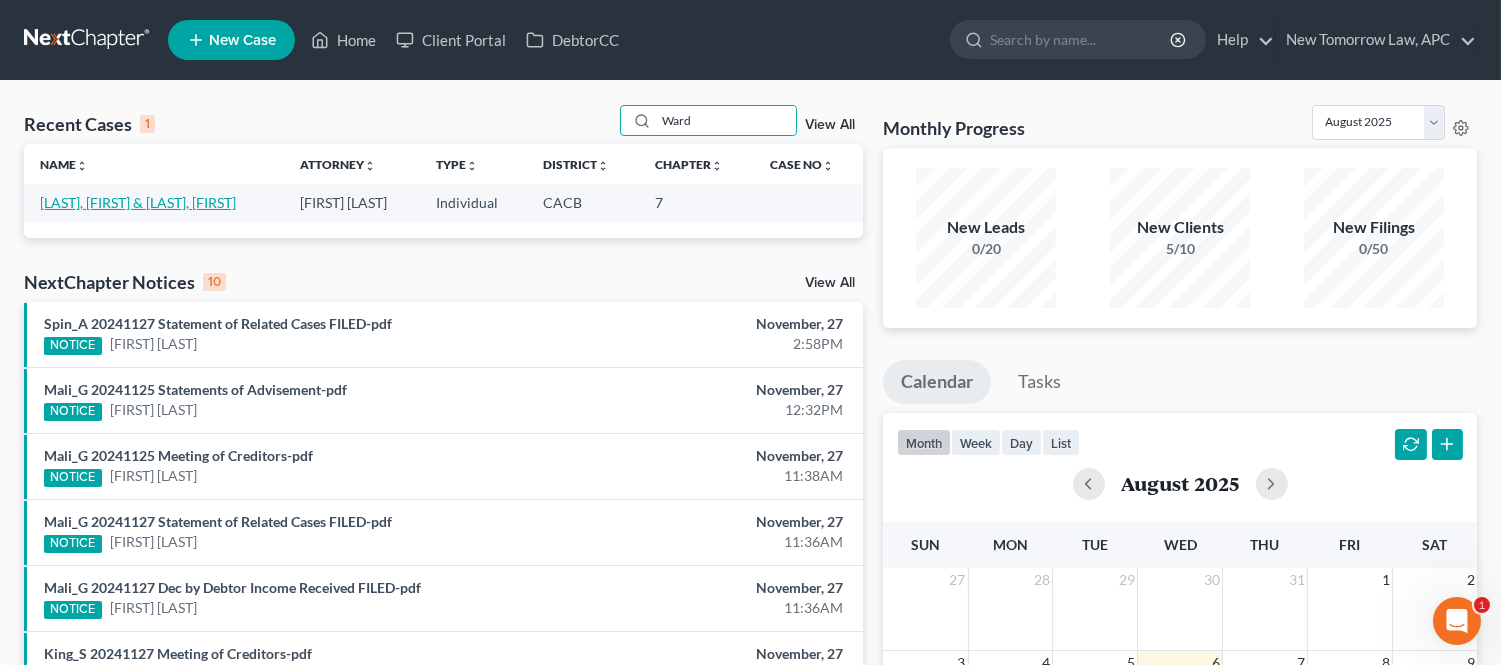 click on "[LAST], [FIRST] & [LAST], [FIRST]" at bounding box center [138, 202] 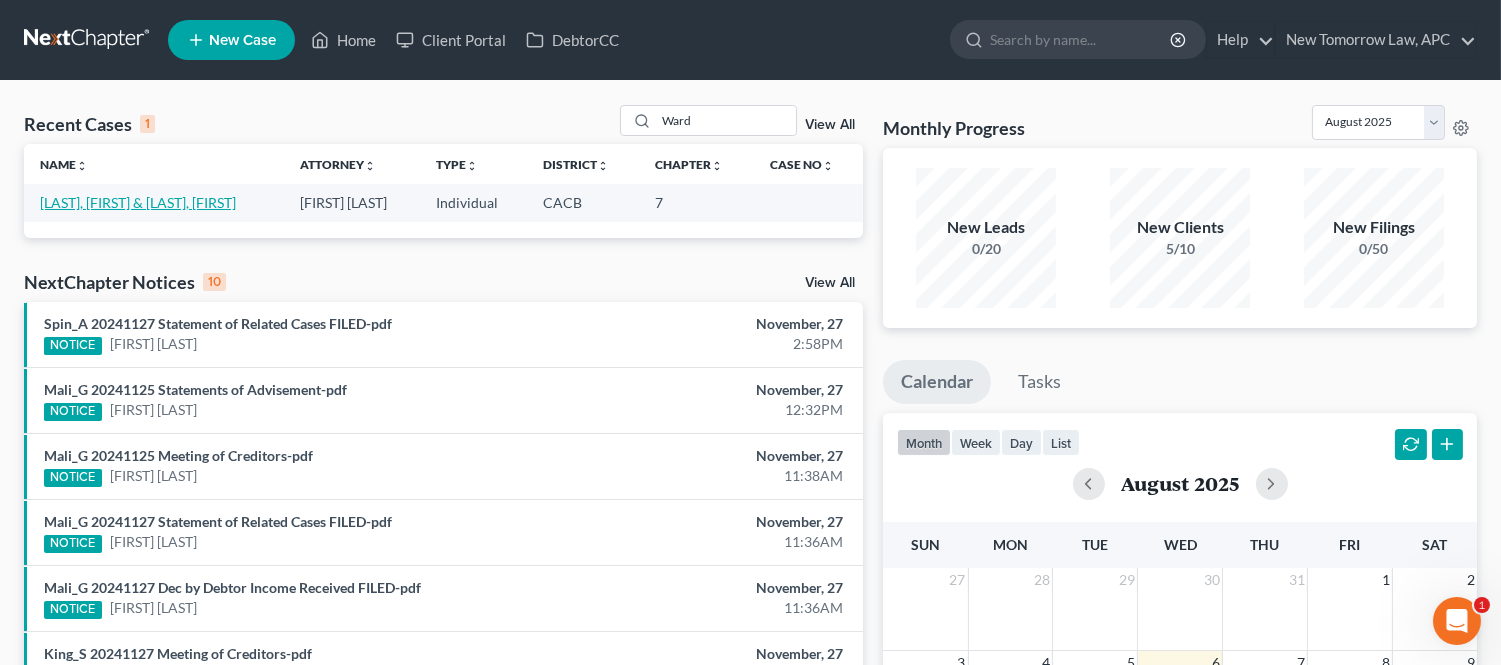 select on "6" 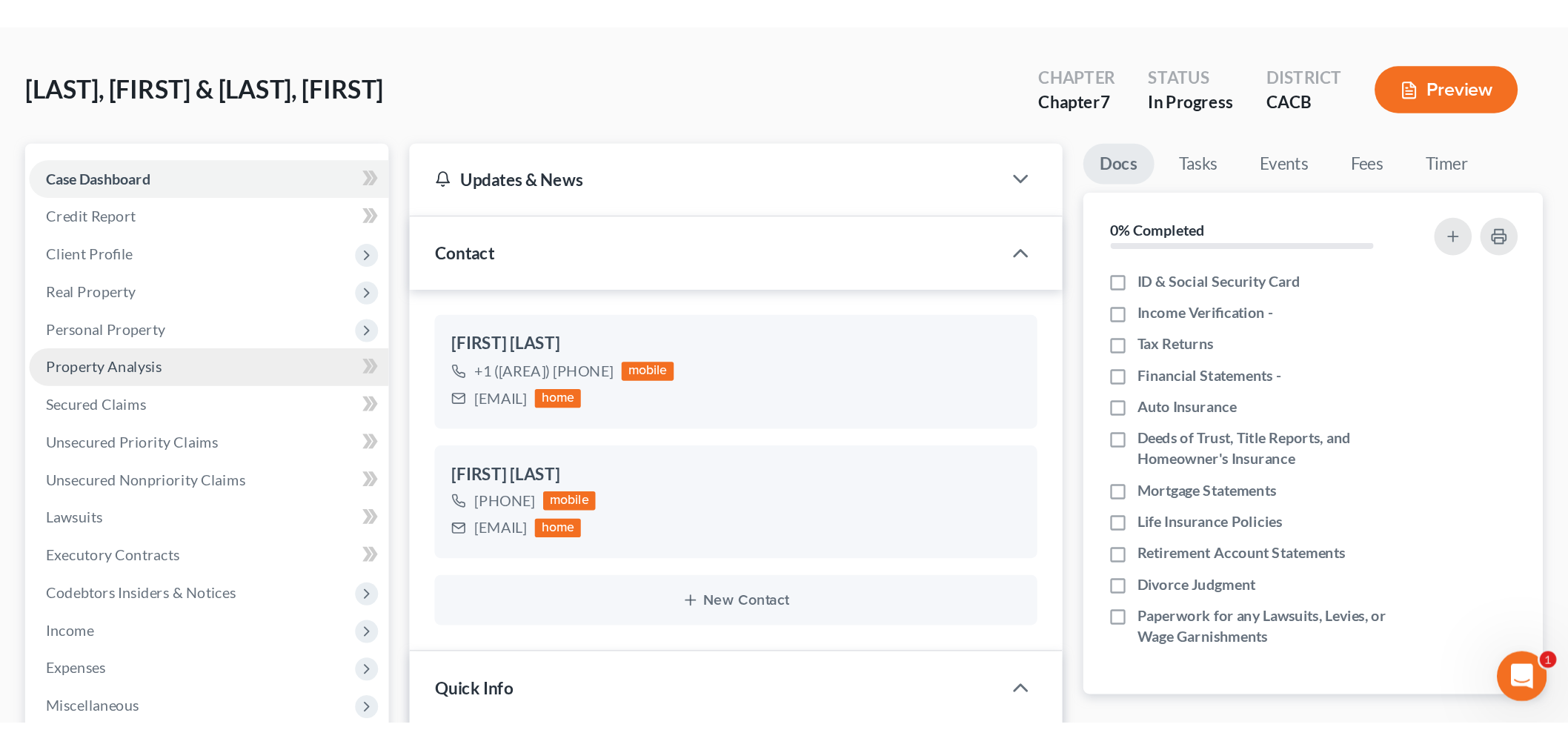 scroll, scrollTop: 62, scrollLeft: 0, axis: vertical 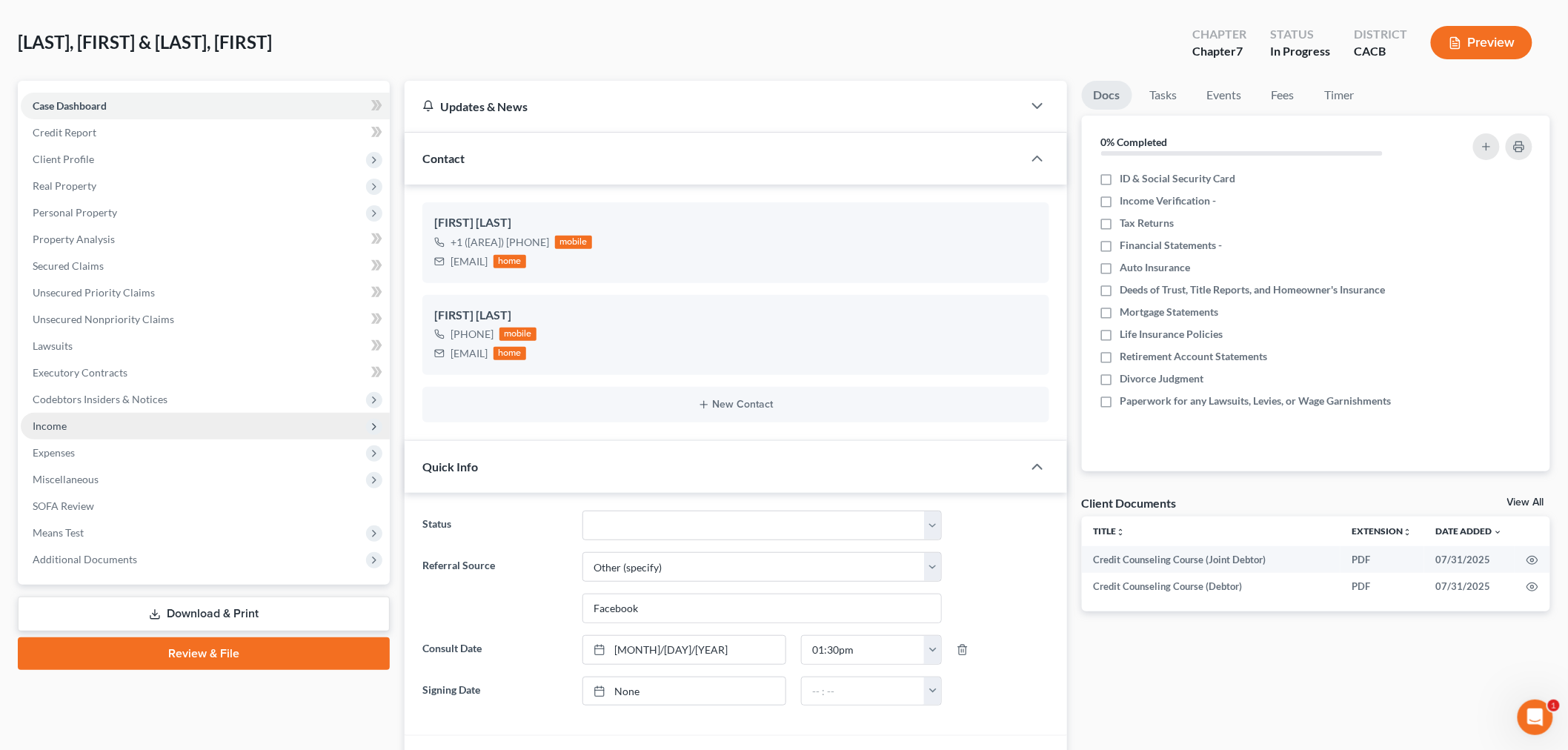 click on "Income" at bounding box center (205, 426) 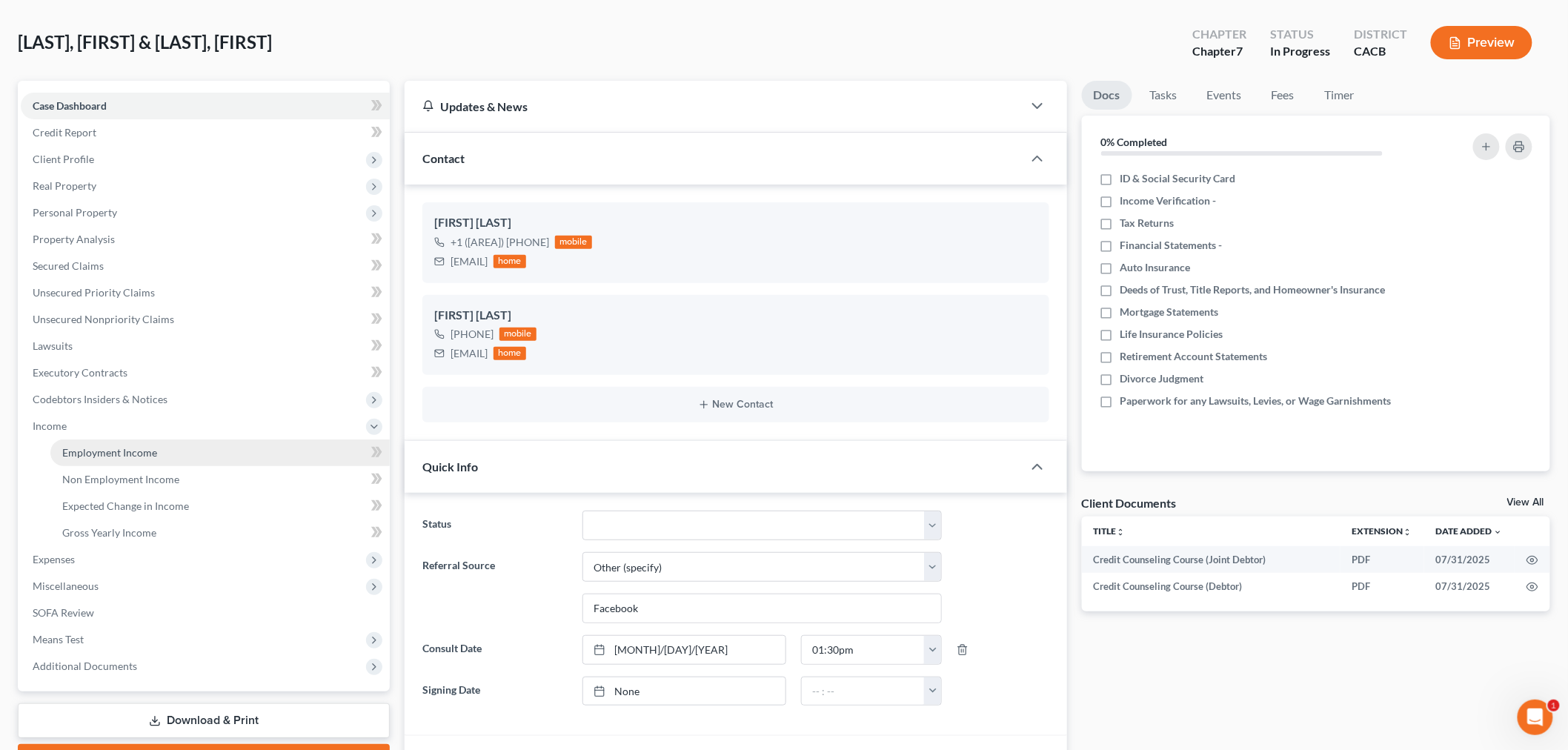 click on "Employment Income" at bounding box center (110, 452) 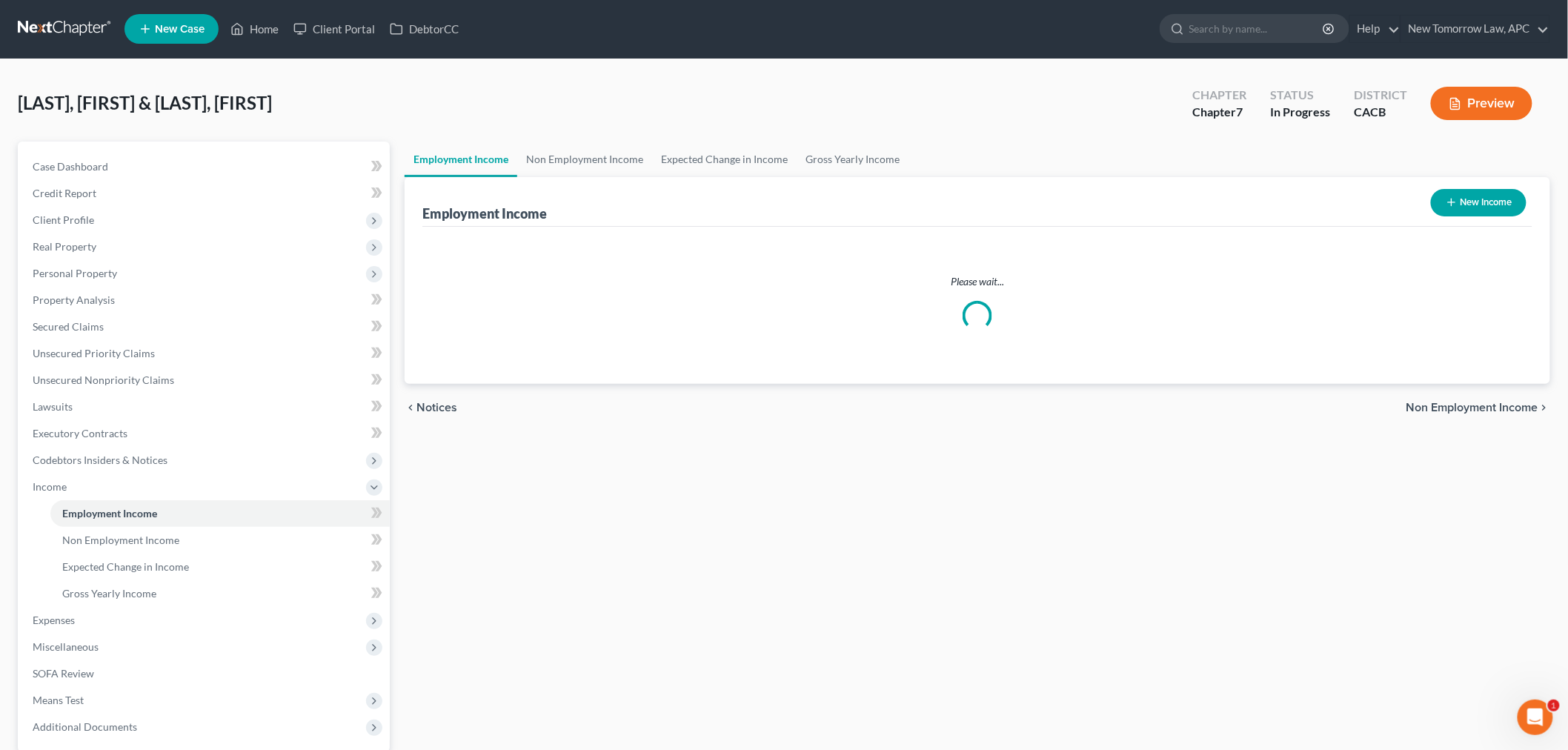scroll, scrollTop: 0, scrollLeft: 0, axis: both 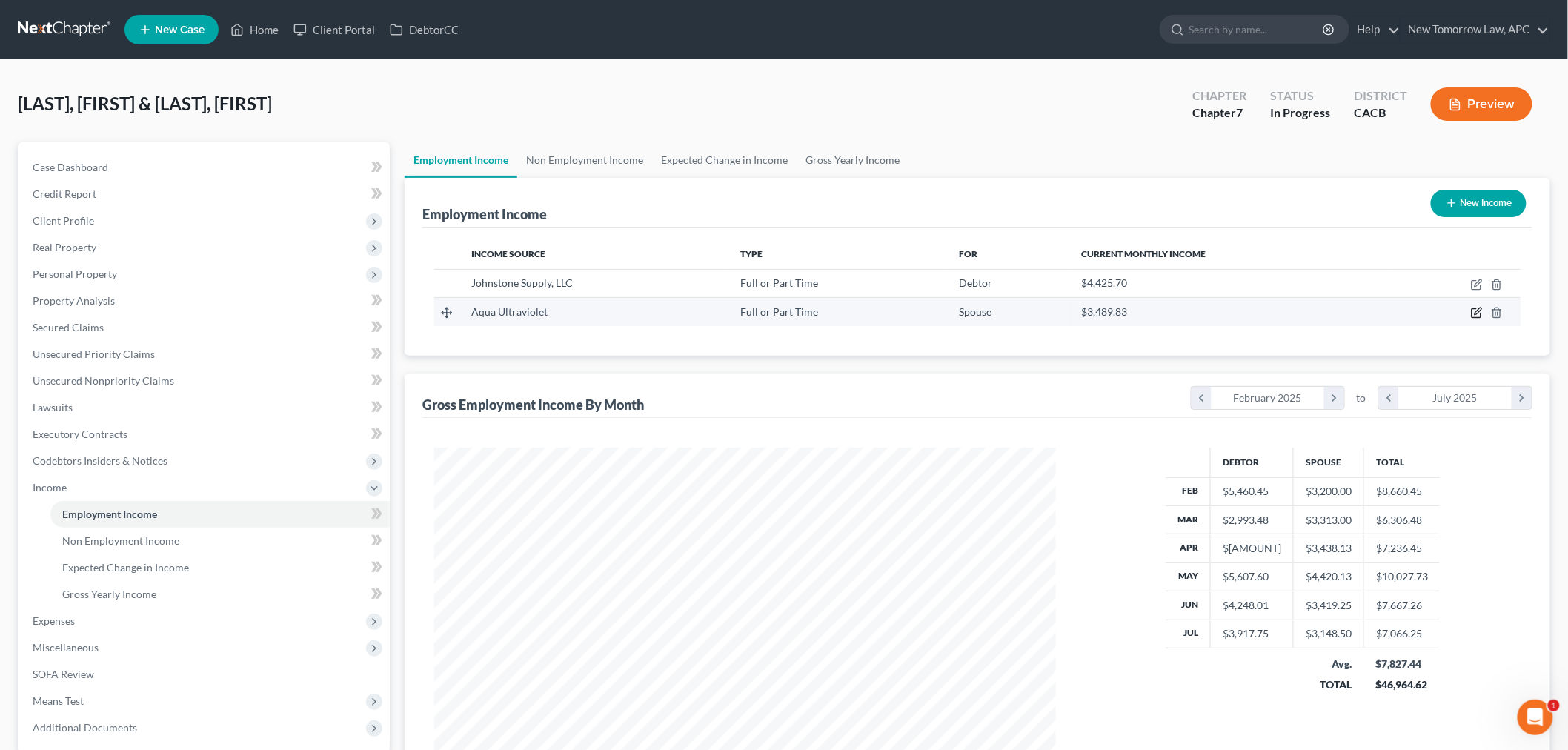 click 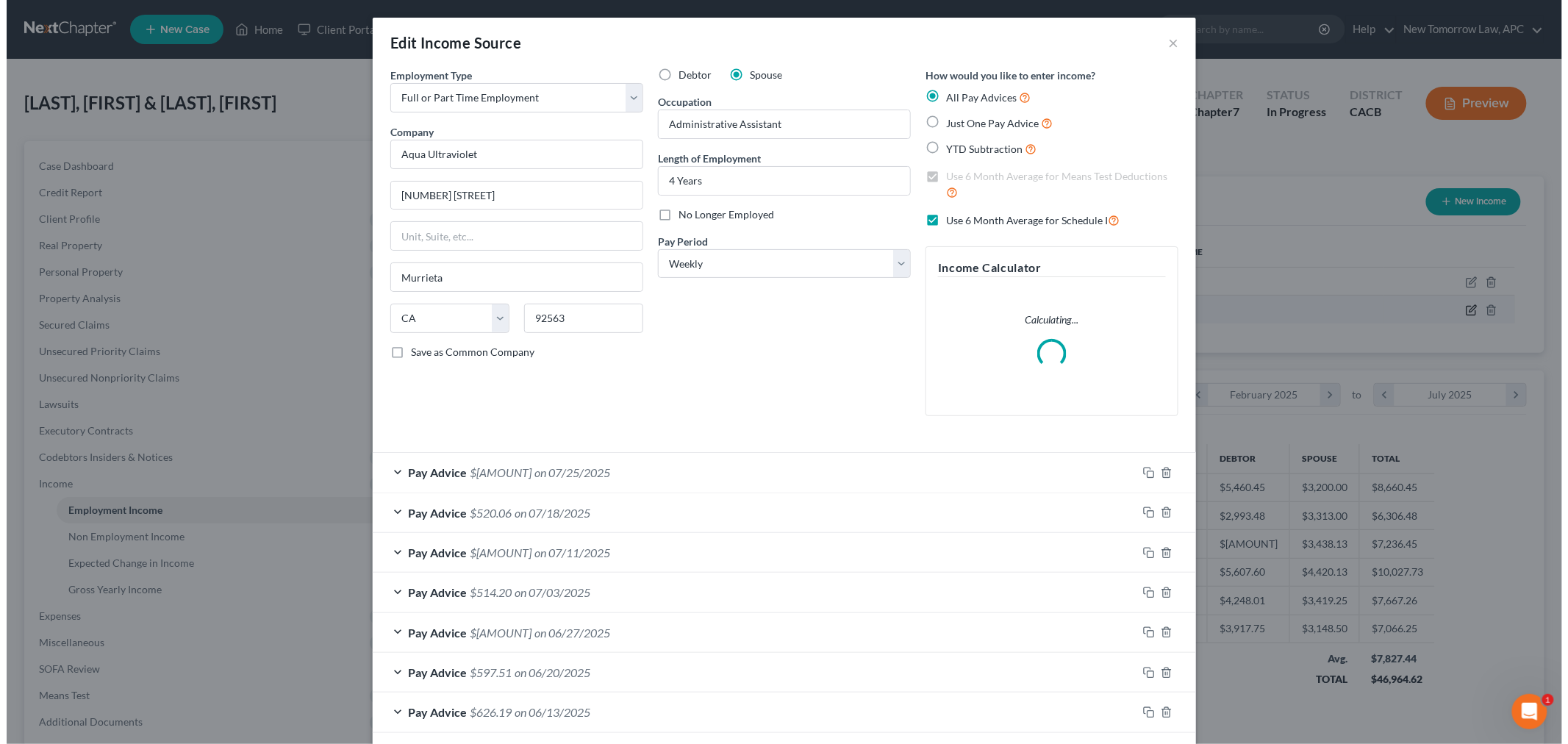 scroll, scrollTop: 734866, scrollLeft: 734464, axis: both 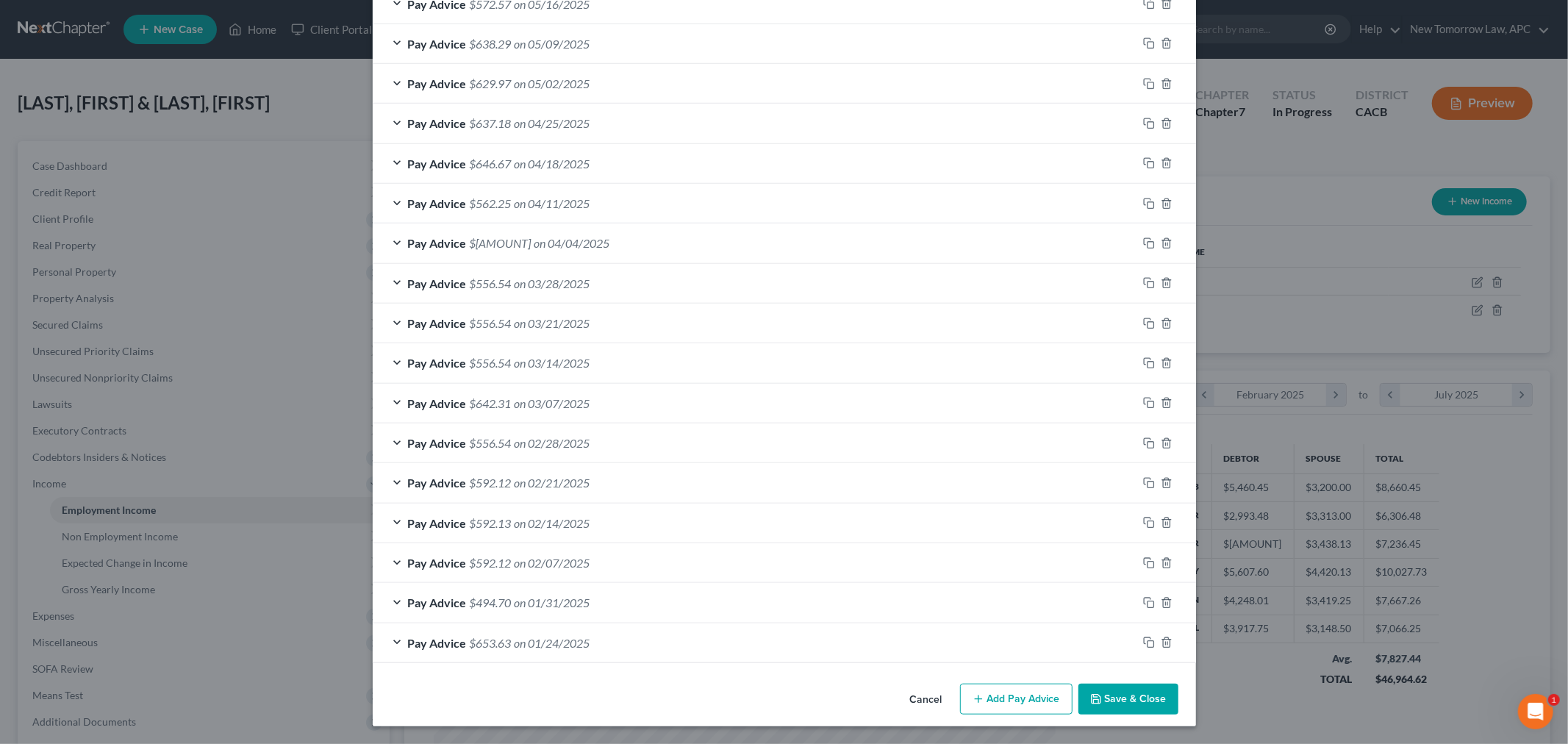 click on "Add Pay Advice" at bounding box center [1016, 699] 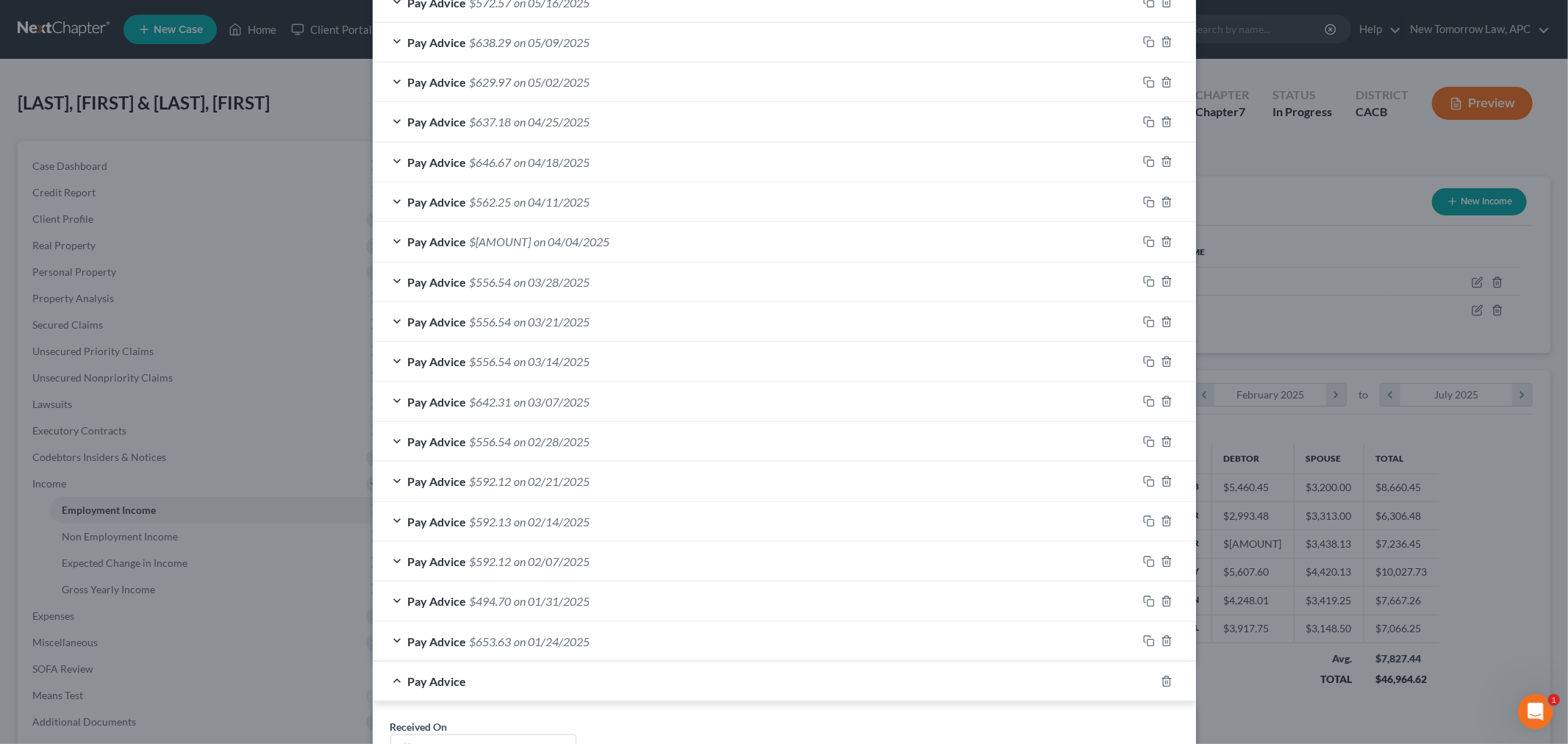 scroll, scrollTop: 1196, scrollLeft: 0, axis: vertical 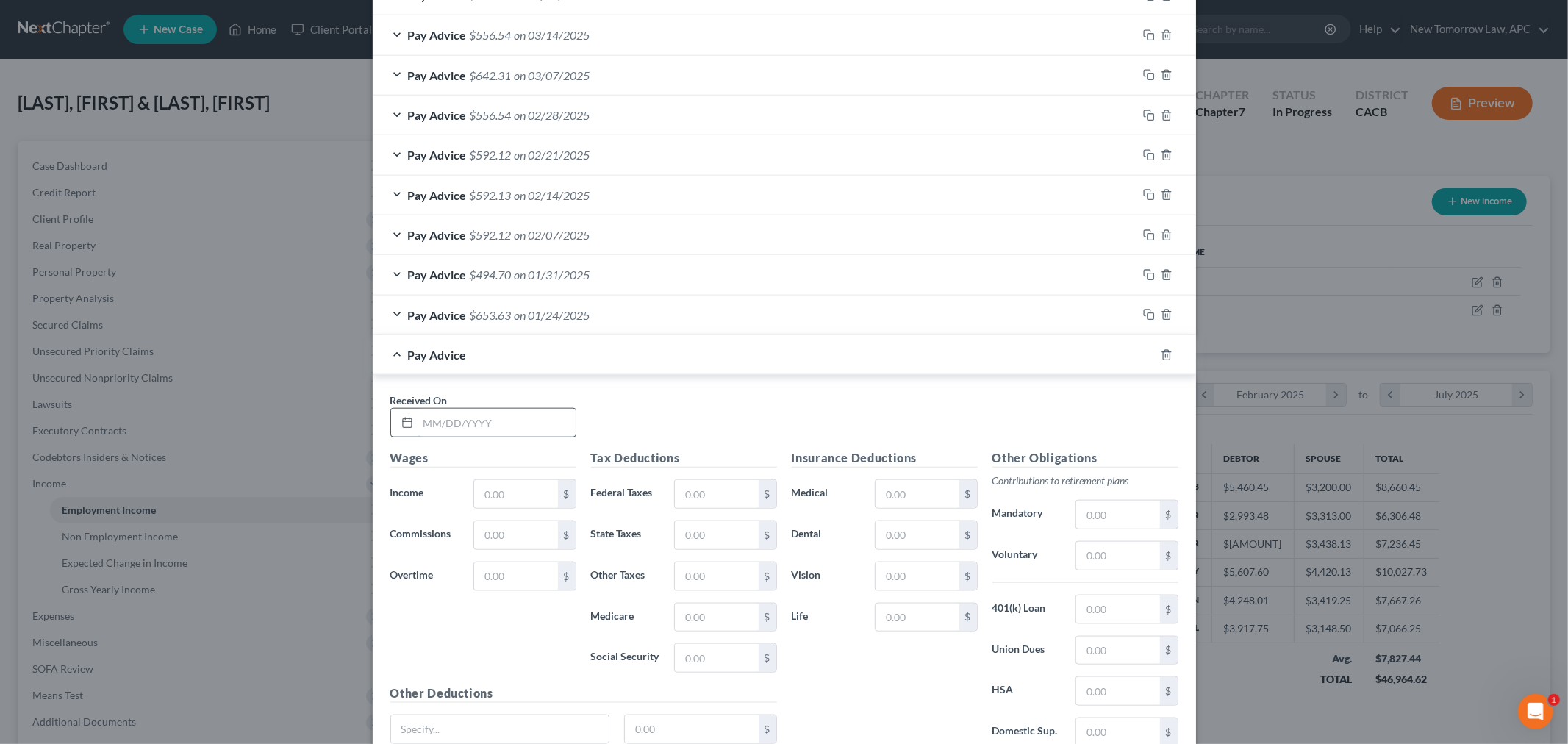 click at bounding box center [497, 423] 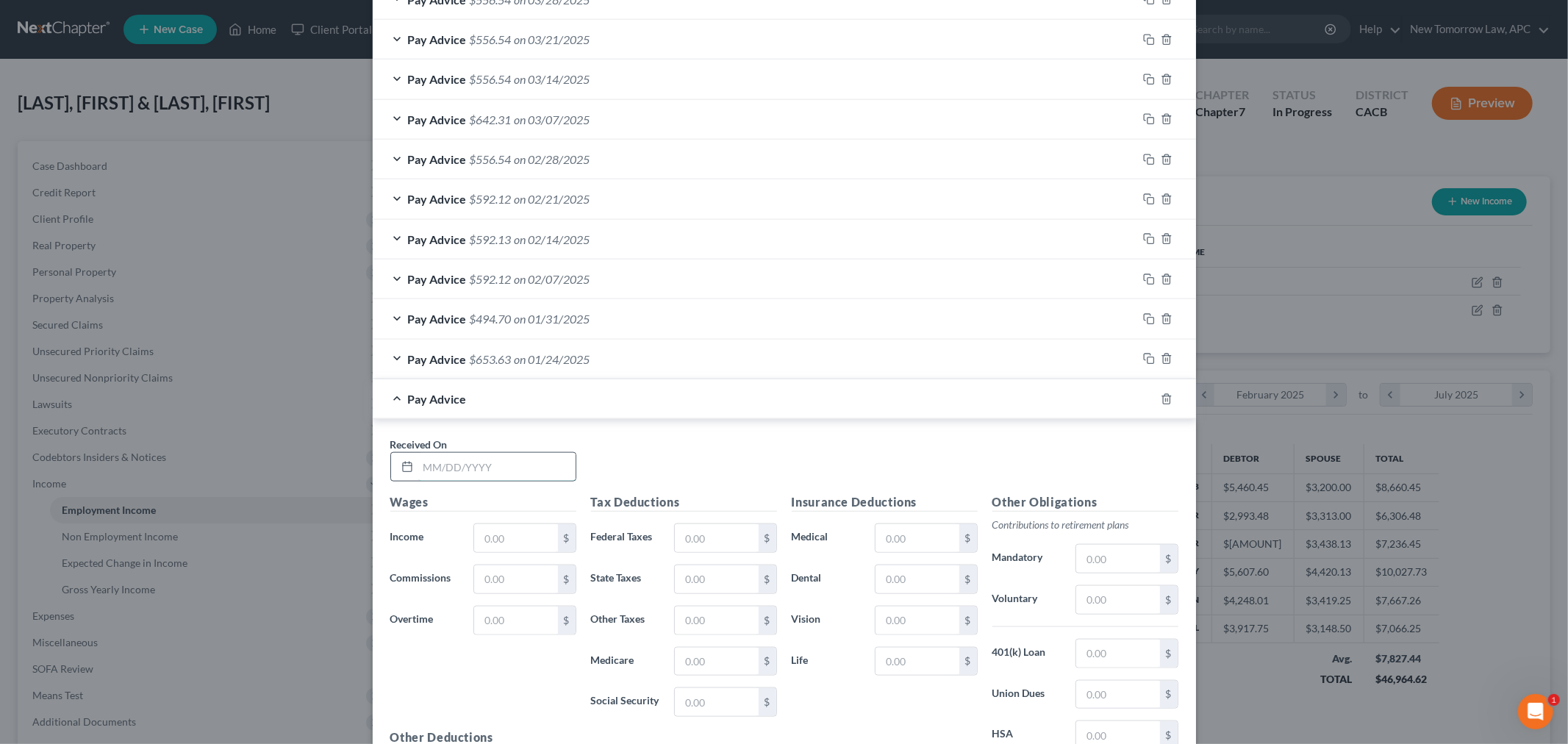 scroll, scrollTop: 1240, scrollLeft: 0, axis: vertical 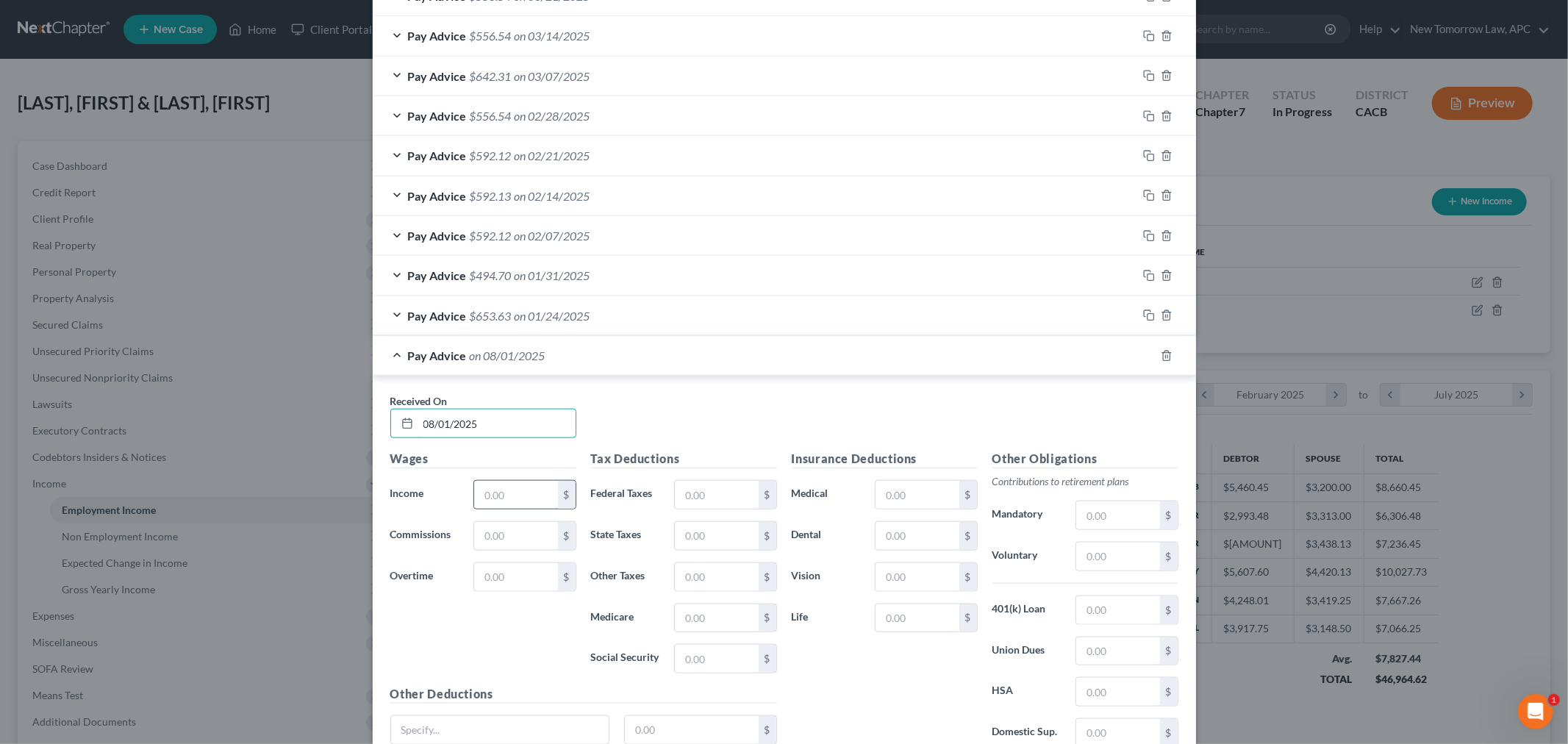 type on "08/01/2025" 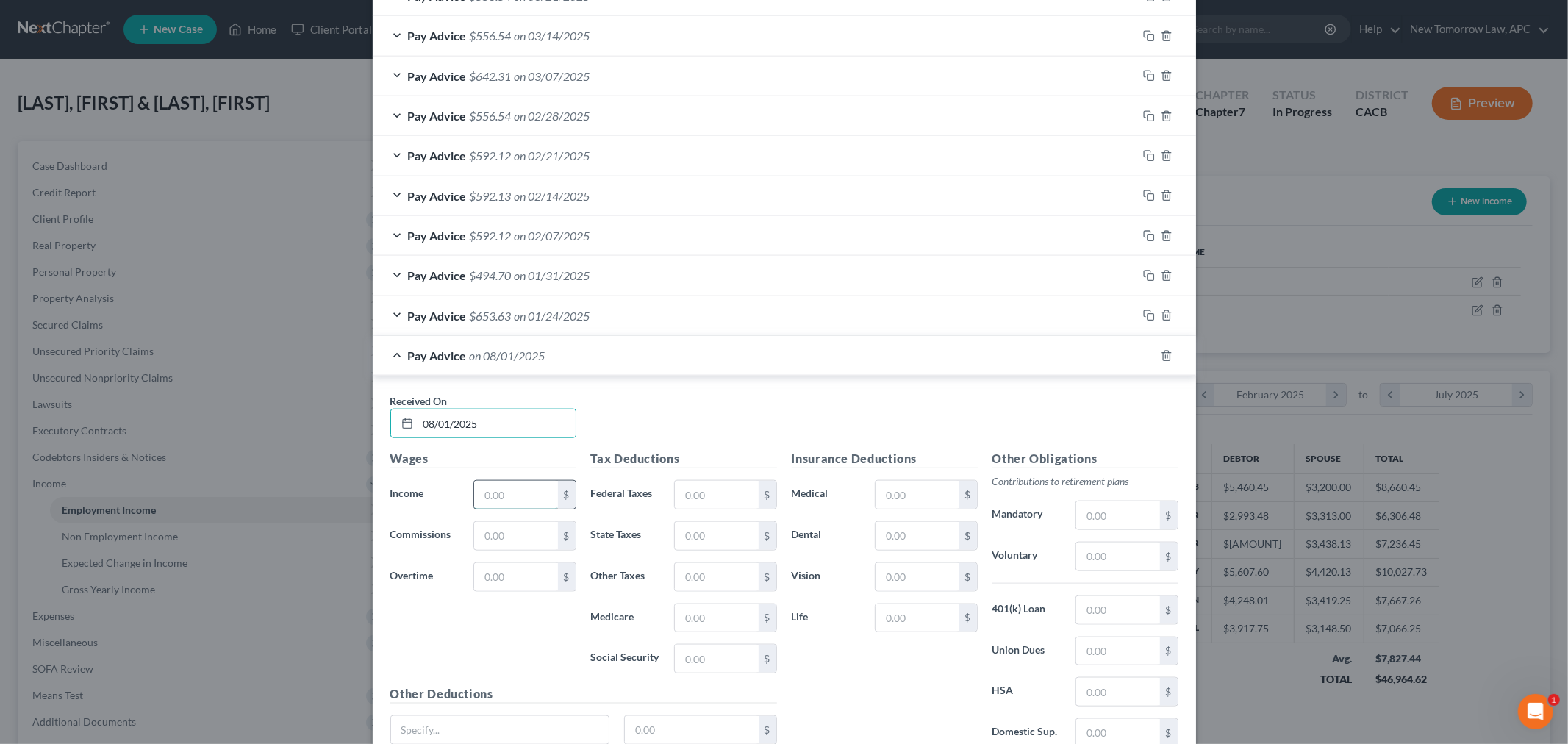 click at bounding box center [515, 495] 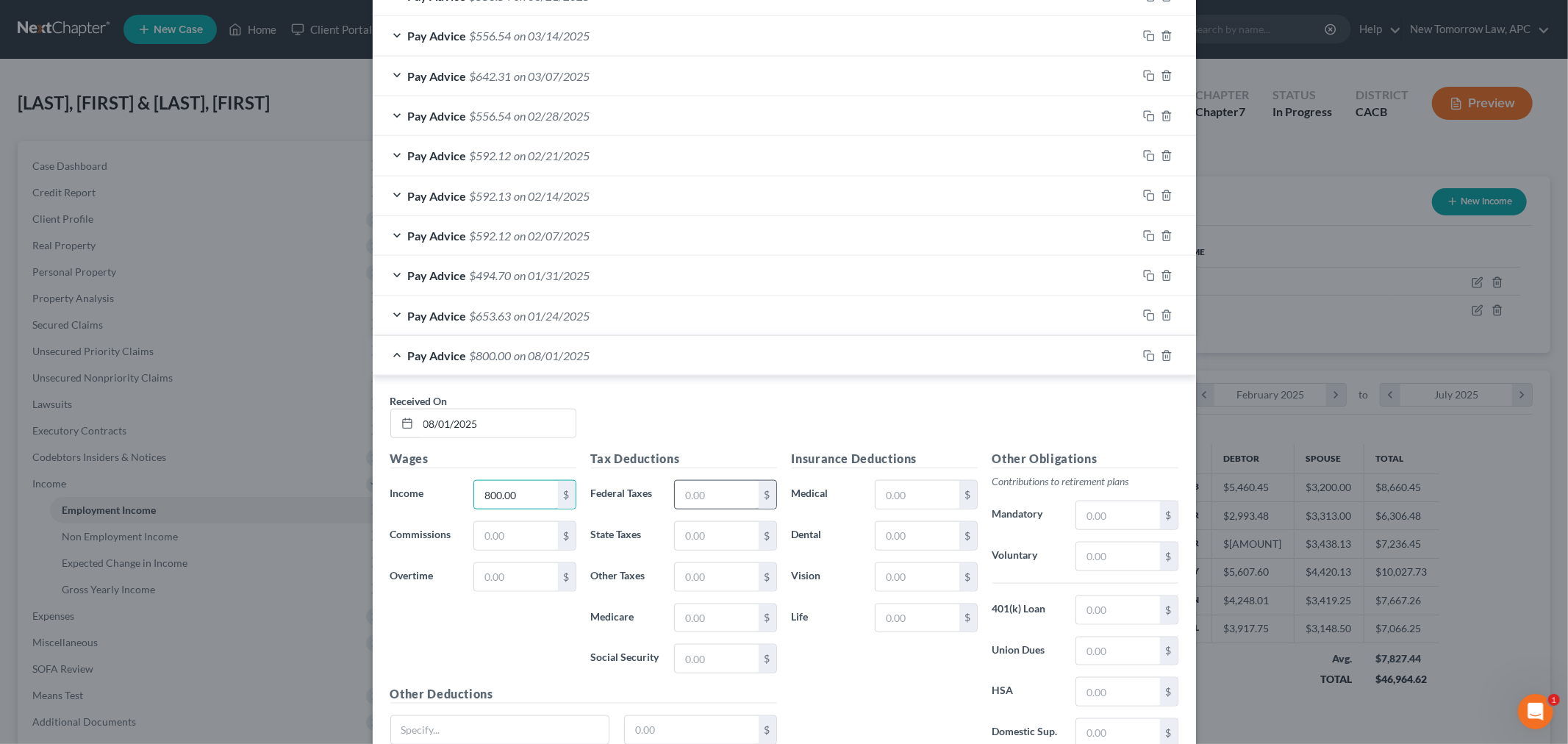type on "800.00" 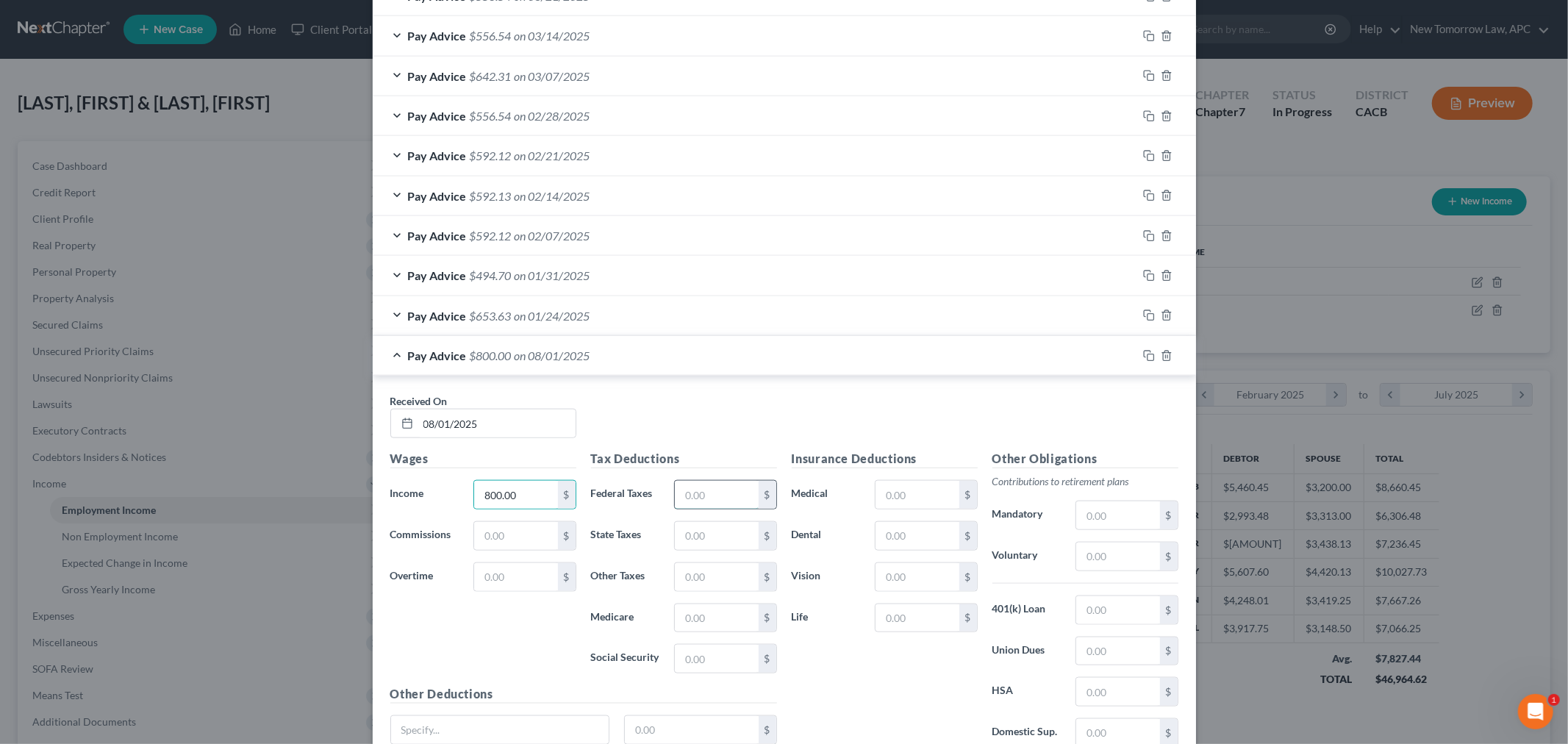 click at bounding box center (716, 495) 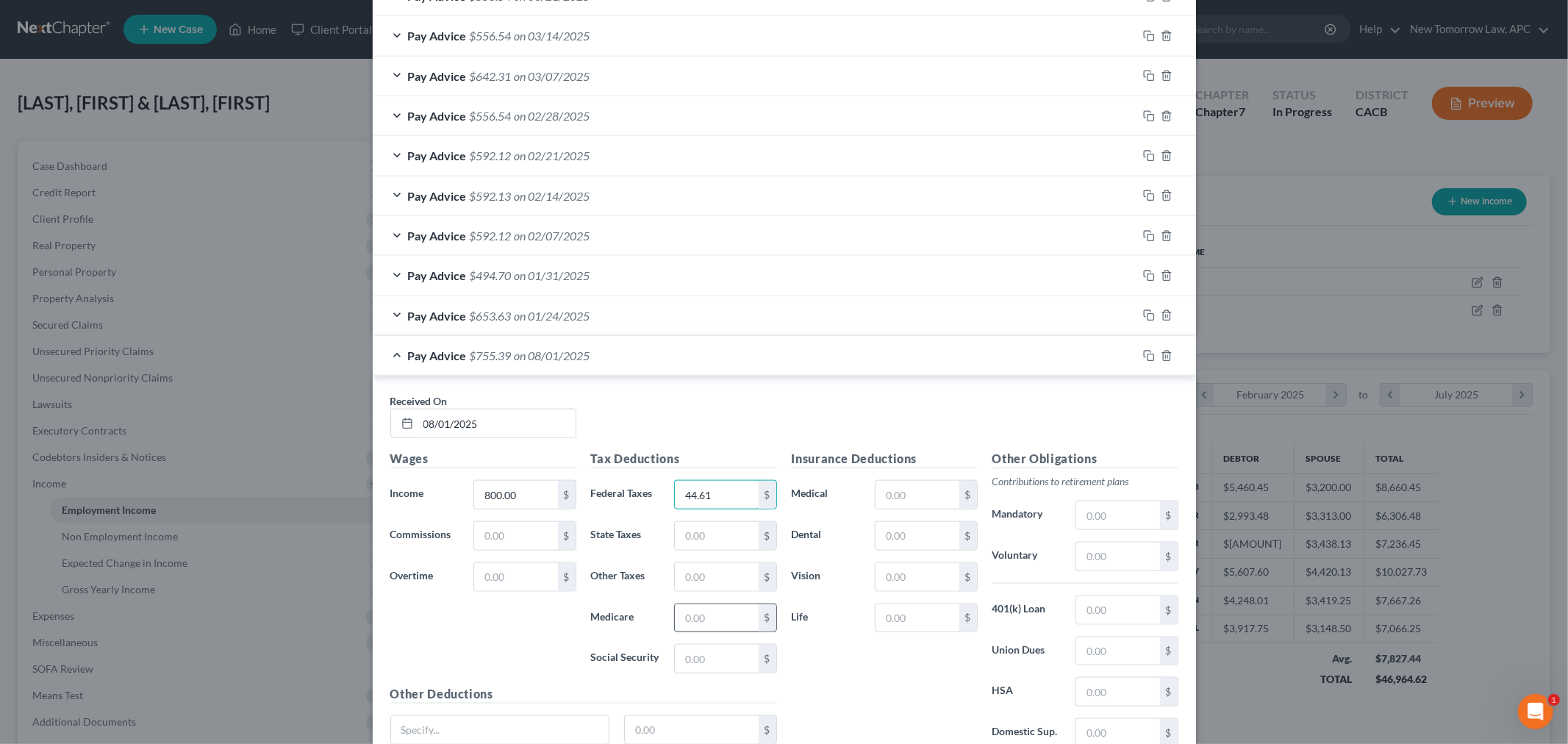 type on "44.61" 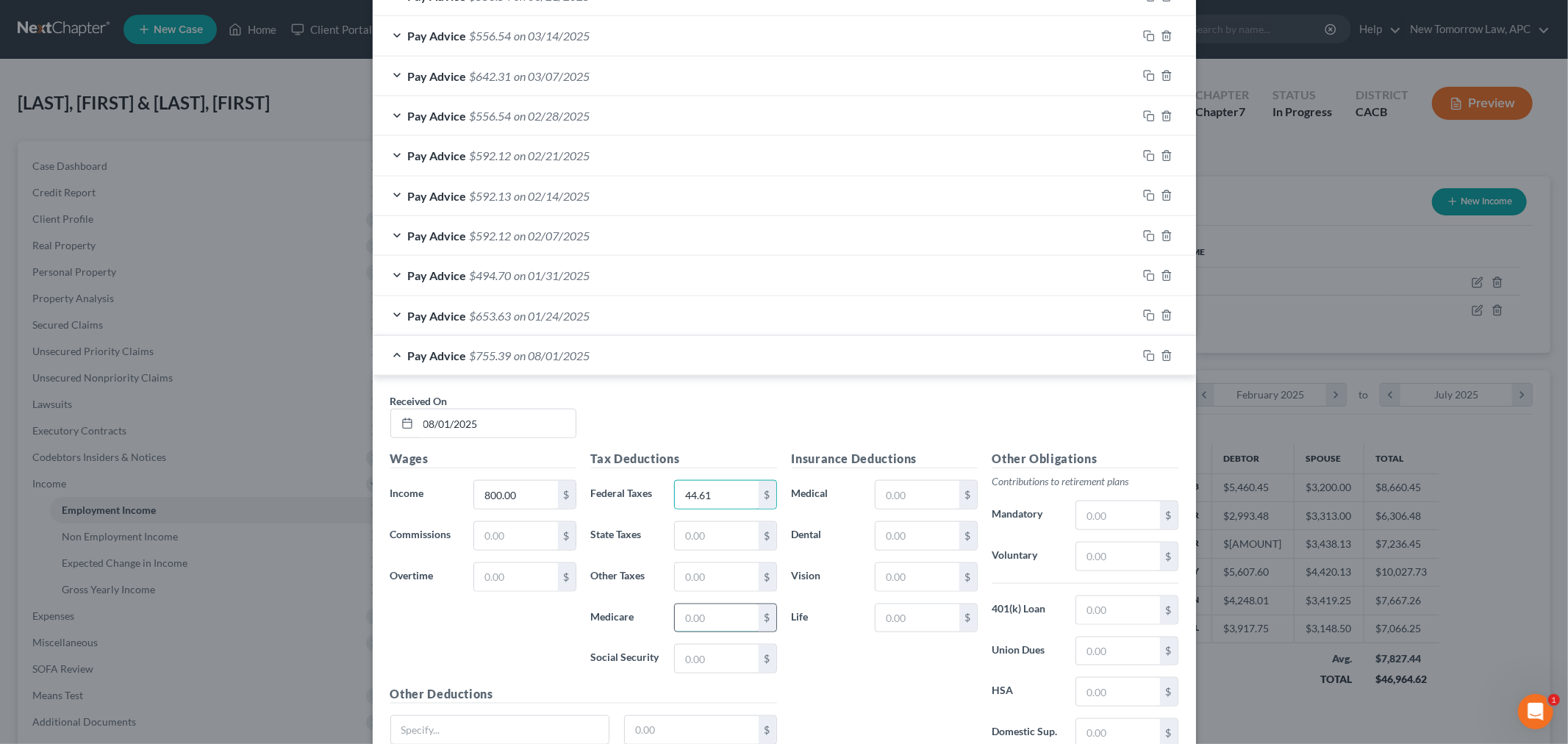 click at bounding box center [716, 618] 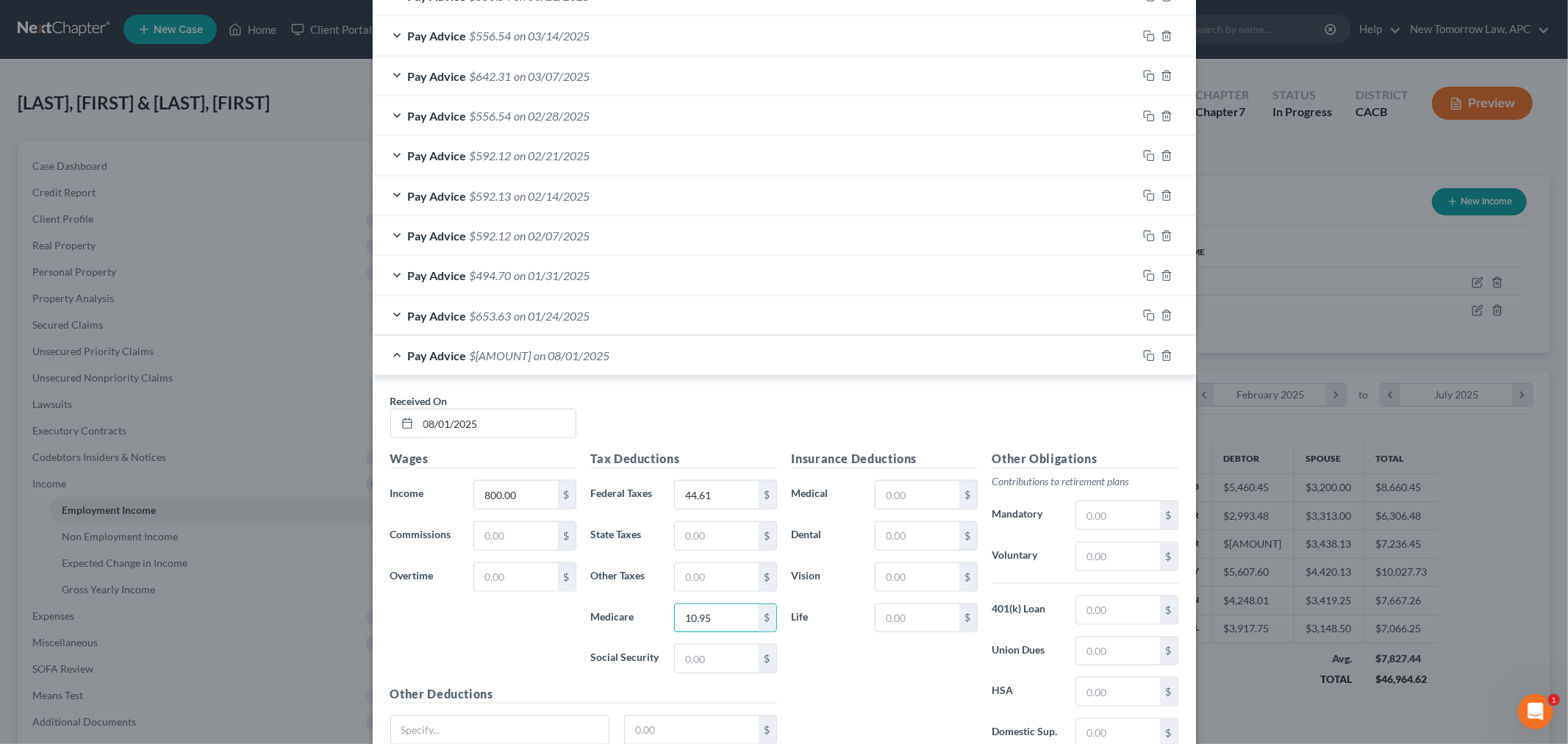 type on "10.95" 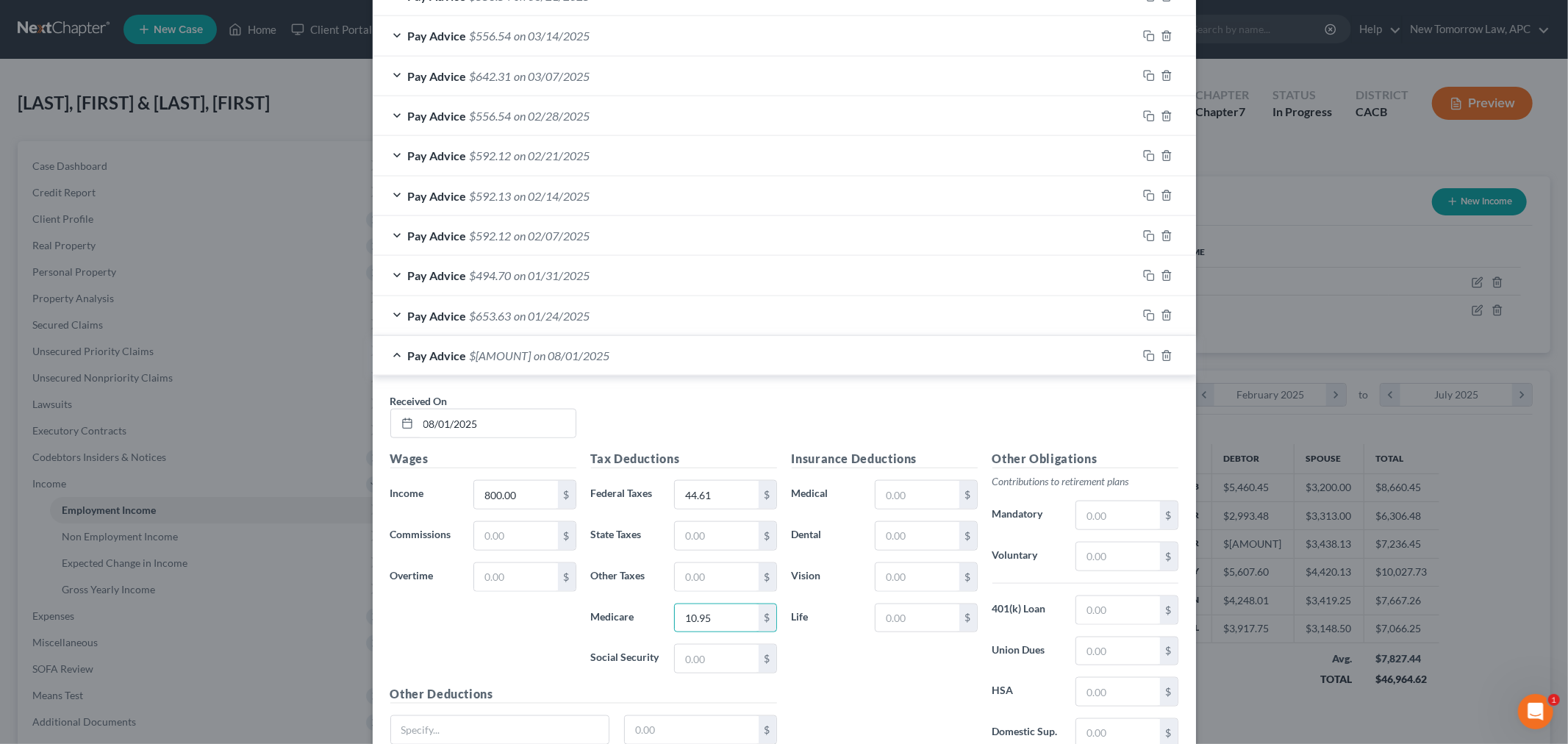 click on "Tax Deductions Federal Taxes 44.61 $ State Taxes $ Other Taxes $ Medicare 10.95 $ Social Security $" at bounding box center [684, 568] 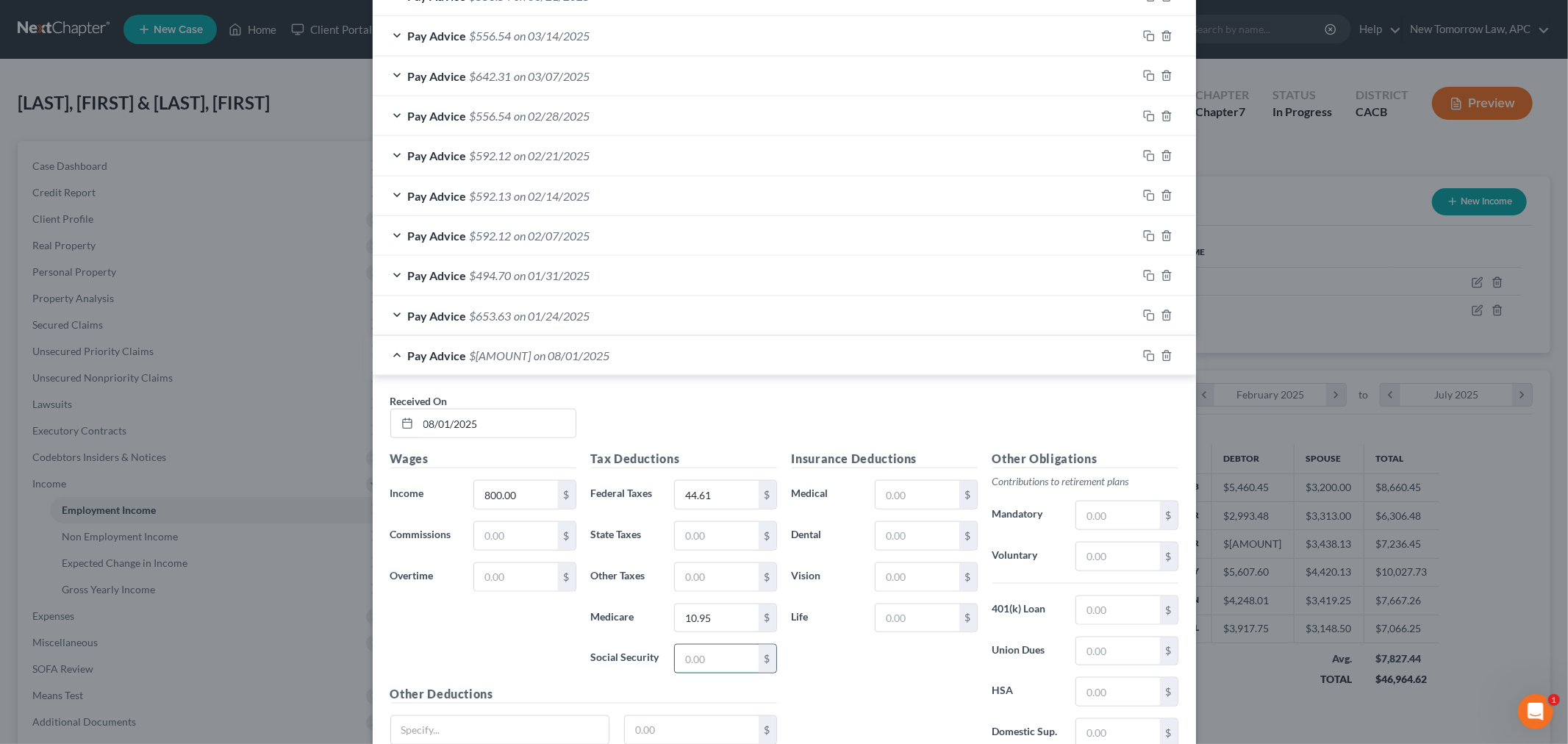 click at bounding box center (716, 659) 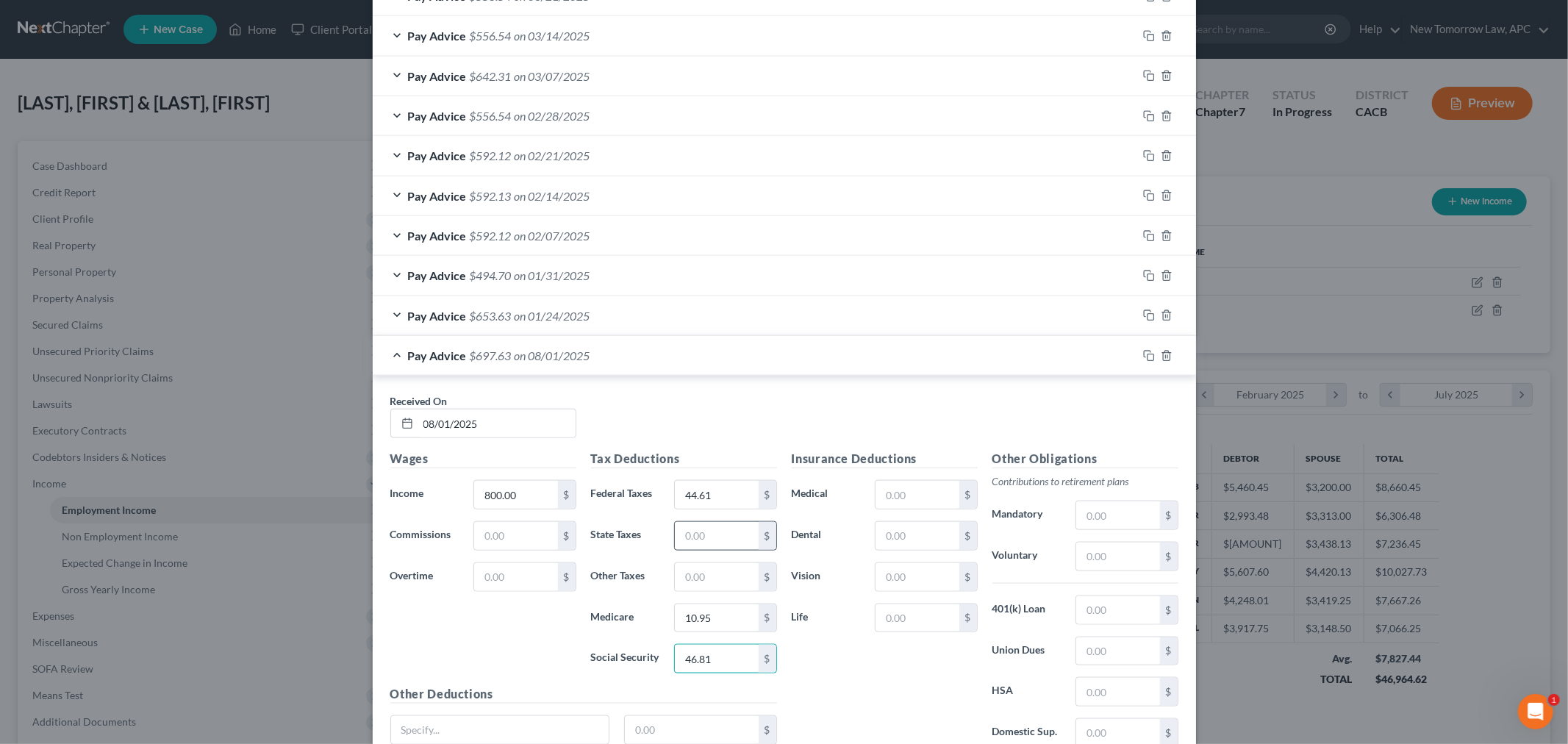 type on "46.81" 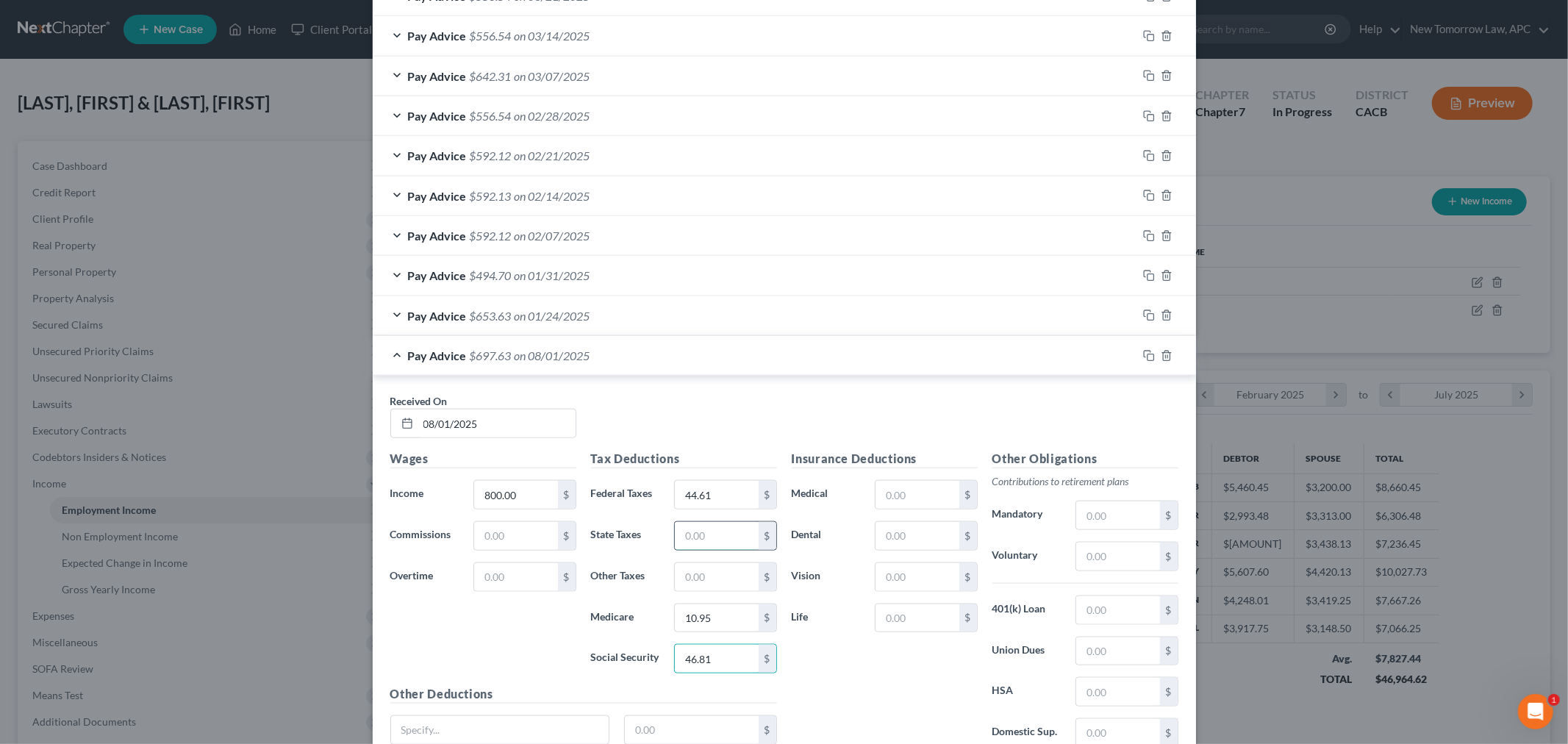 click at bounding box center (716, 536) 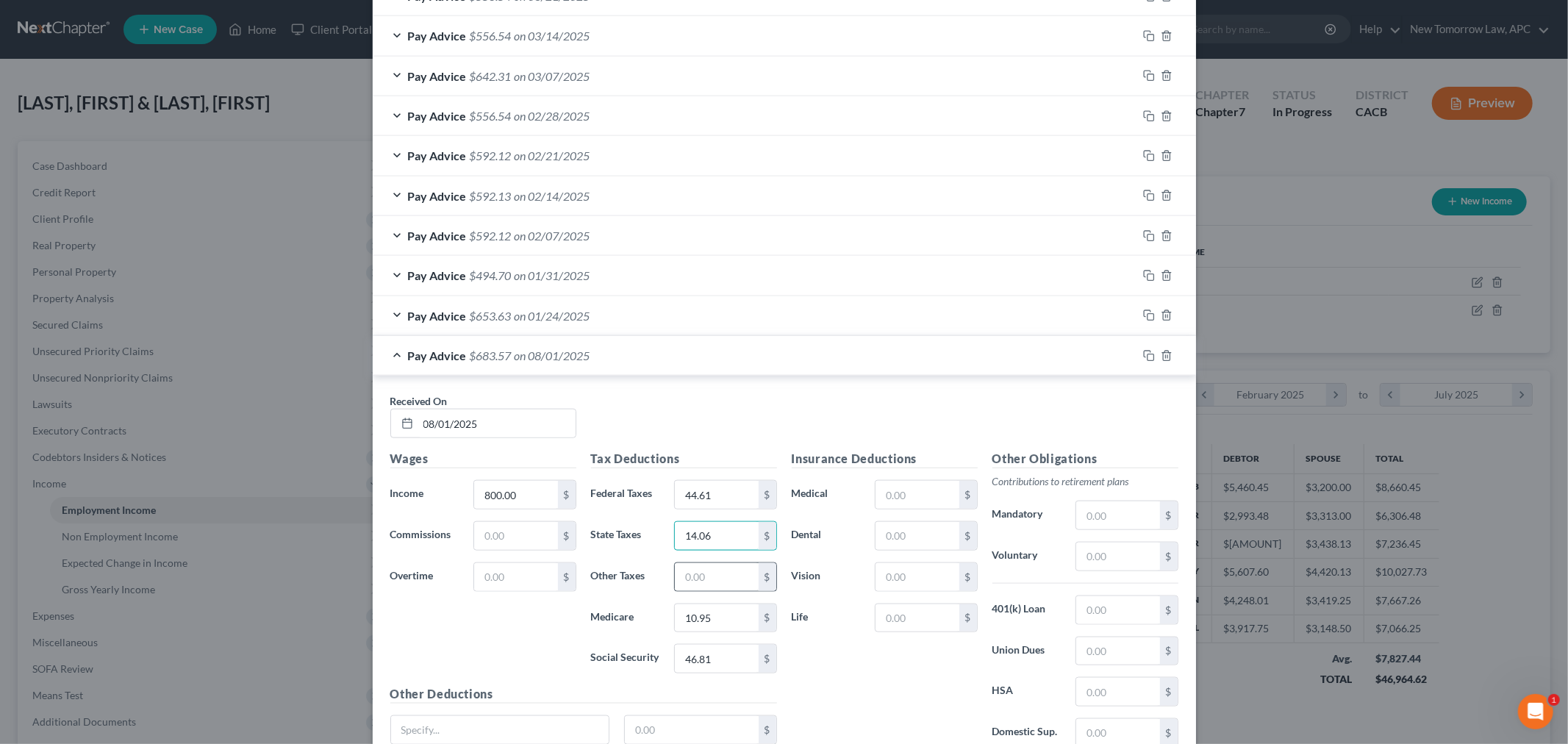 type on "14.06" 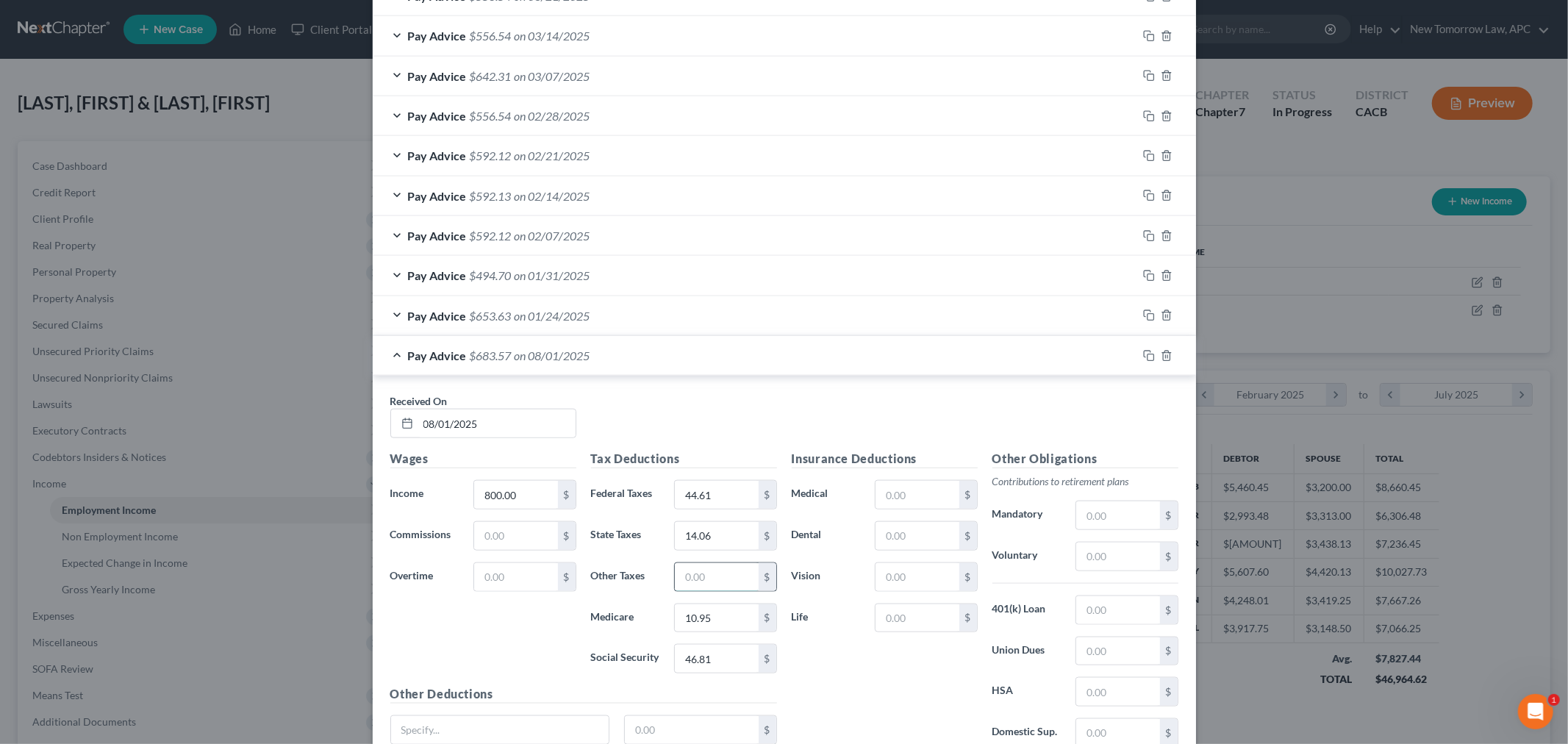 click at bounding box center [716, 577] 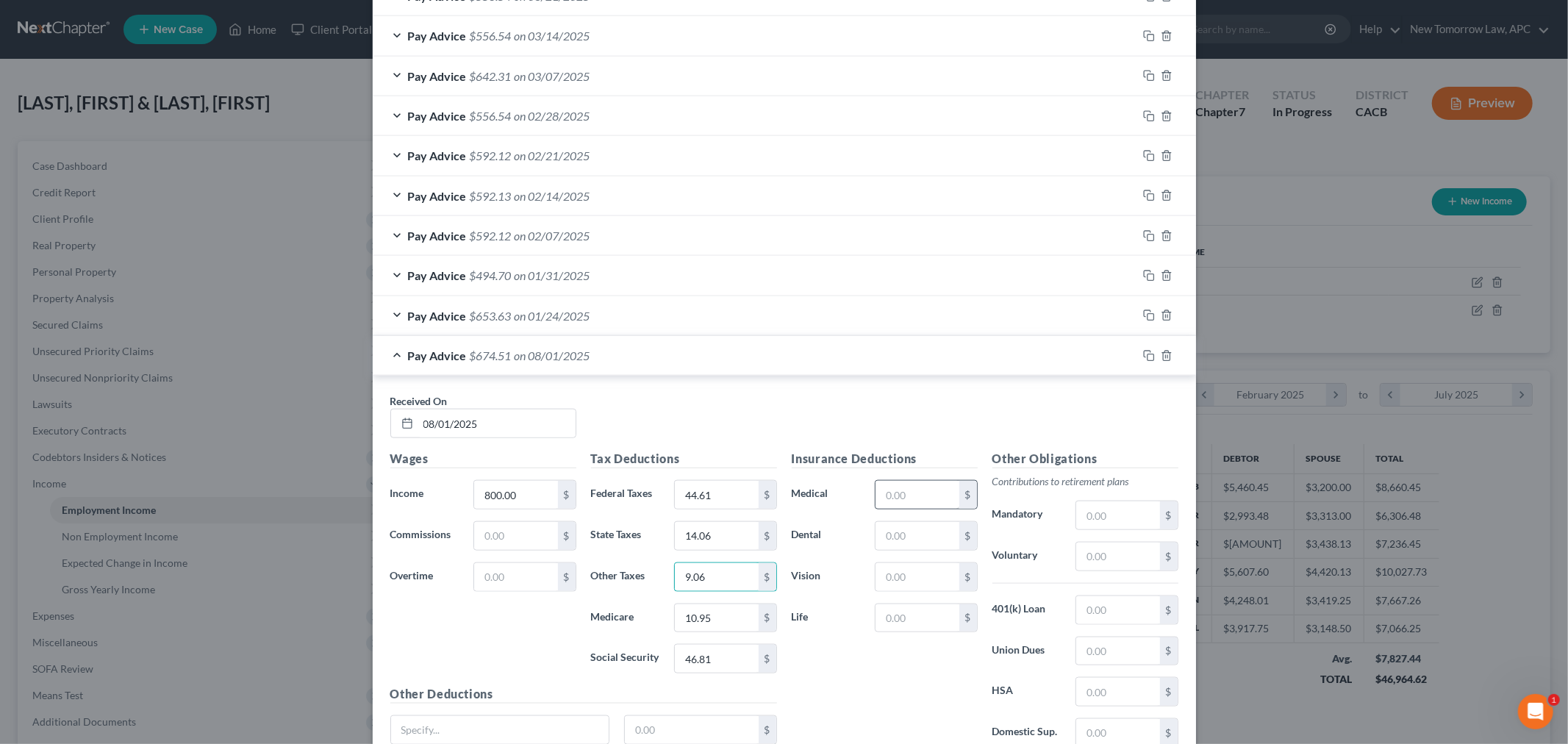 type on "9.06" 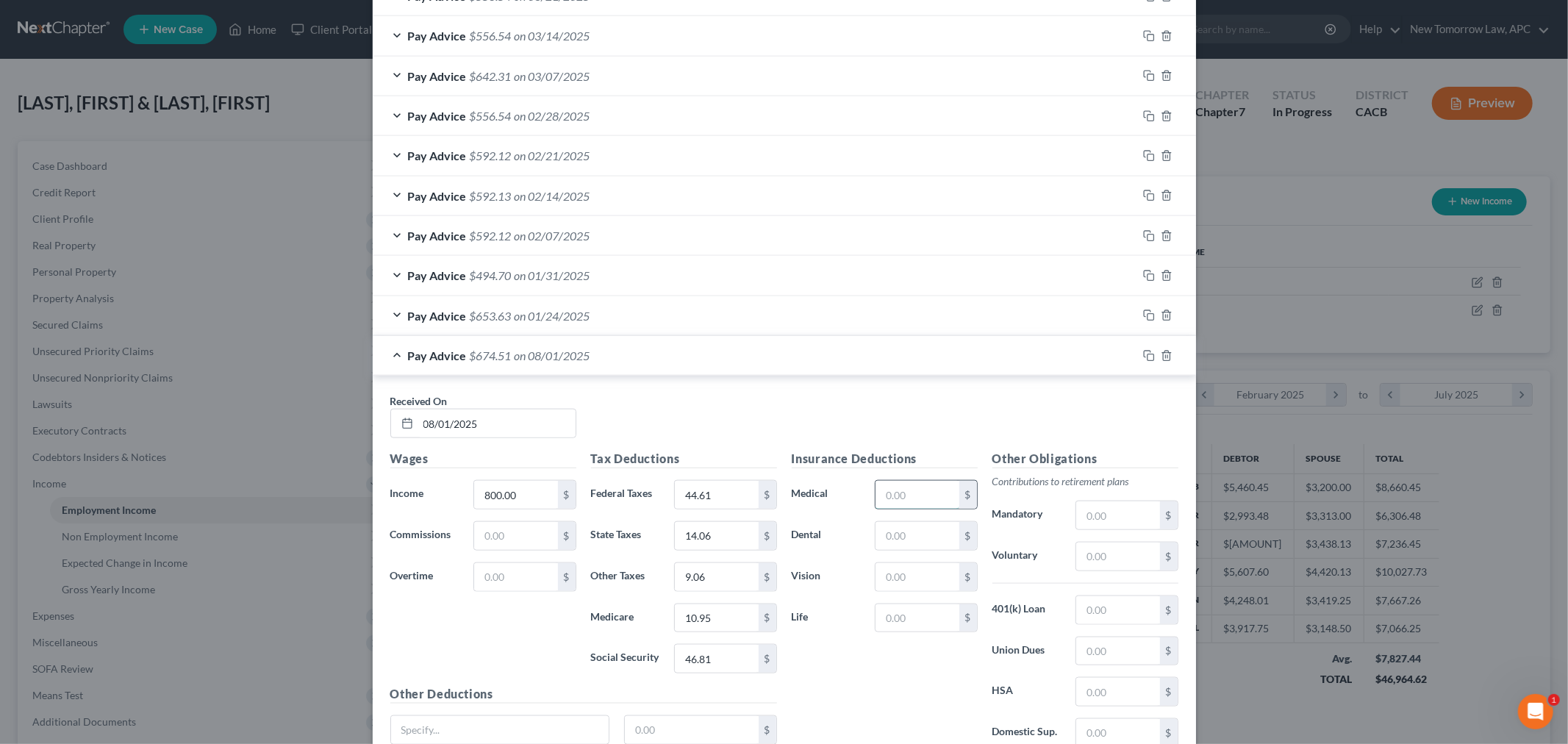 drag, startPoint x: 910, startPoint y: 500, endPoint x: 913, endPoint y: 479, distance: 21.213203 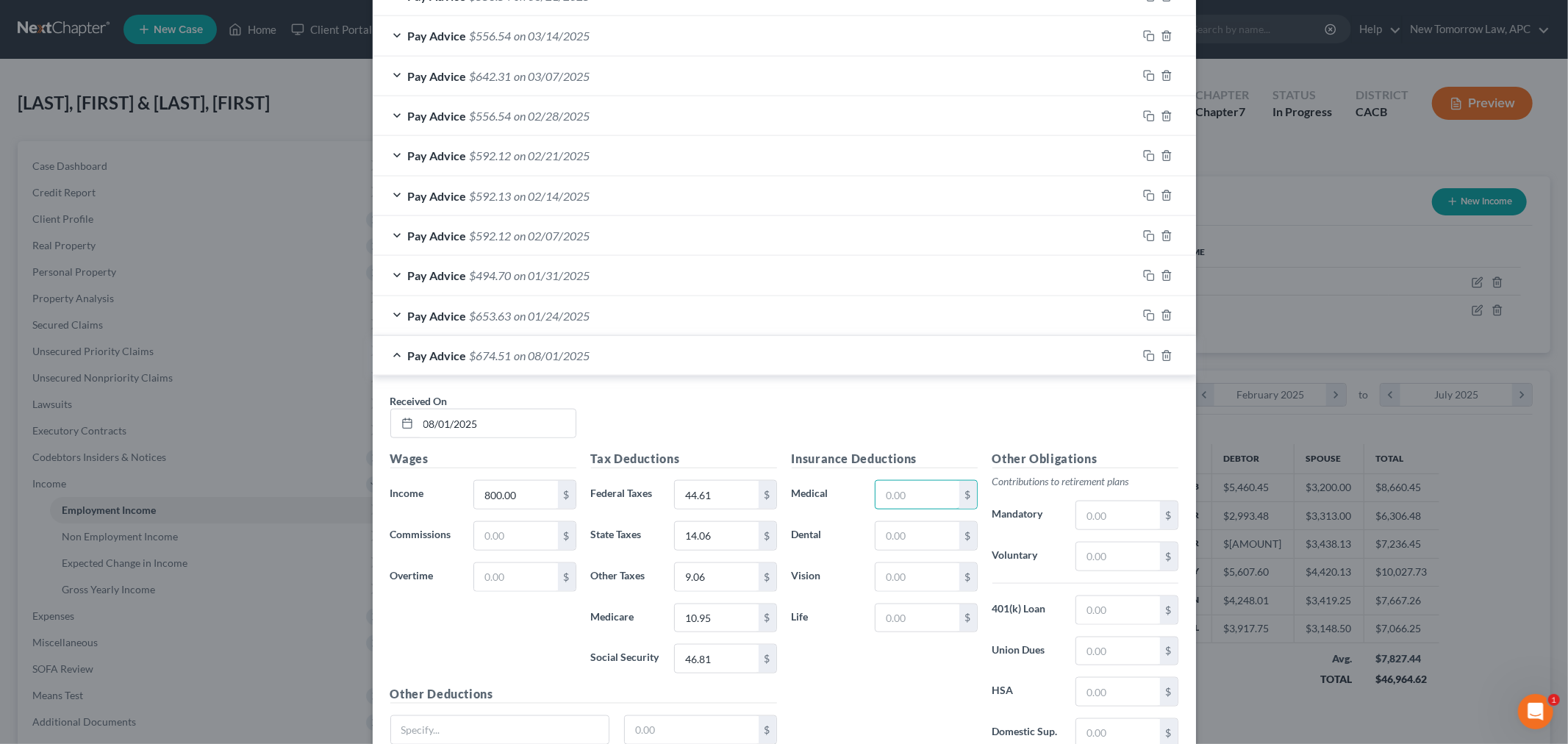 click at bounding box center (917, 495) 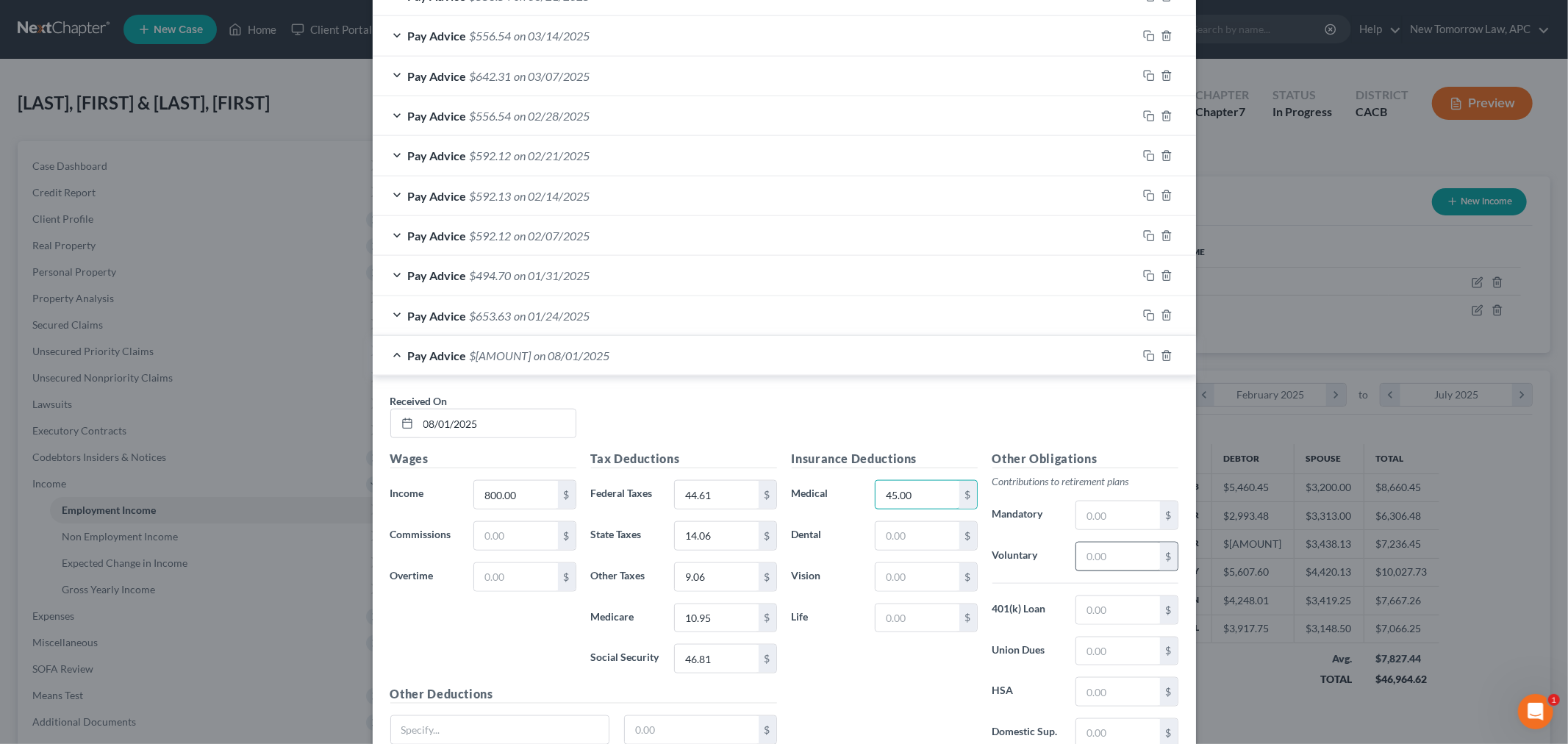 type on "45.00" 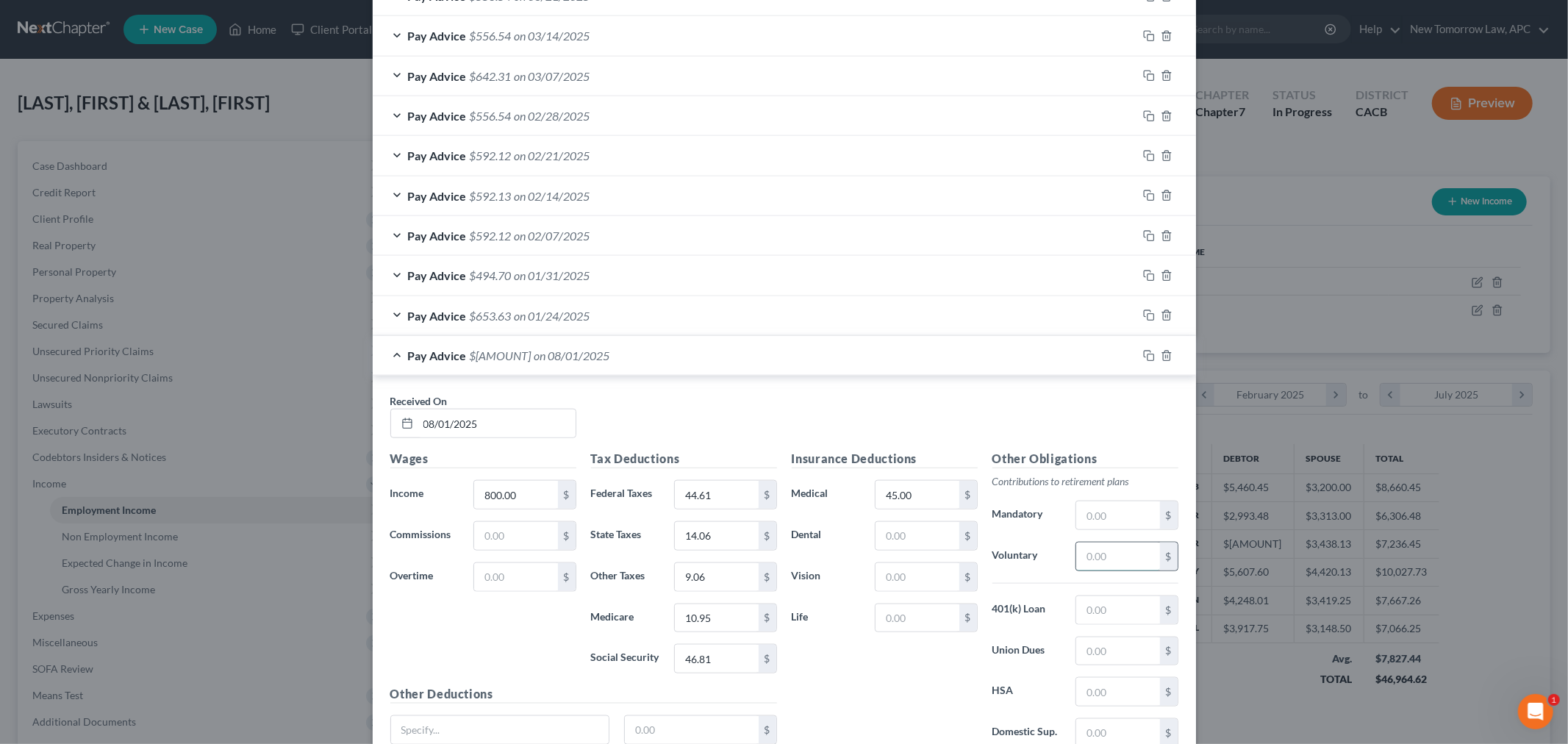 click at bounding box center [1117, 557] 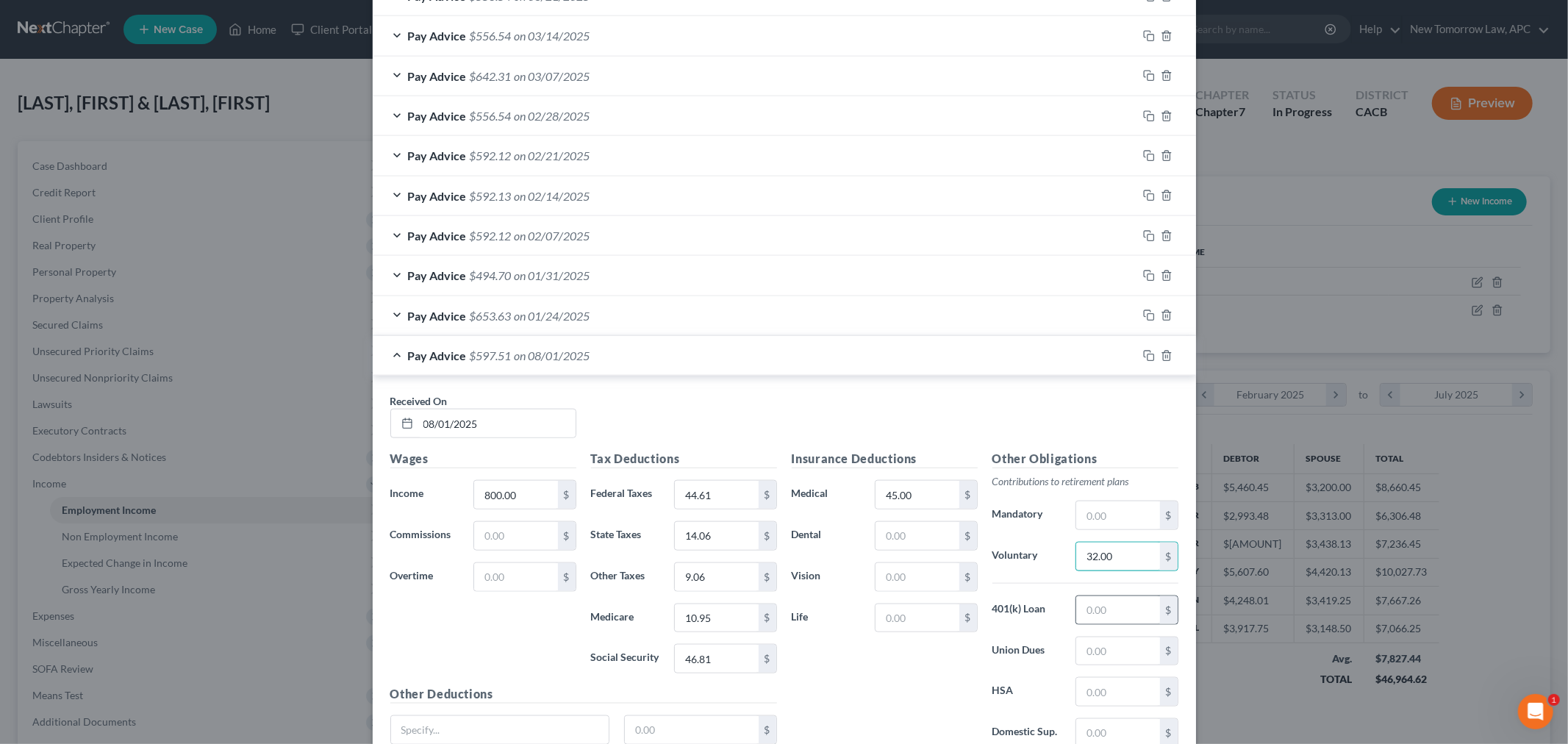 type on "32.00" 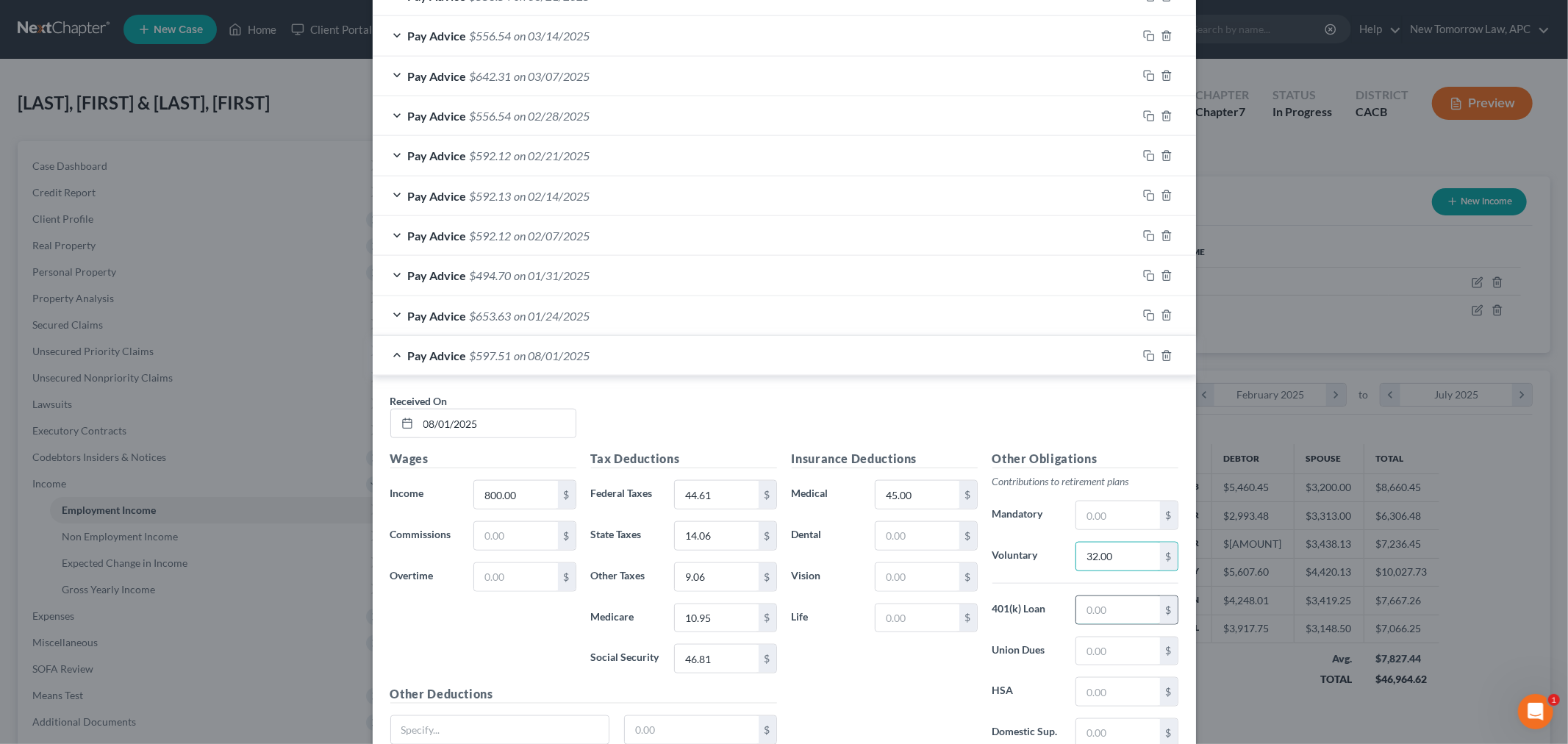 click at bounding box center [1117, 610] 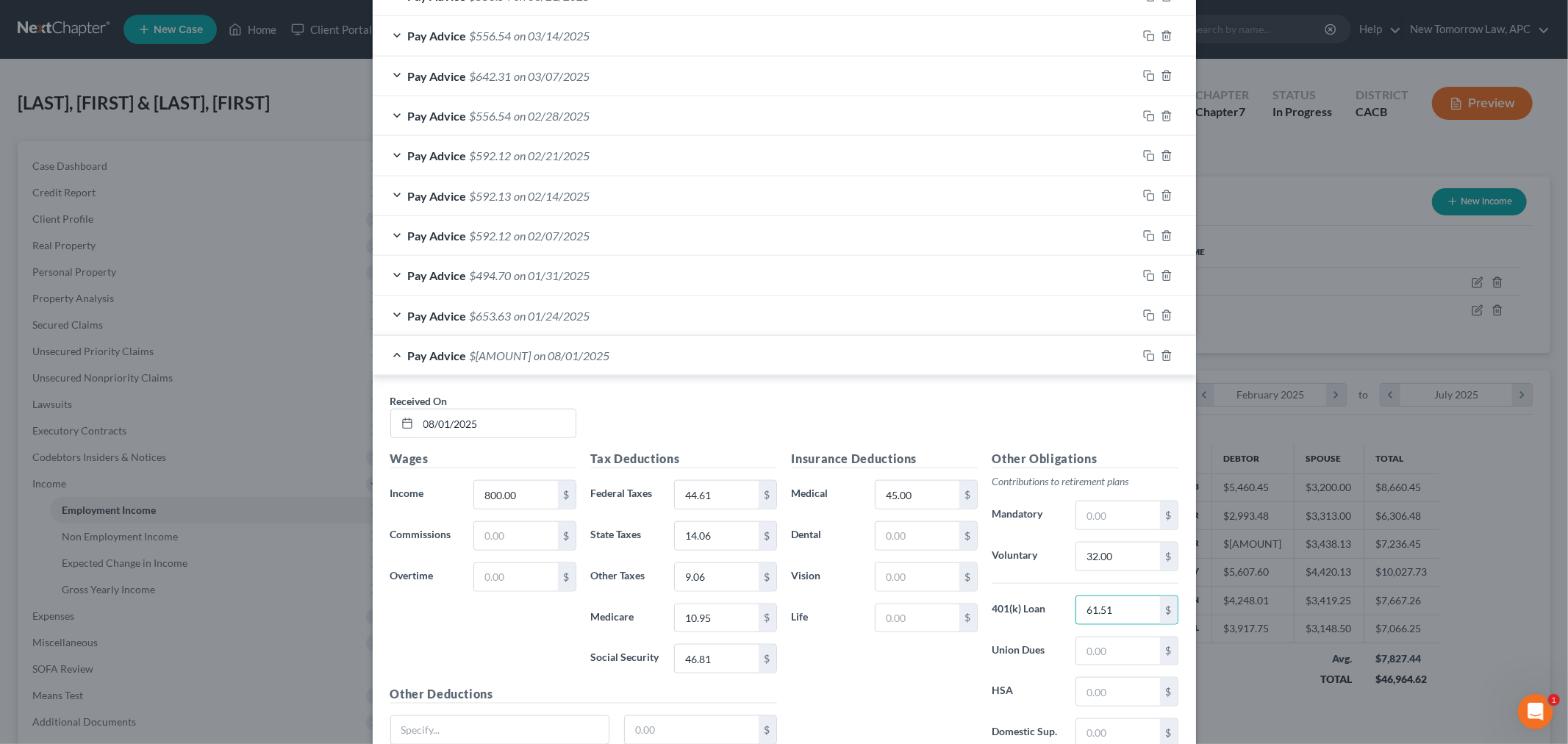 type on "61.51" 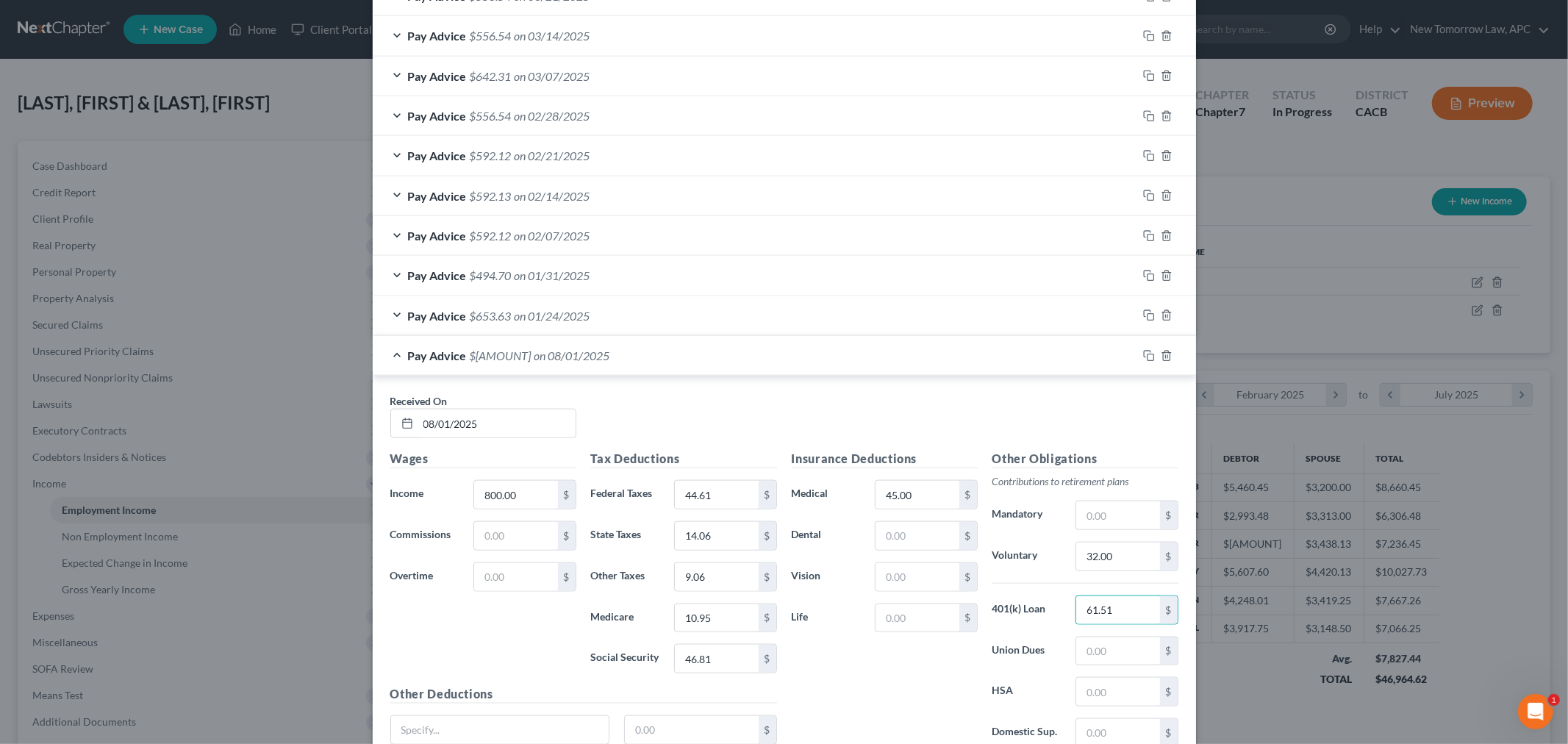 click on "Received On
*
08/01/2025" at bounding box center (784, 421) 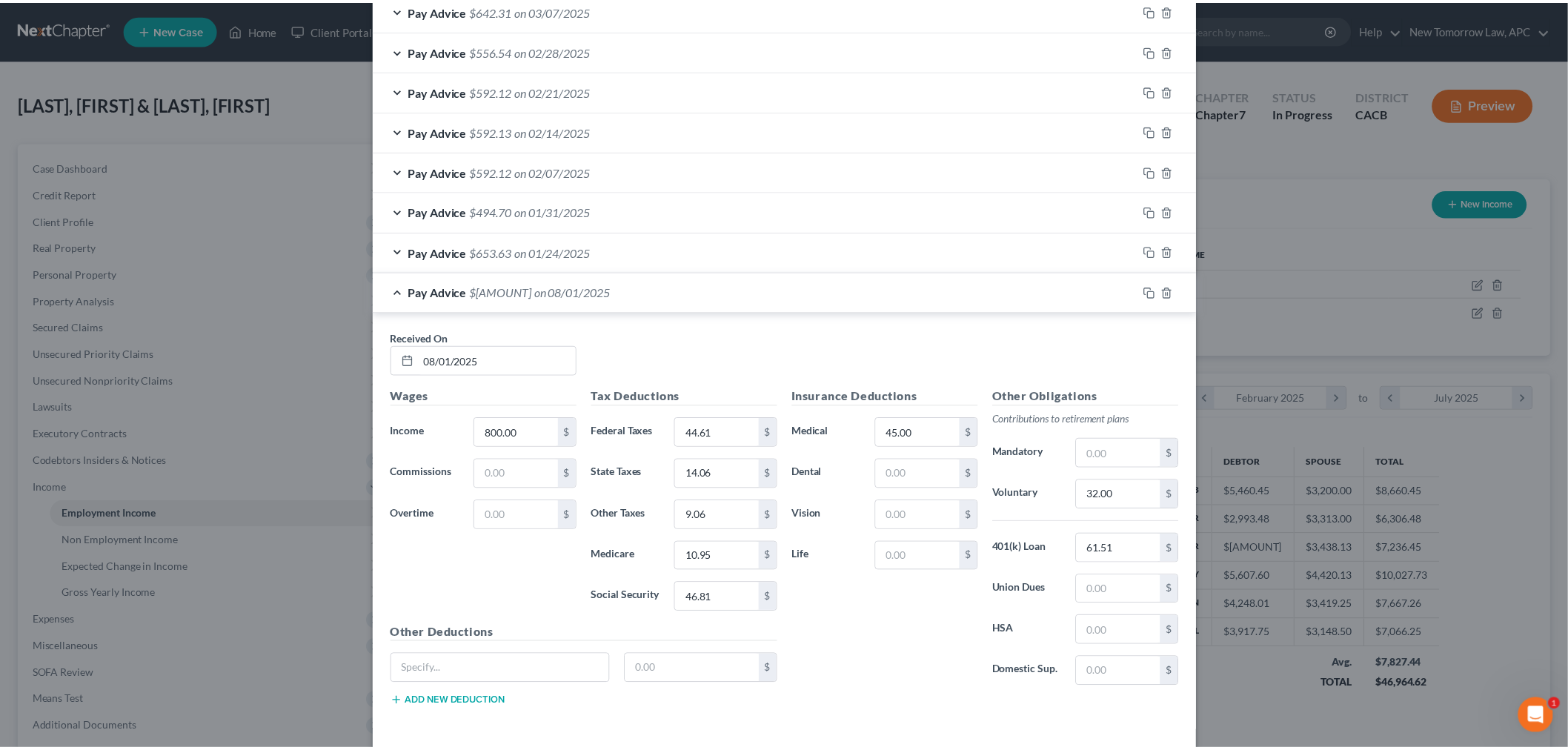 scroll, scrollTop: 1381, scrollLeft: 0, axis: vertical 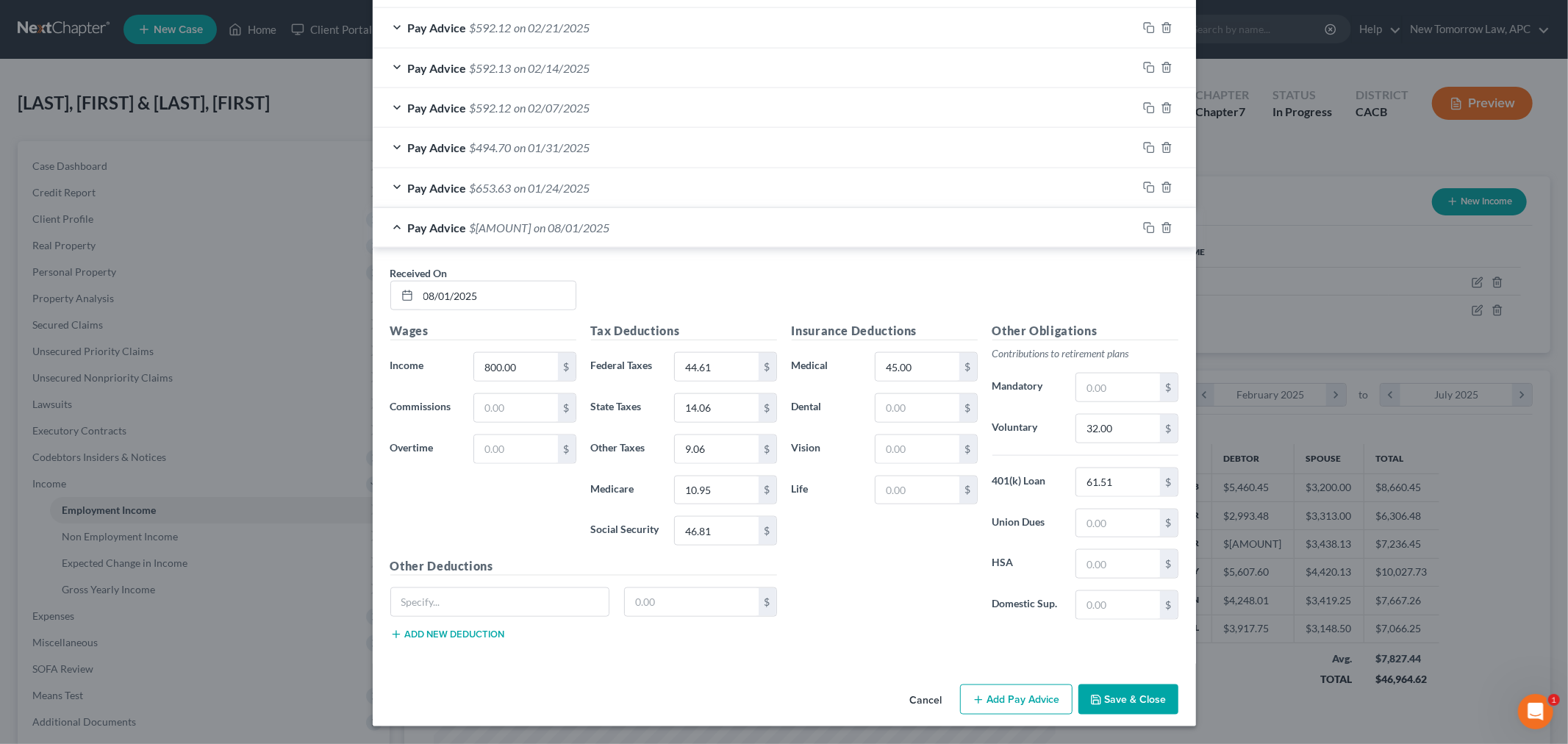 click on "Save & Close" at bounding box center (1128, 700) 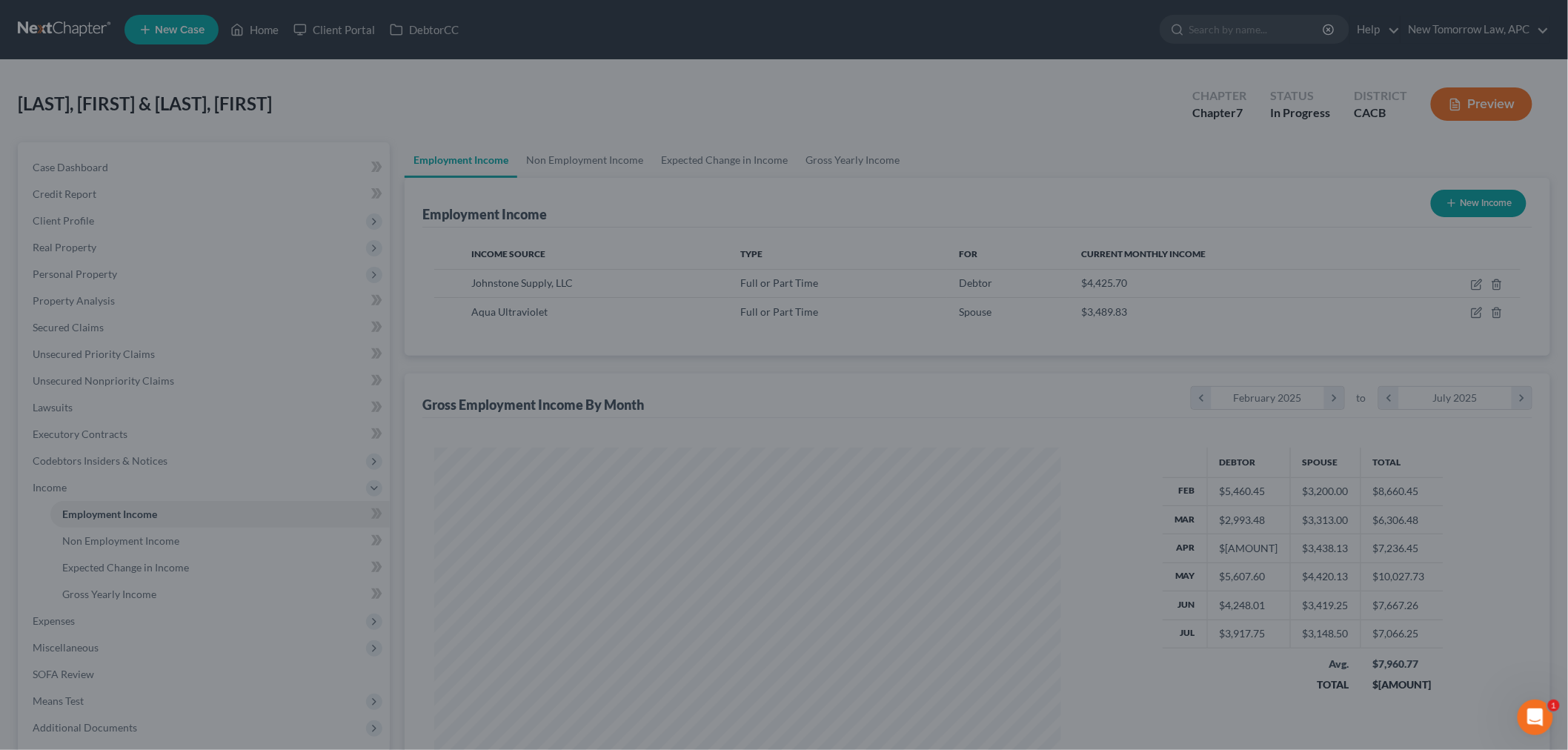 scroll, scrollTop: 310, scrollLeft: 651, axis: both 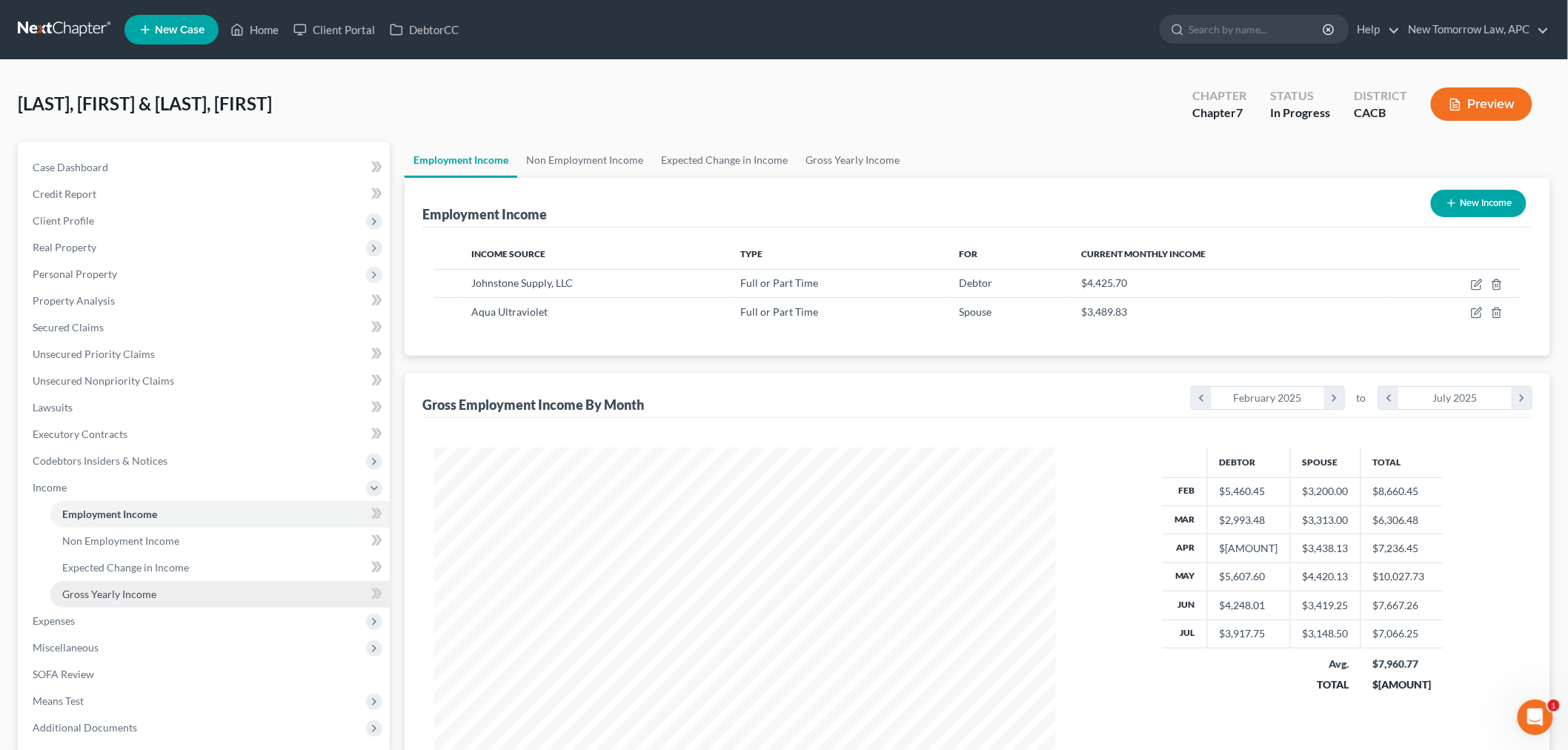 click on "Gross Yearly Income" at bounding box center [109, 594] 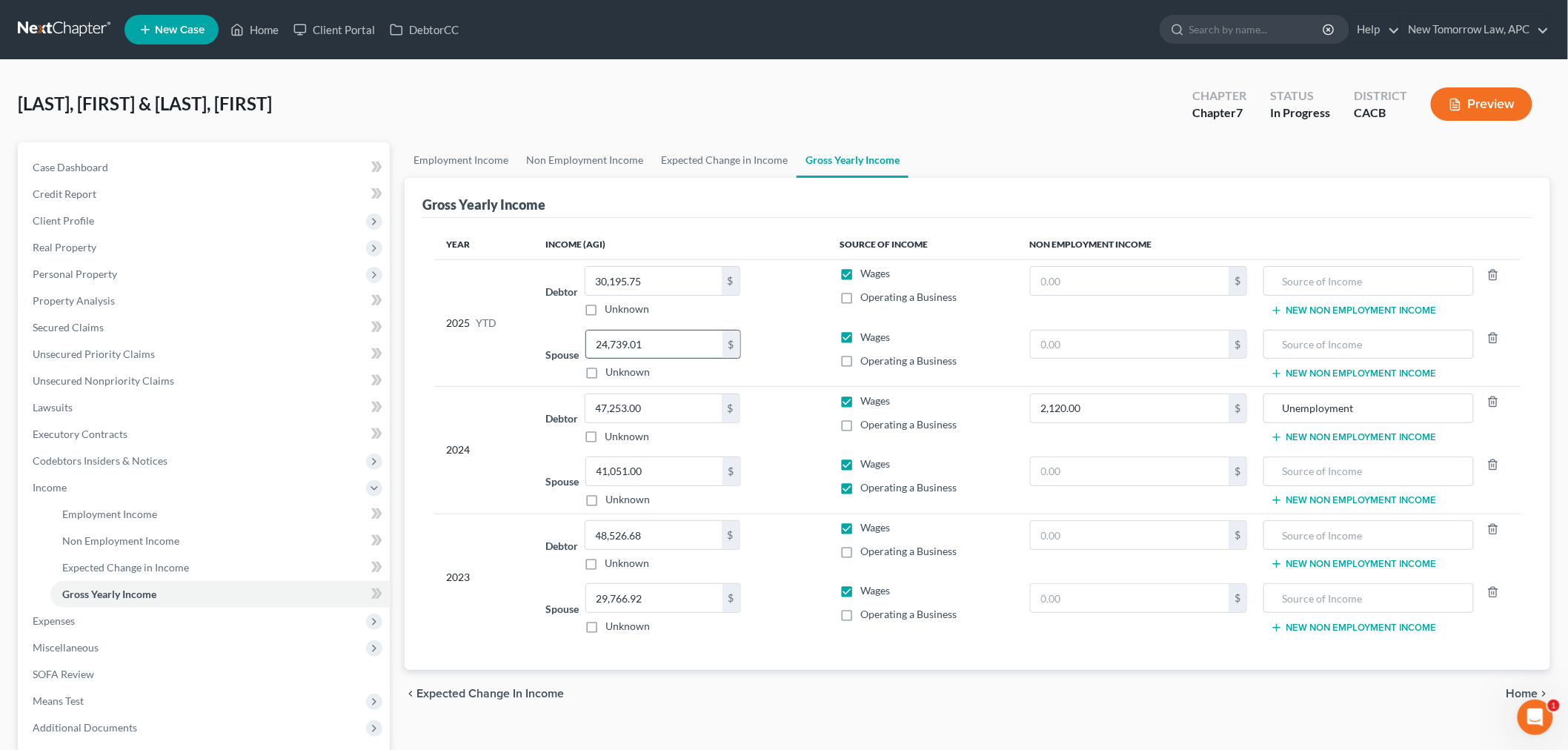 click on "24,739.01" at bounding box center [654, 345] 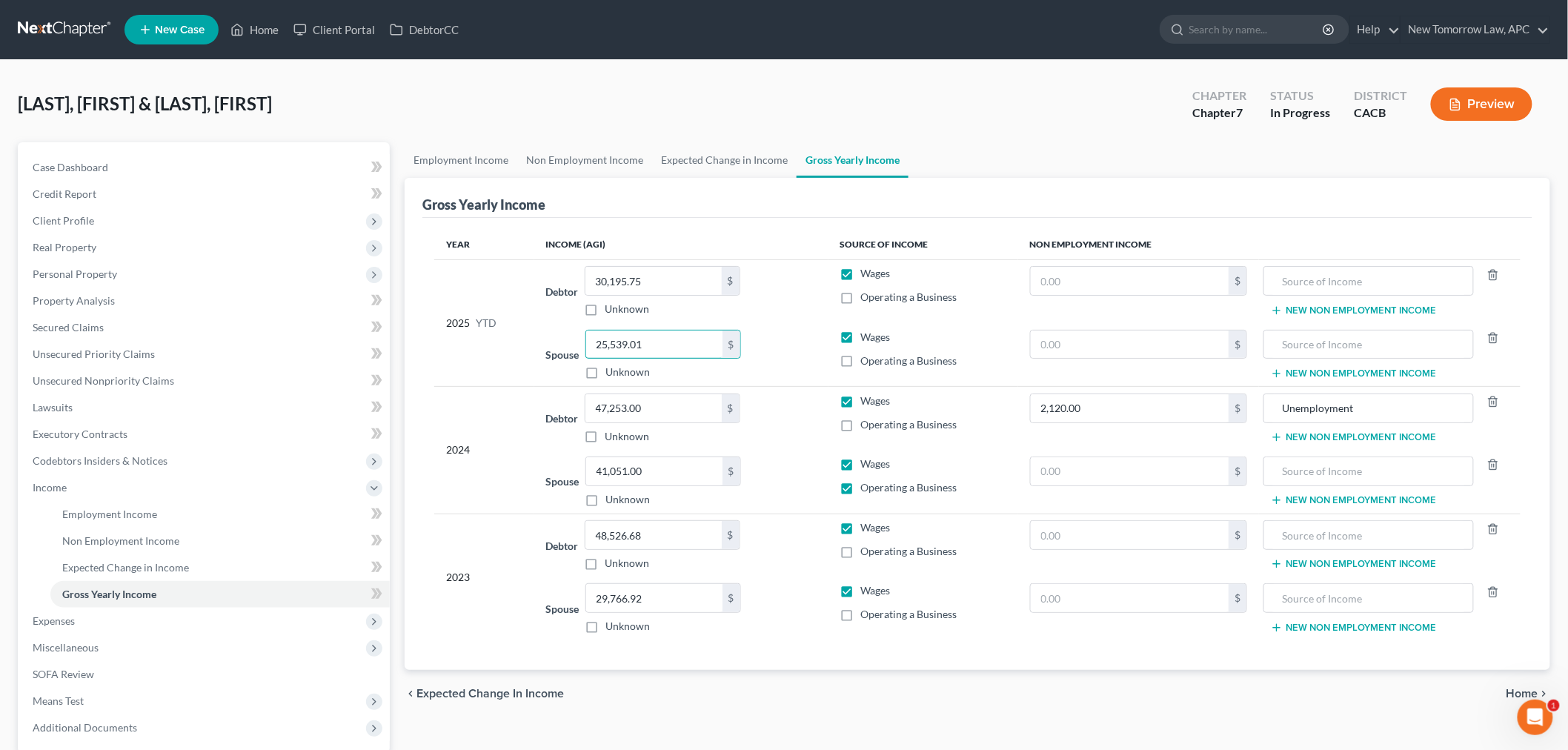 type on "25,539.01" 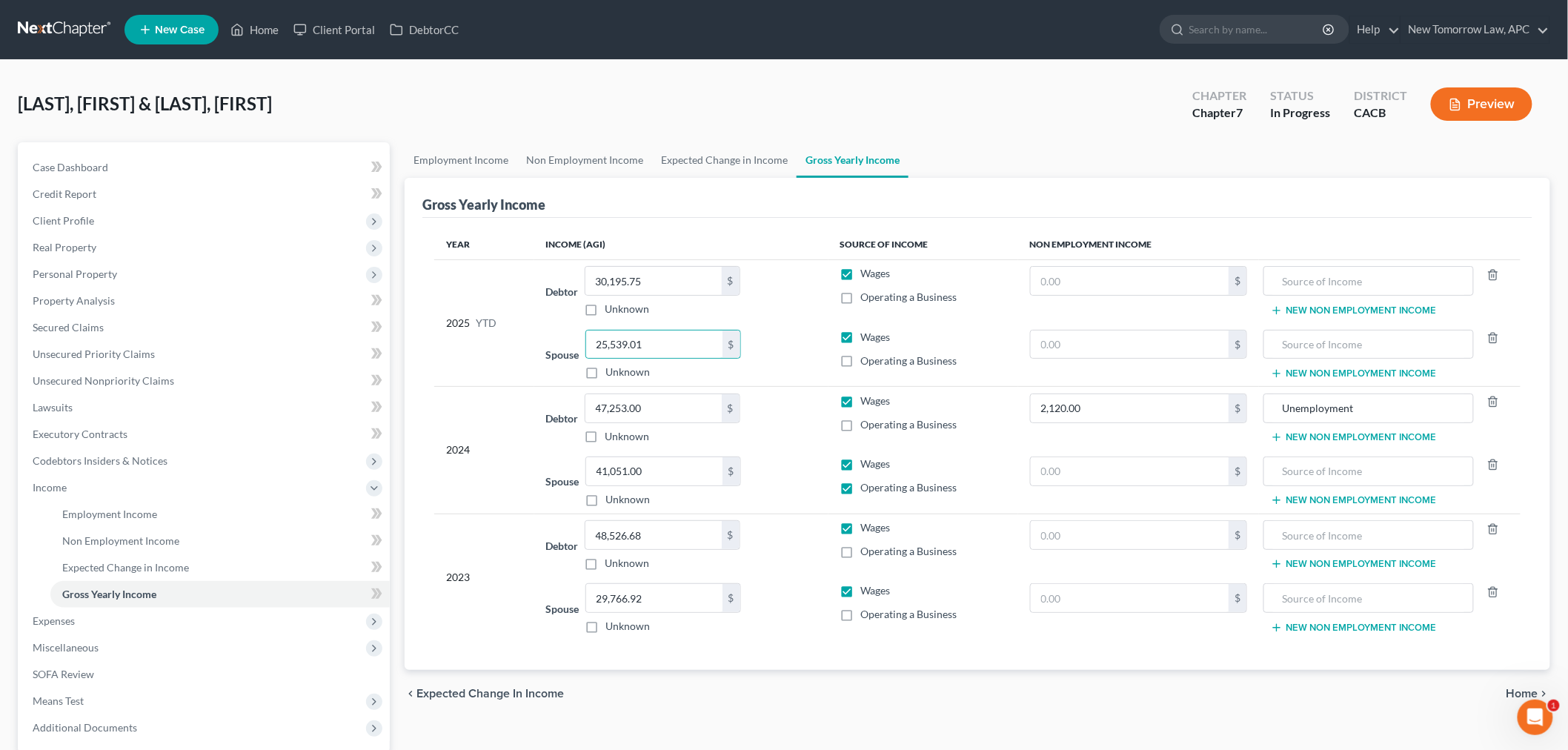 click on "2025  YTD" at bounding box center (484, 322) 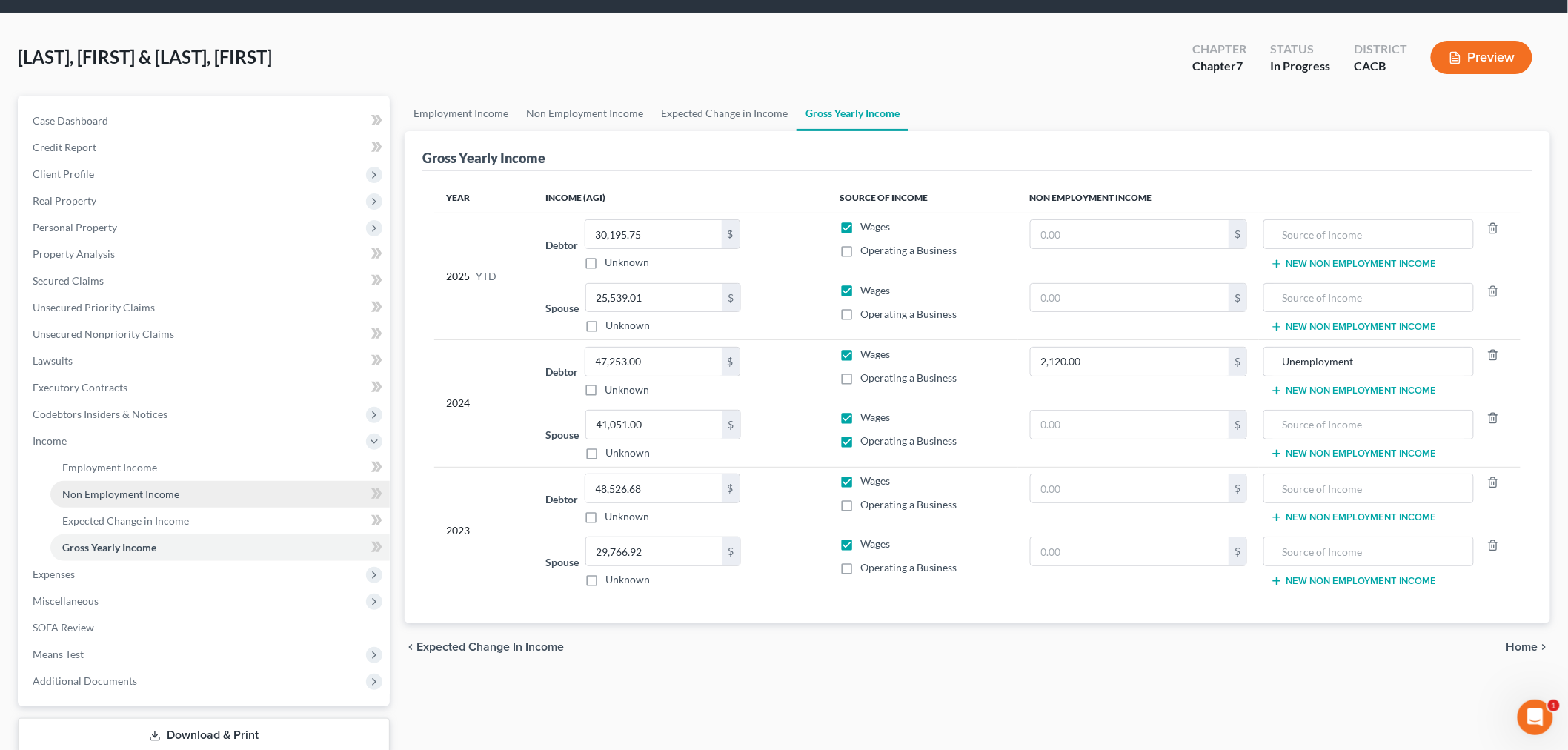 scroll, scrollTop: 82, scrollLeft: 0, axis: vertical 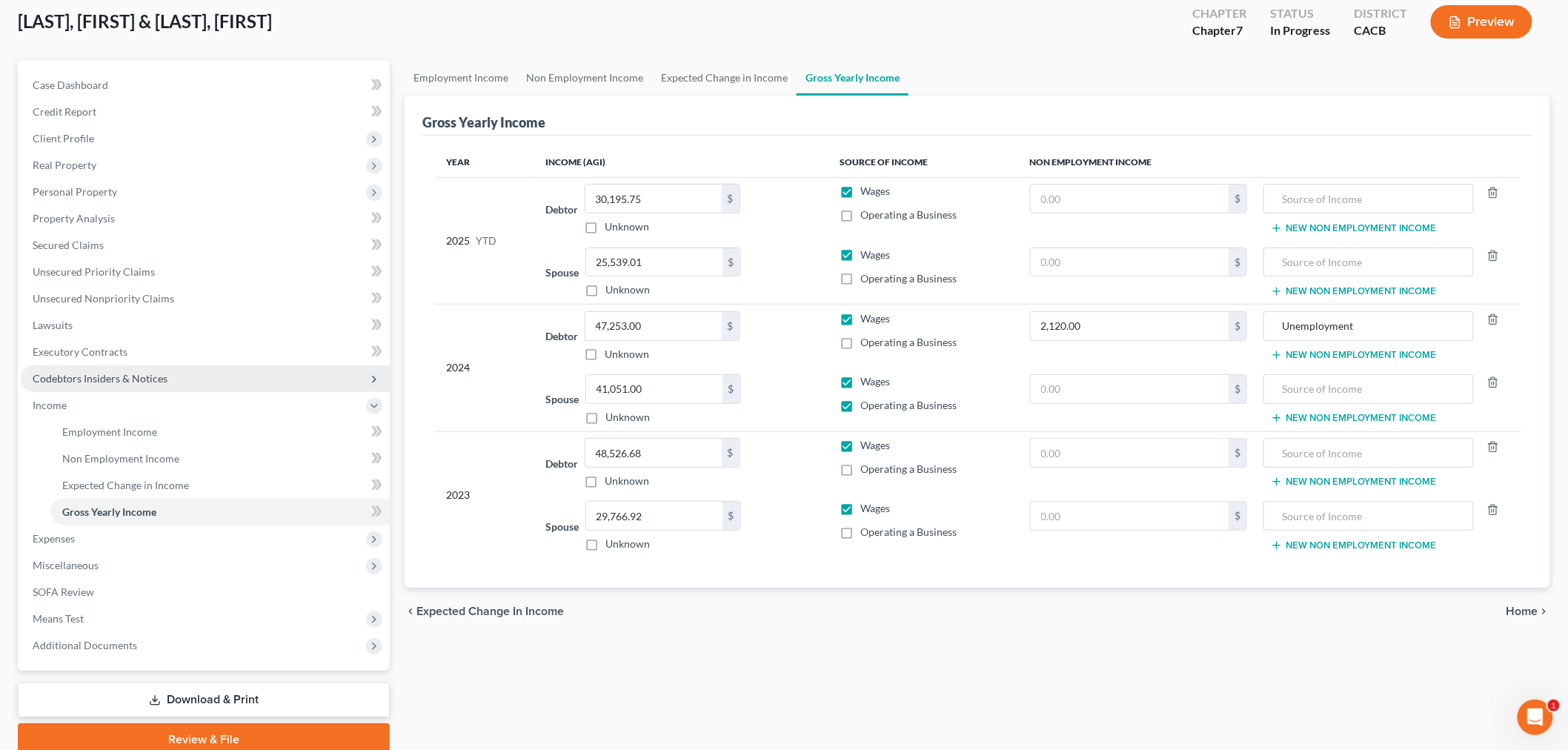 click on "Codebtors Insiders & Notices" at bounding box center [100, 378] 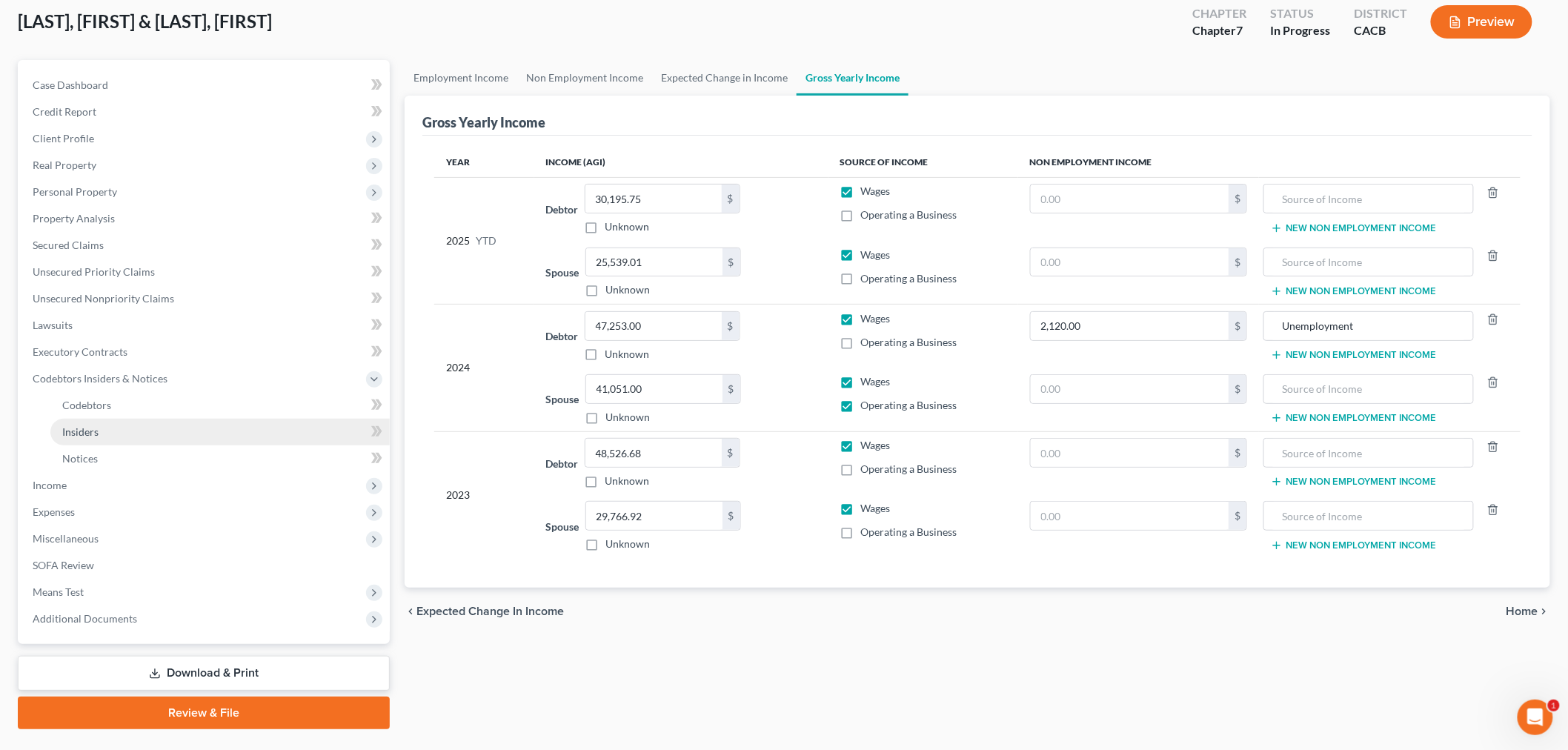 click on "Insiders" at bounding box center [220, 432] 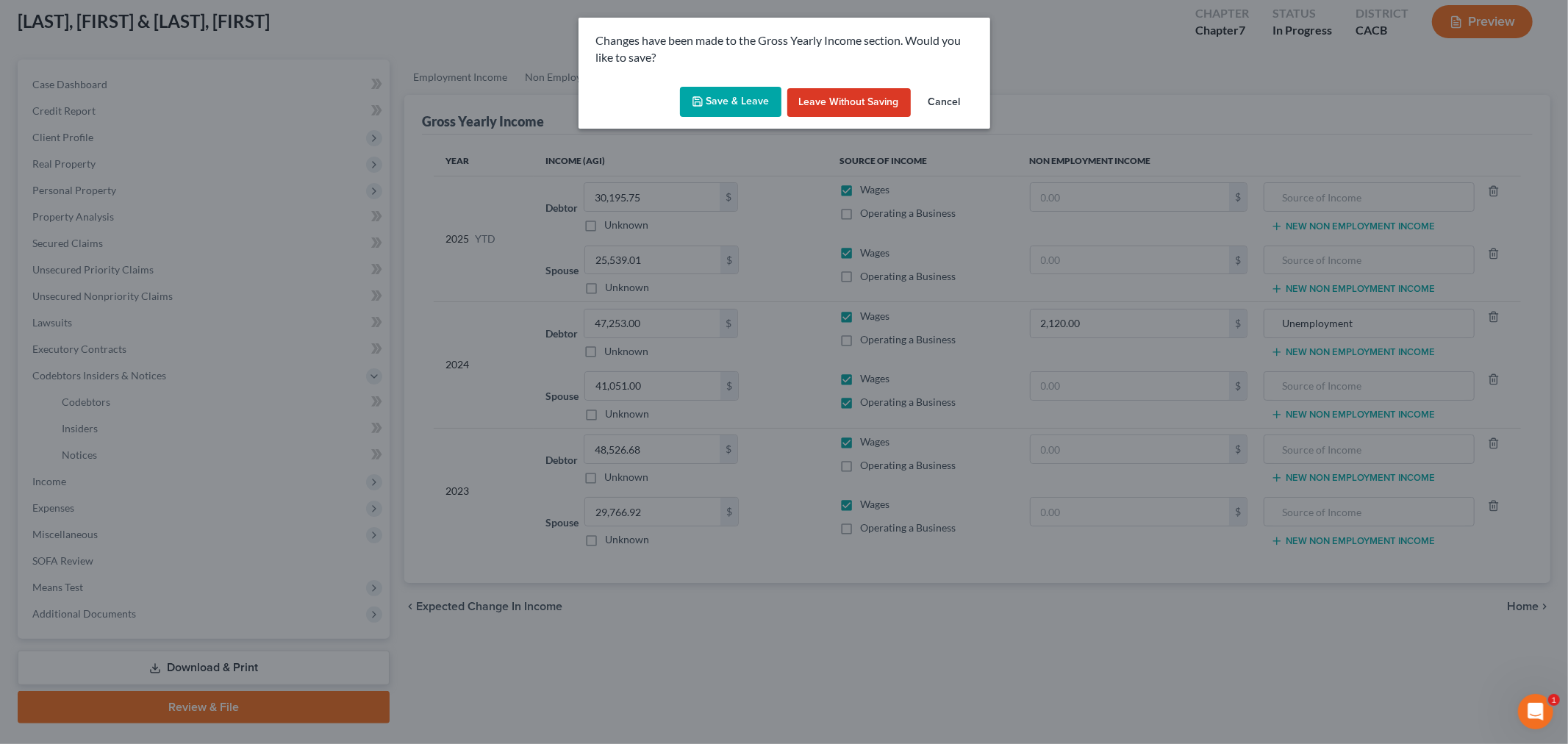 click on "Save & Leave" at bounding box center [731, 102] 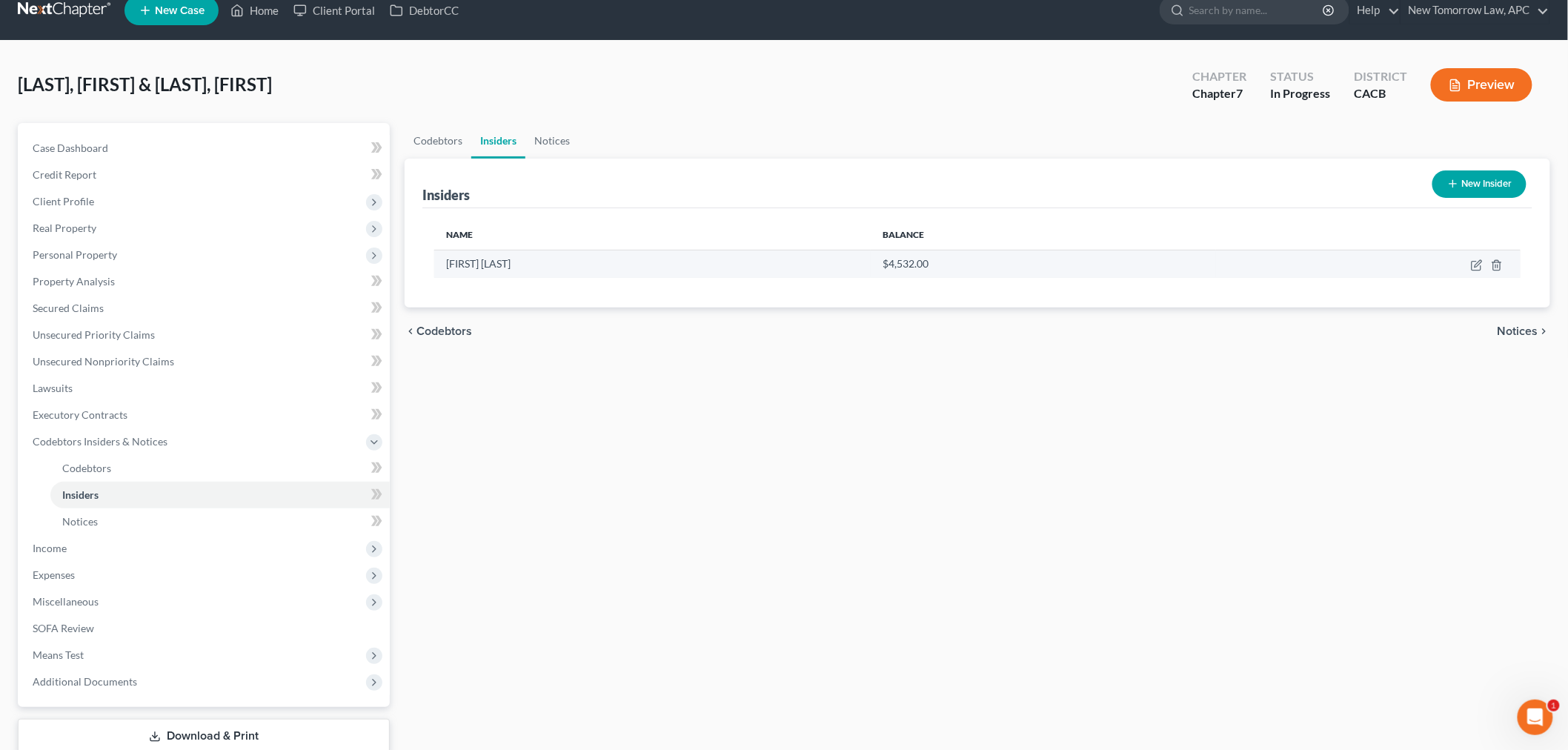 scroll, scrollTop: 0, scrollLeft: 0, axis: both 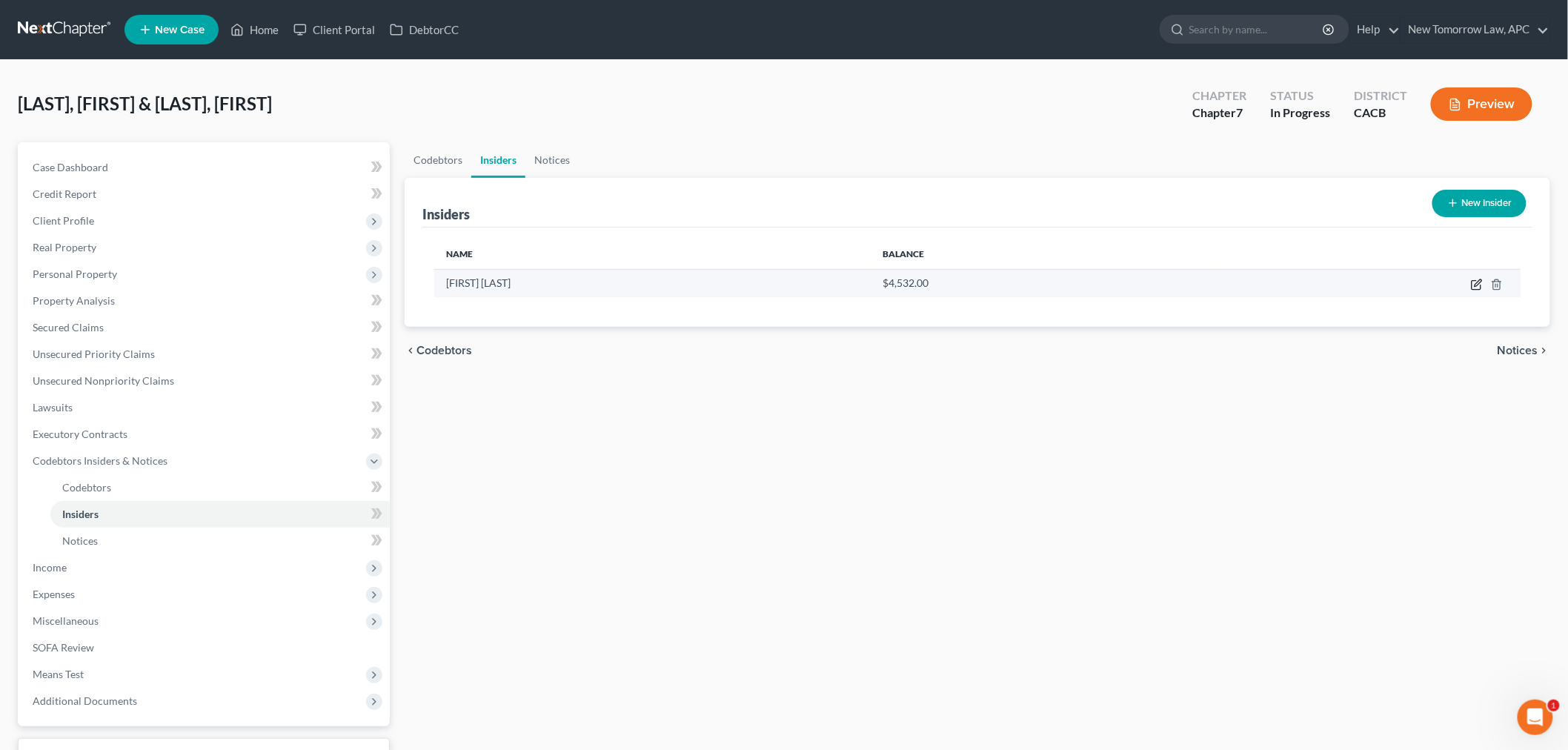 click 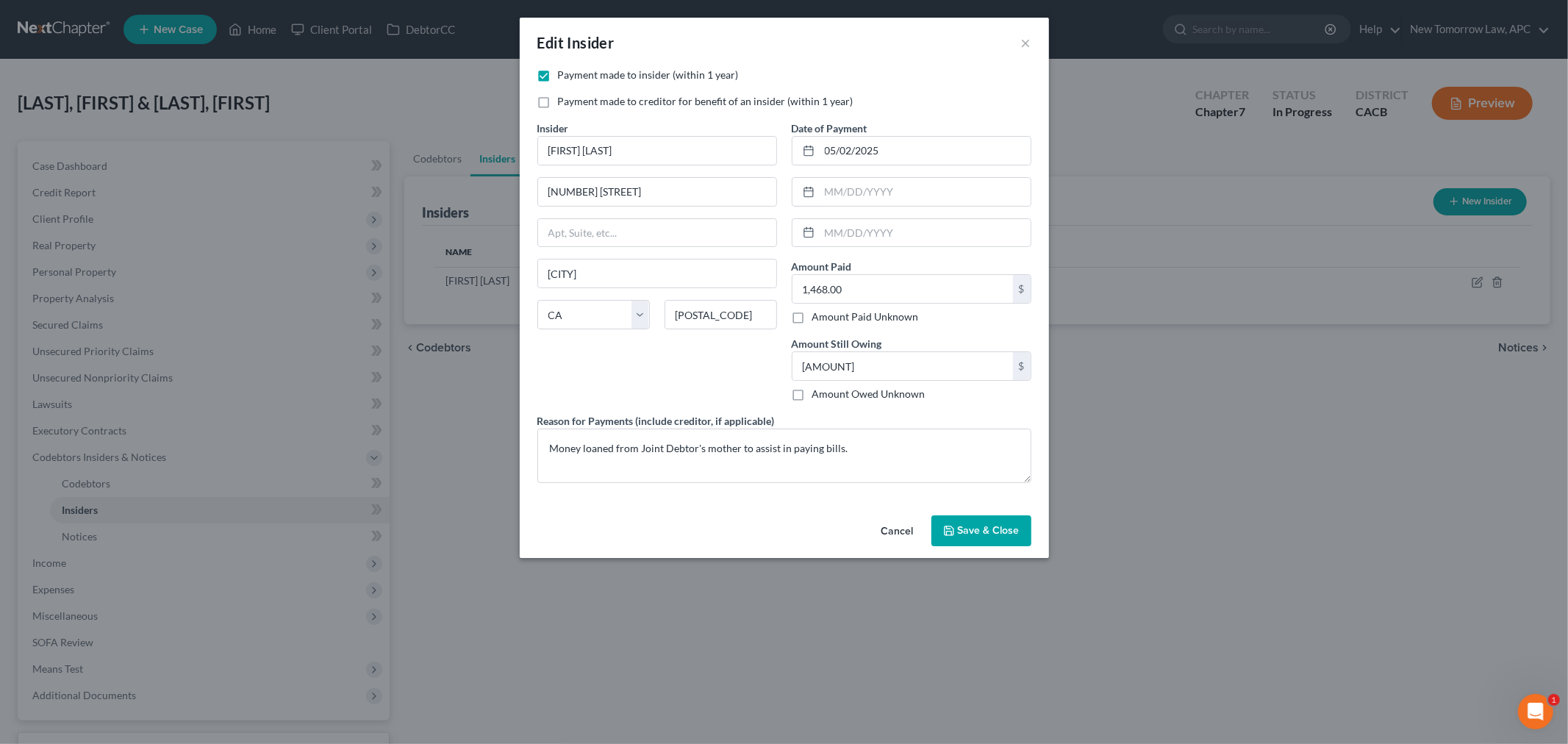 click on "Save & Close" at bounding box center (989, 530) 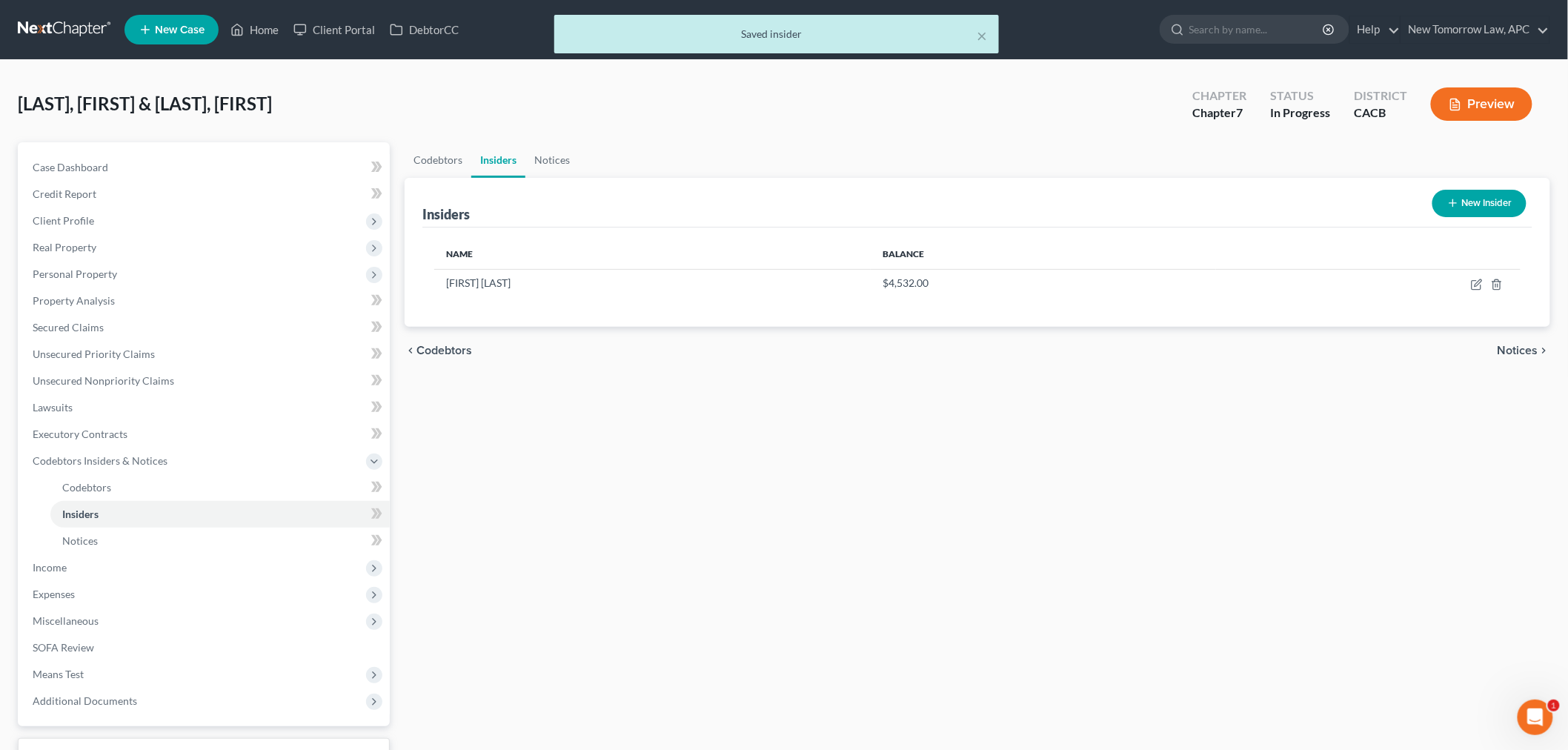 click on "New Insider" at bounding box center (1479, 203) 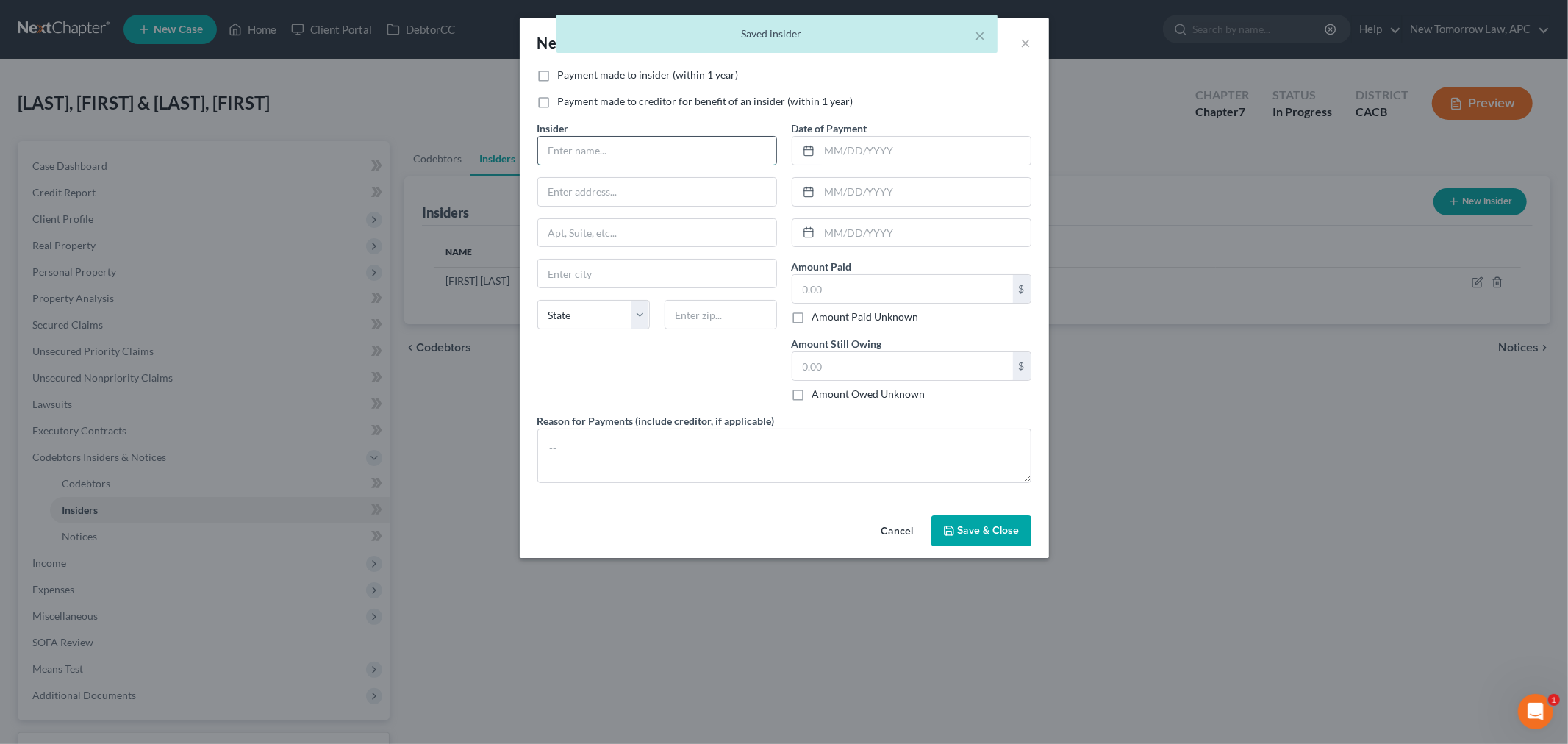 click at bounding box center [657, 151] 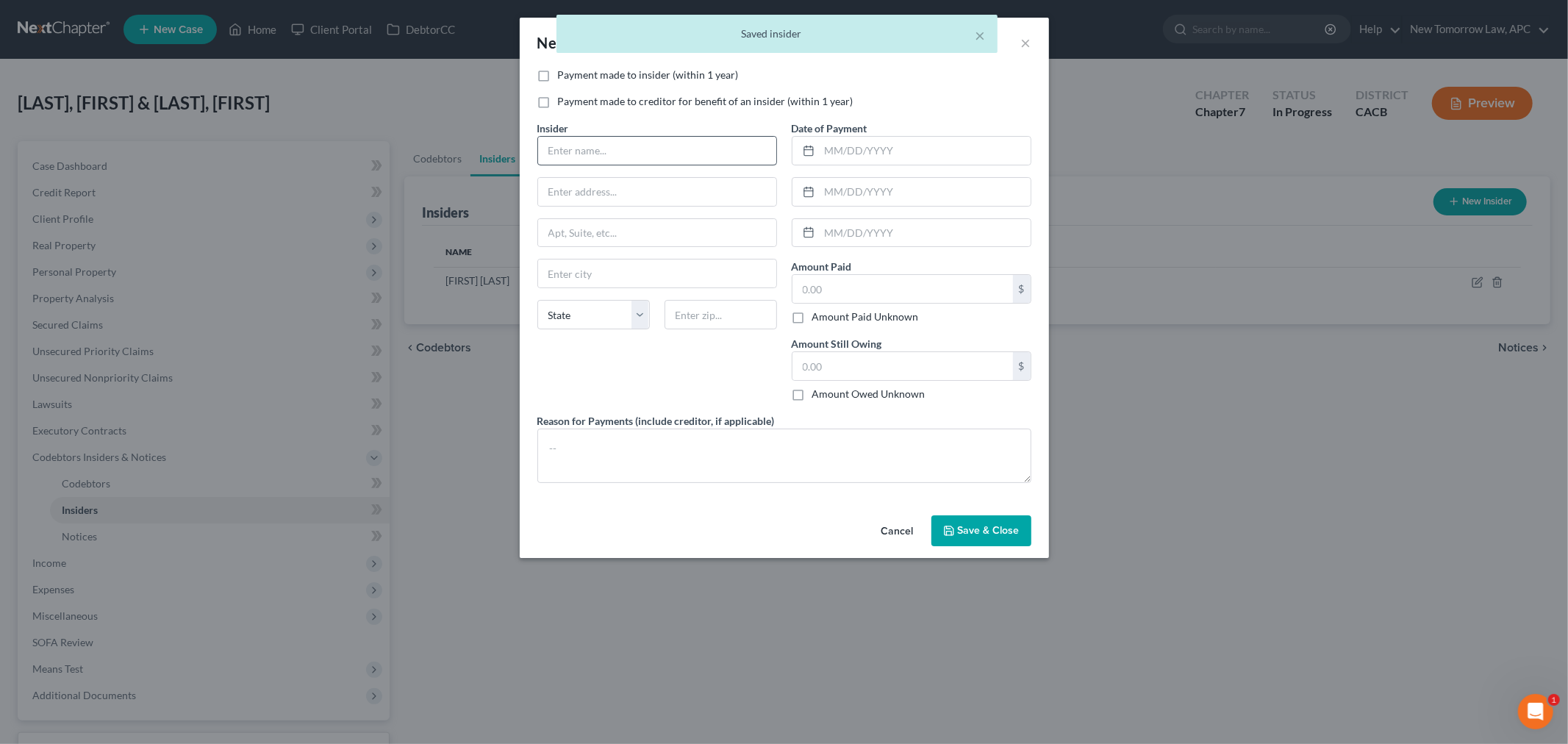 drag, startPoint x: 544, startPoint y: 104, endPoint x: 637, endPoint y: 143, distance: 100.8464 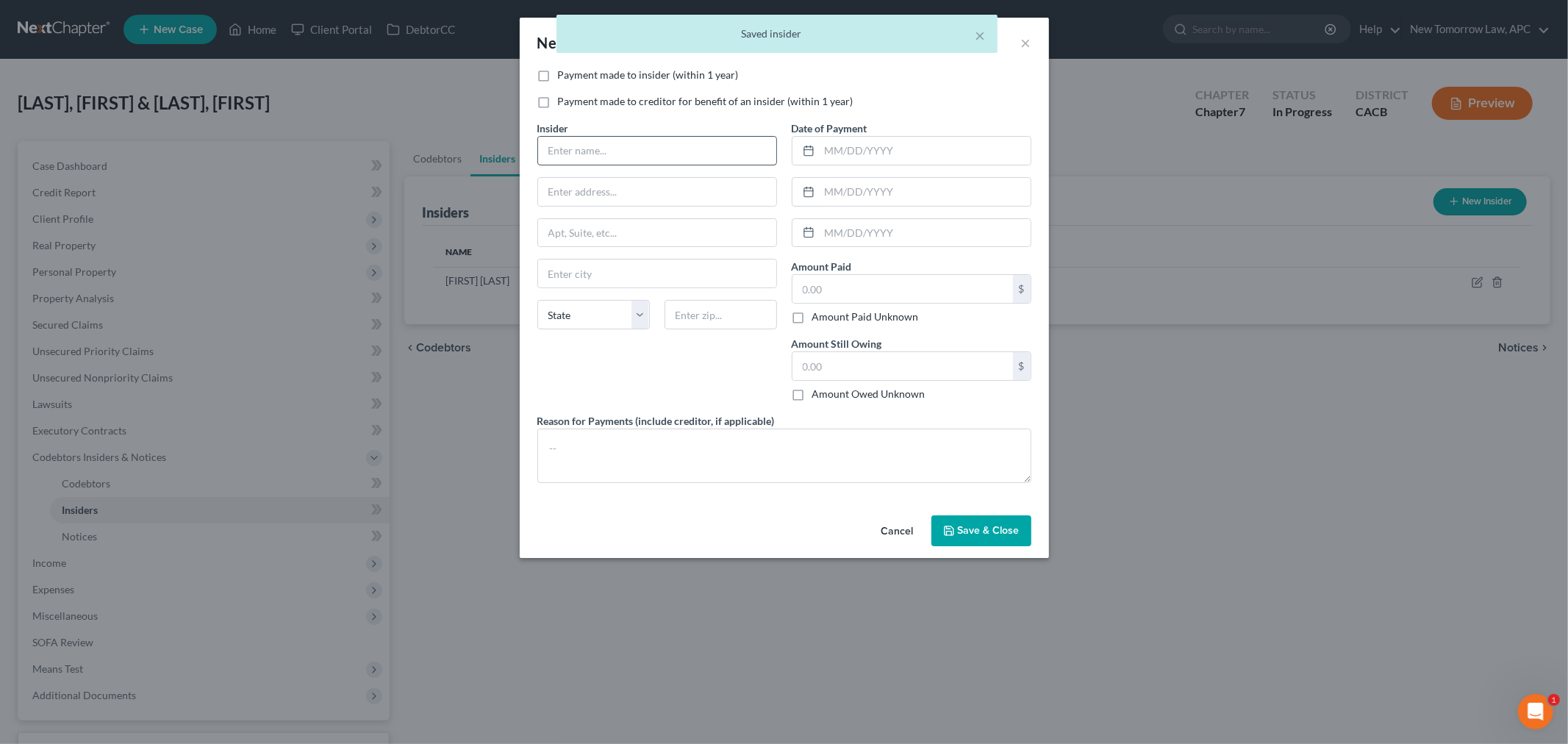 click on "Payment made to creditor for benefit of an insider (within 1 year)" at bounding box center [568, 99] 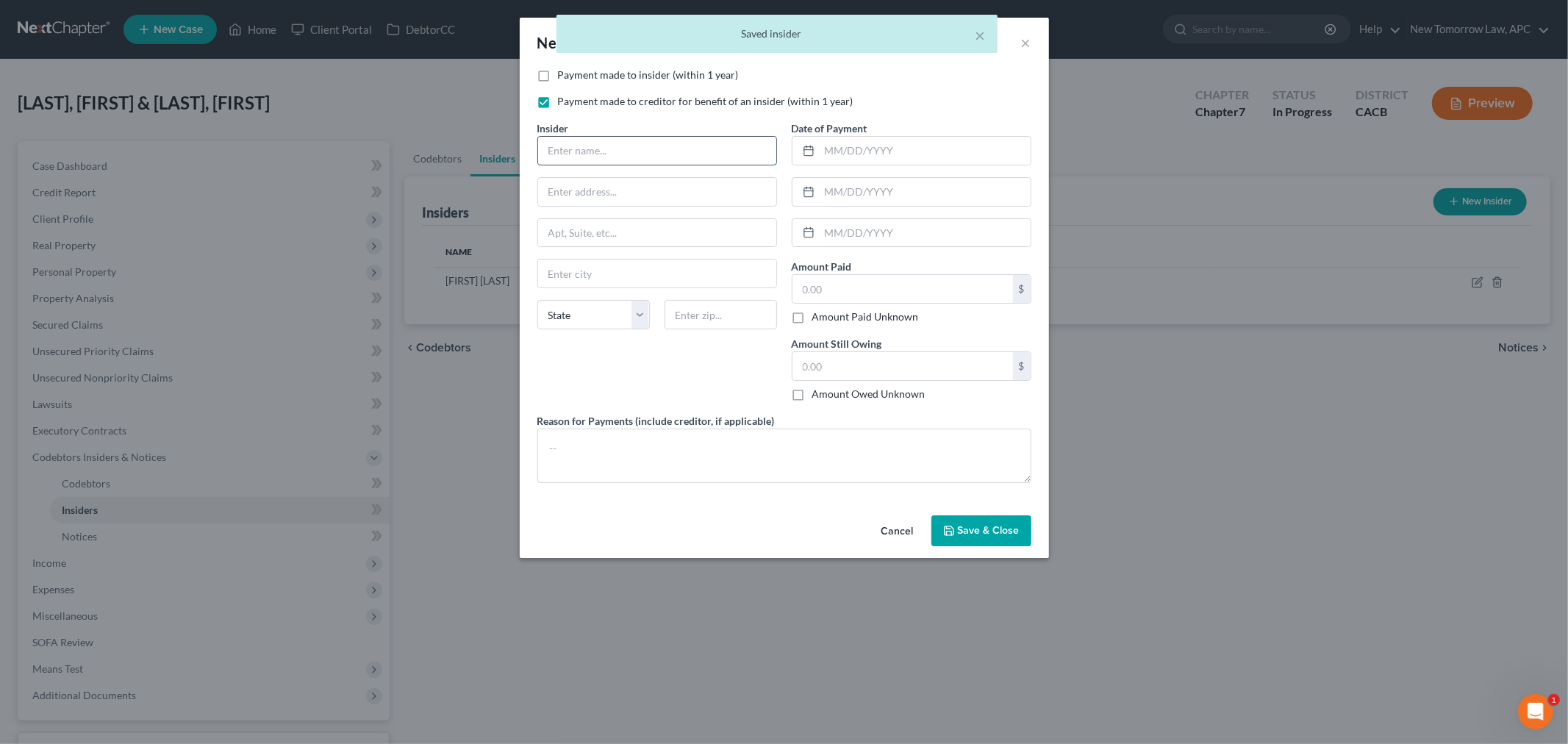 click at bounding box center (657, 151) 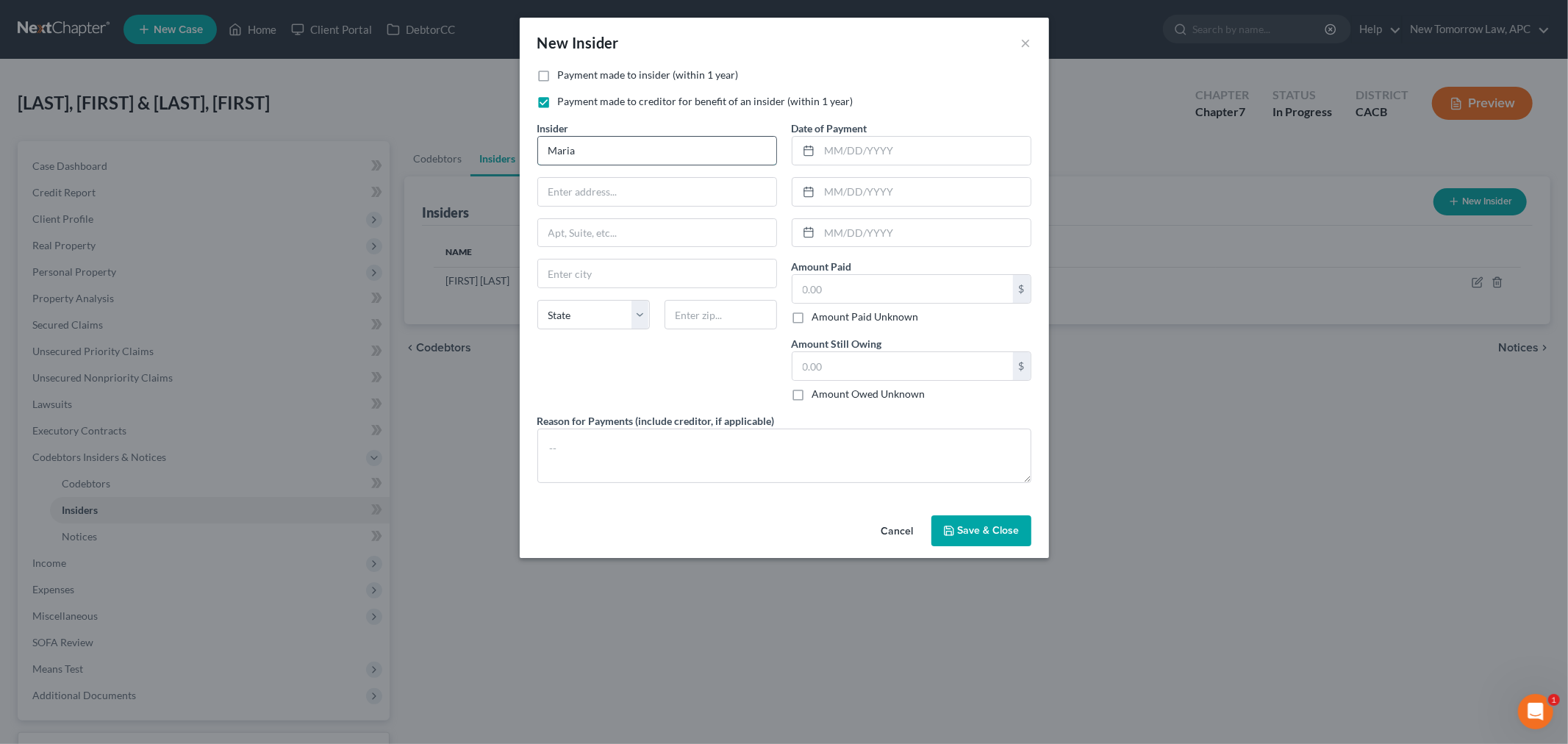 type on "[FIRST] [LAST]" 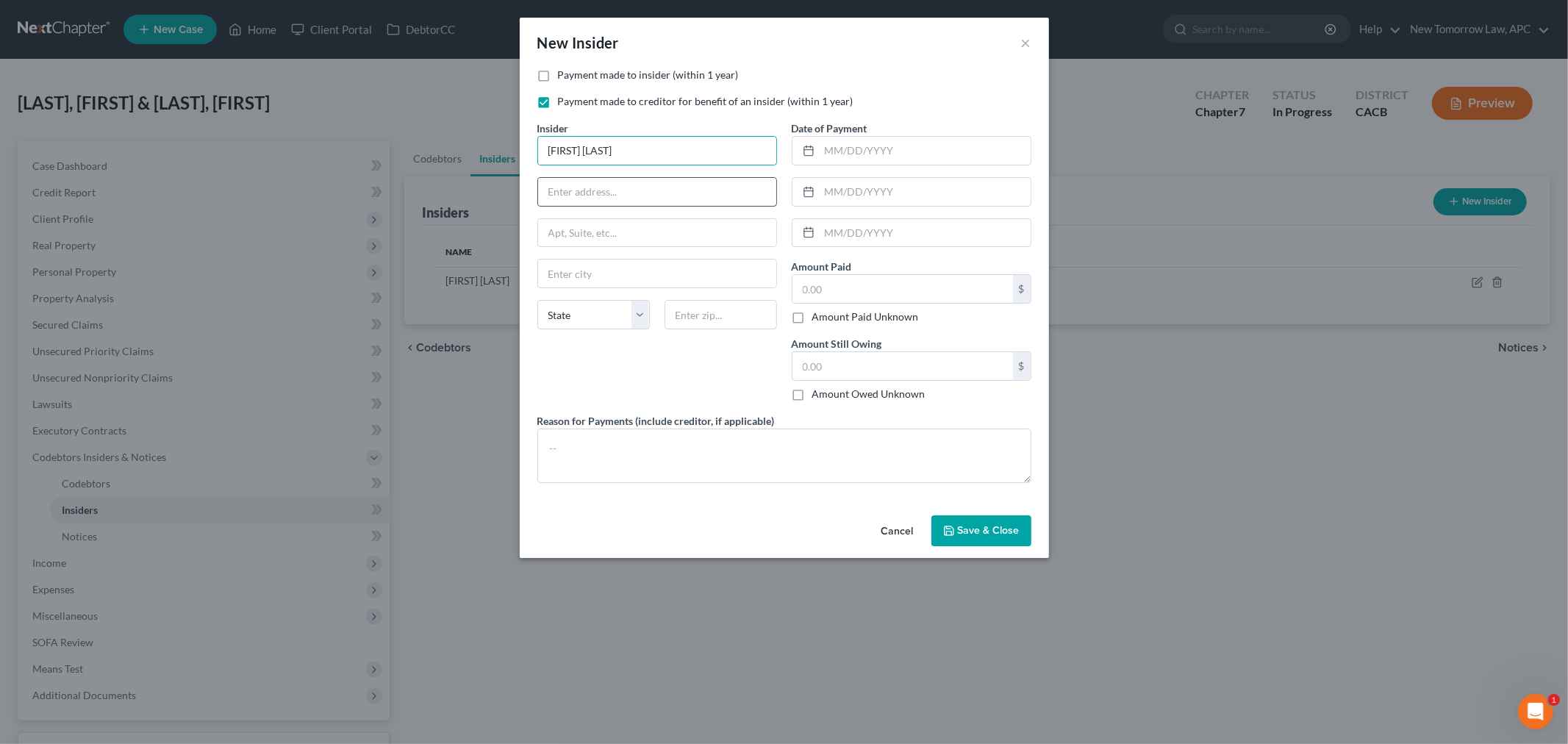 click at bounding box center [657, 192] 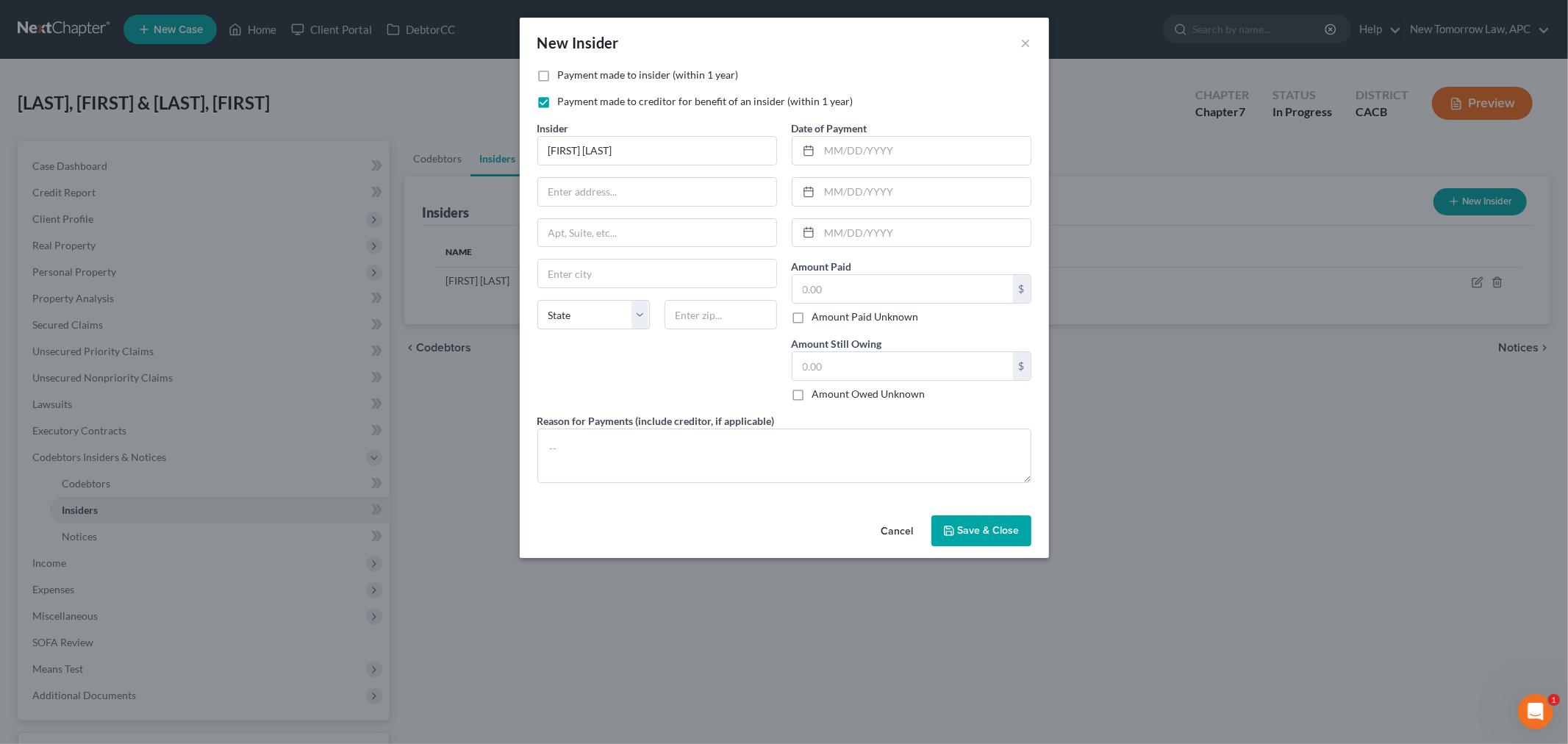 click on "Date of Payment                         Amount Paid
$
Amount Paid Unknown
Balance Undetermined
$
Amount Paid Unknown
Amount Still Owing
$
Amount Owed Unknown
Balance Undetermined
$
Amount Owed Unknown" at bounding box center (912, 267) 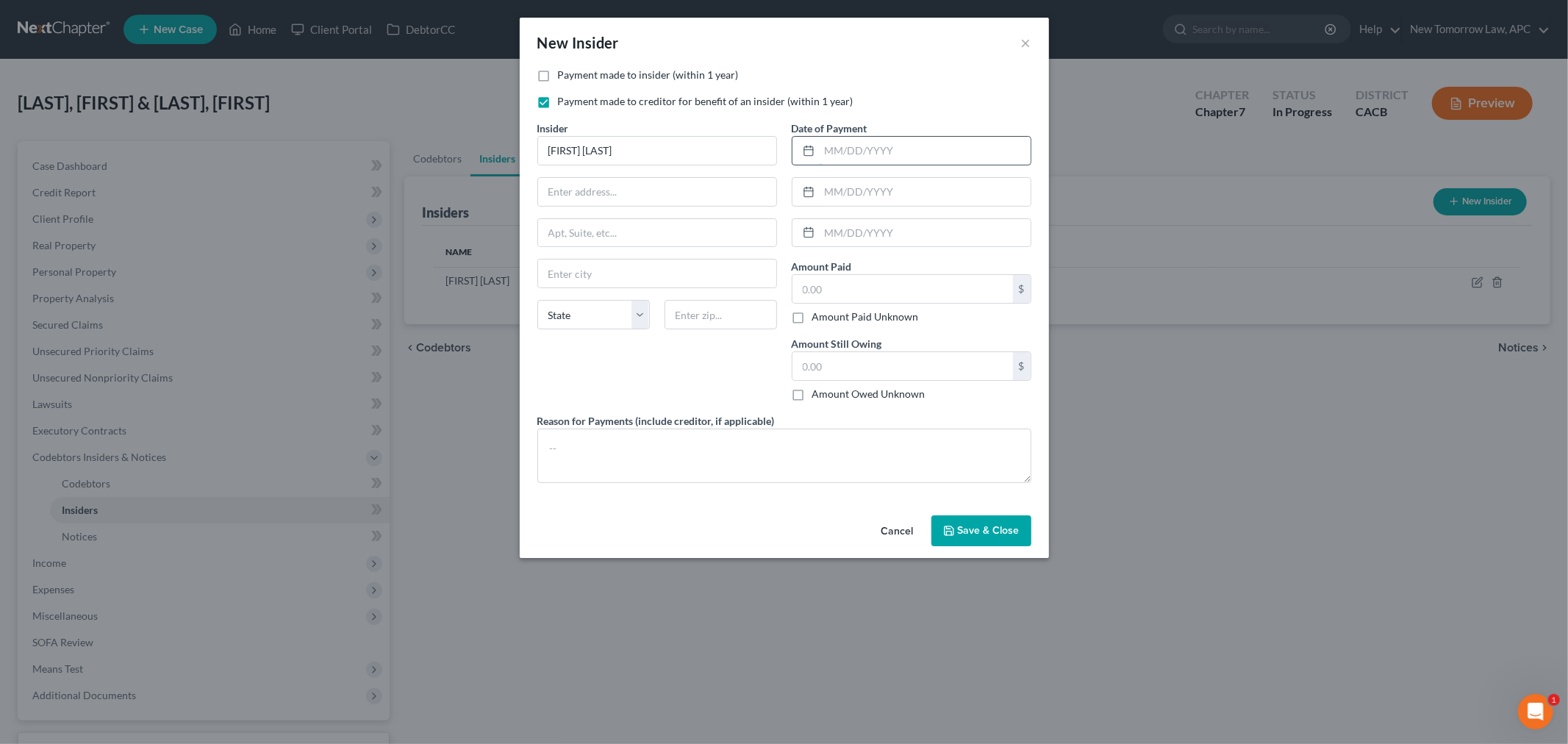 click at bounding box center (925, 151) 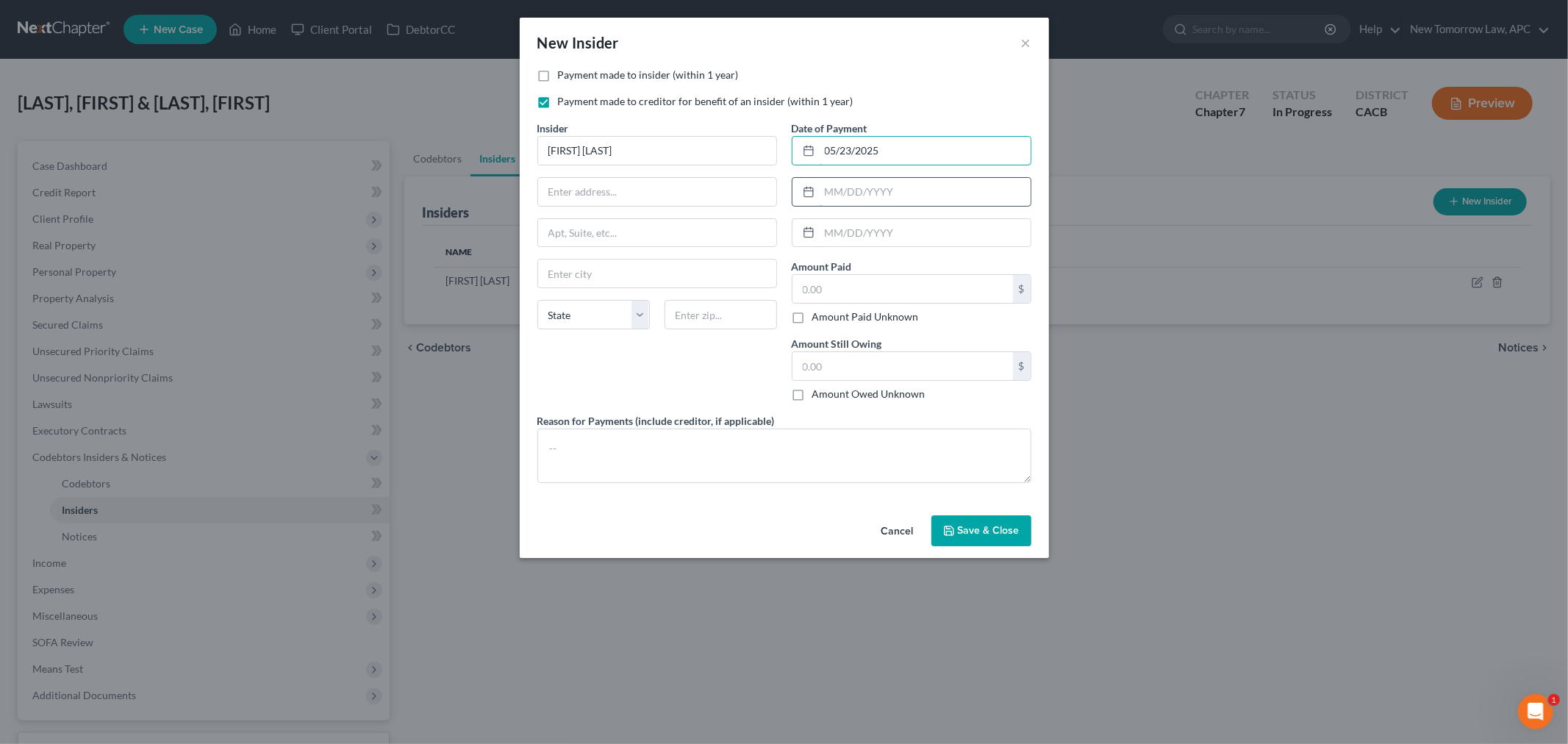 type on "05/23/2025" 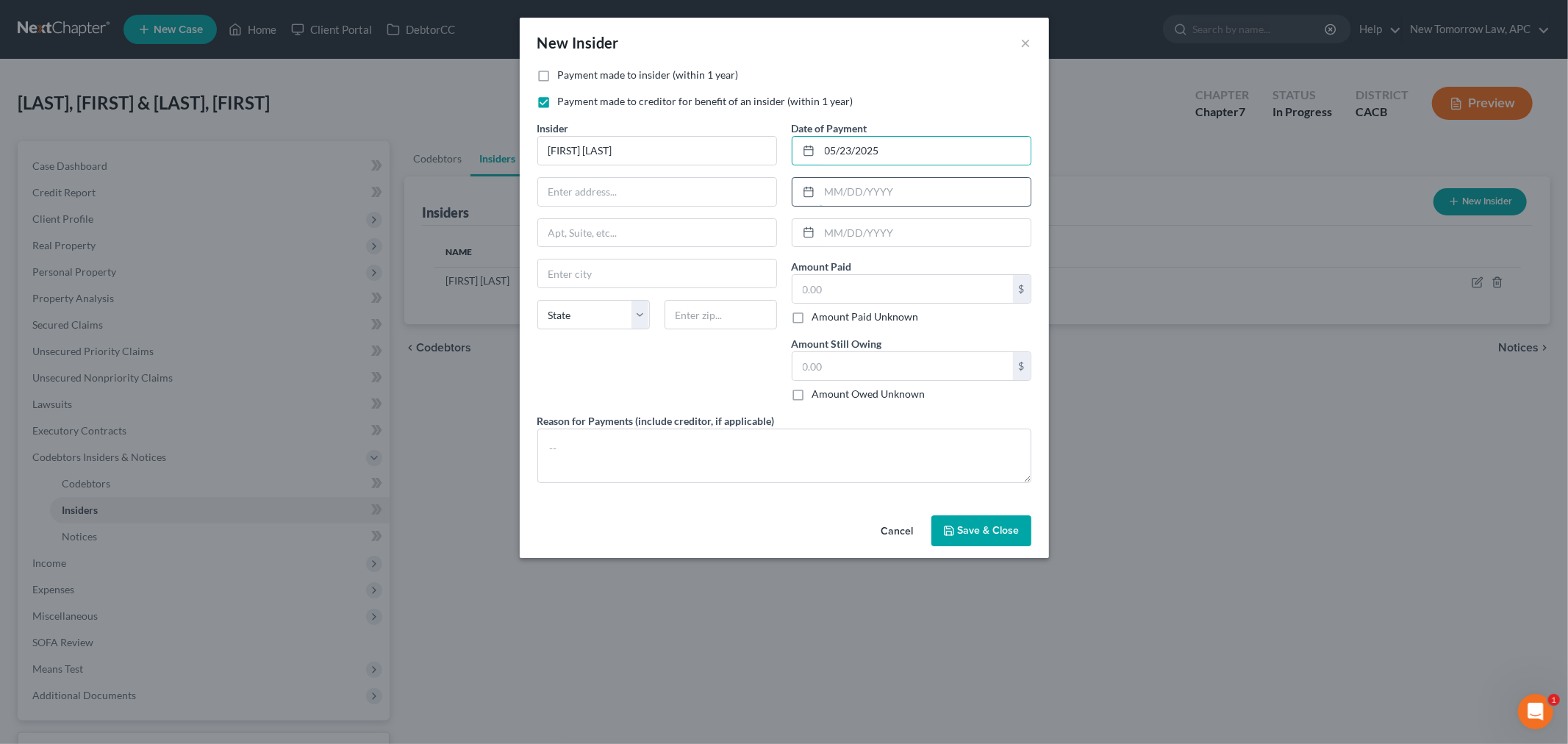 click at bounding box center [925, 192] 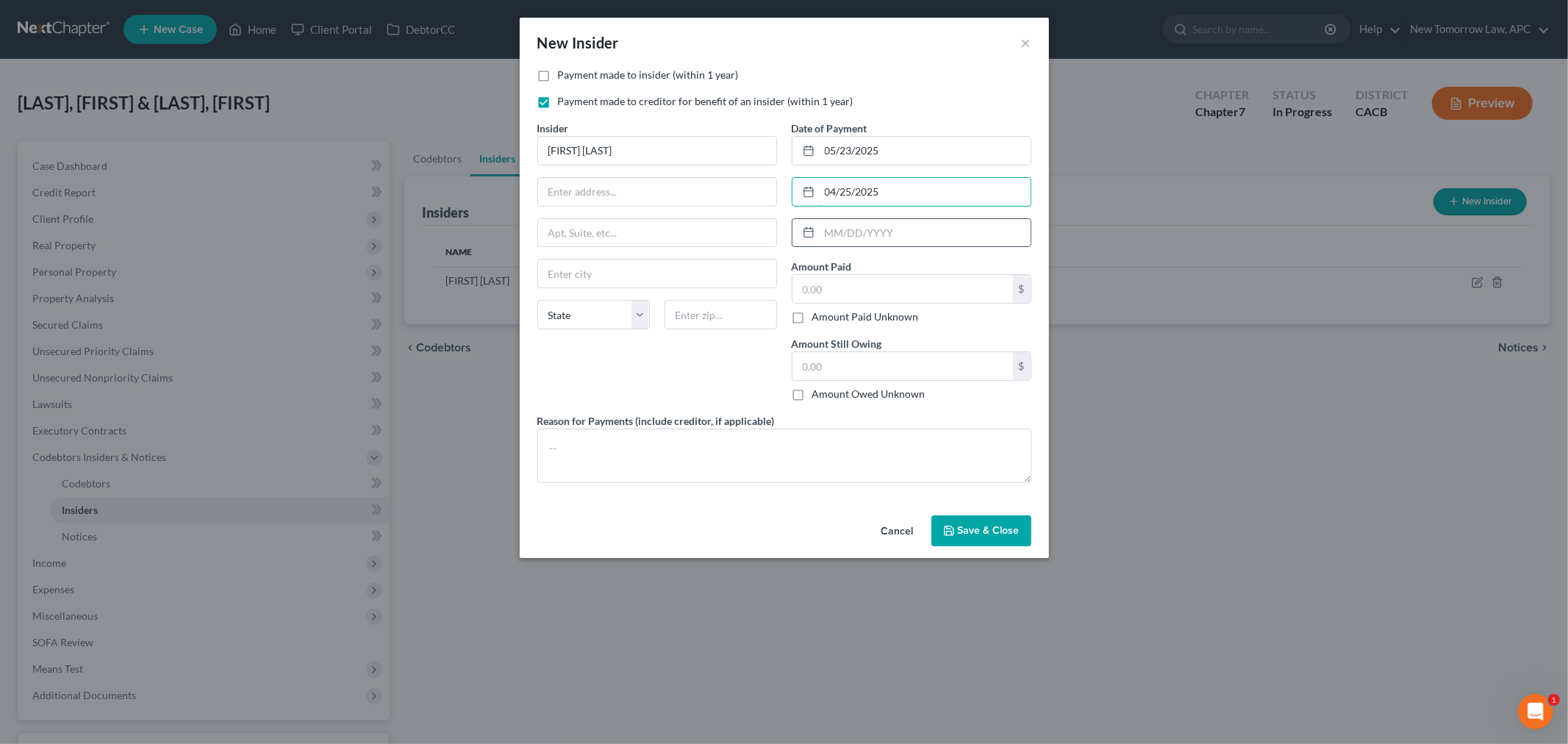 type on "04/25/2025" 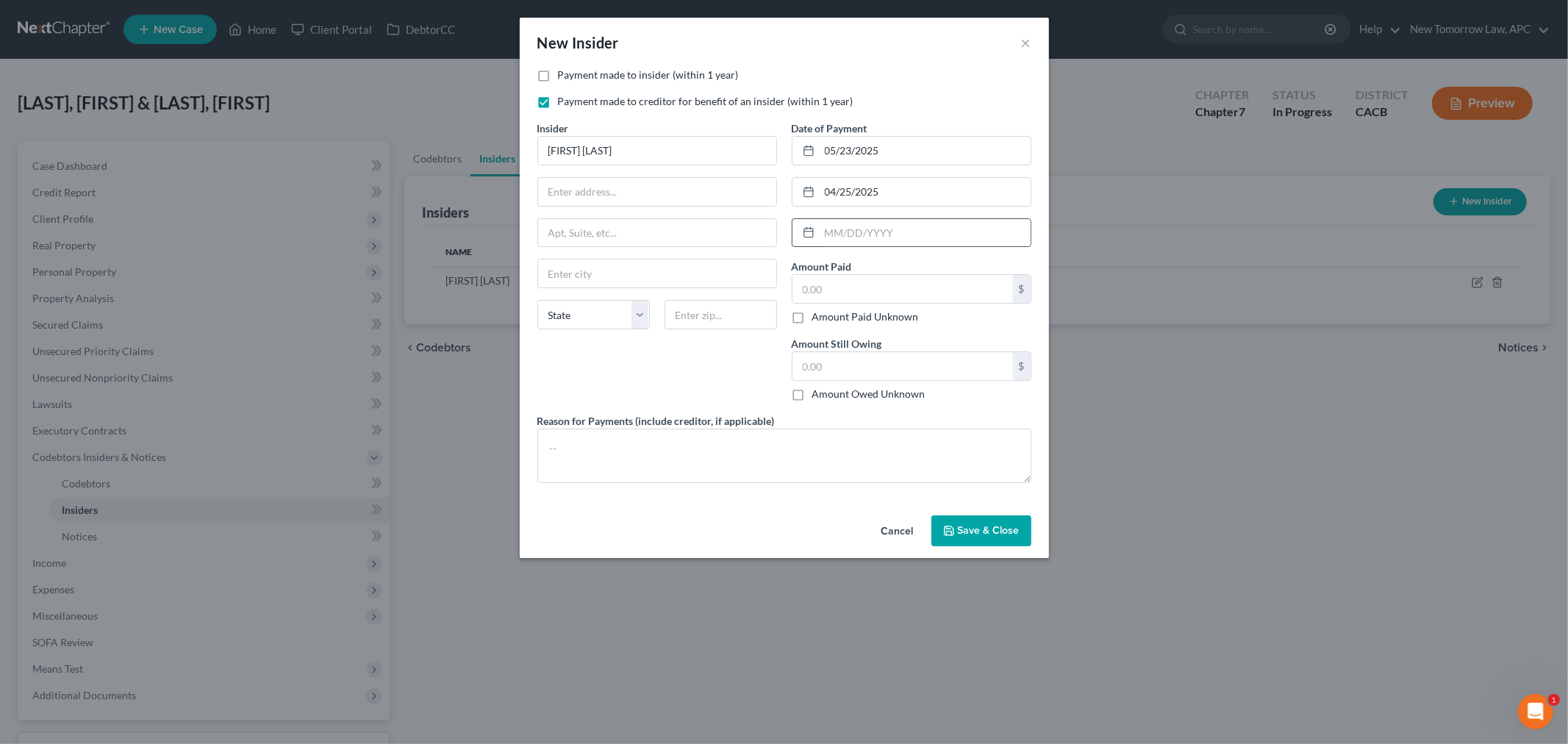 click at bounding box center [912, 233] 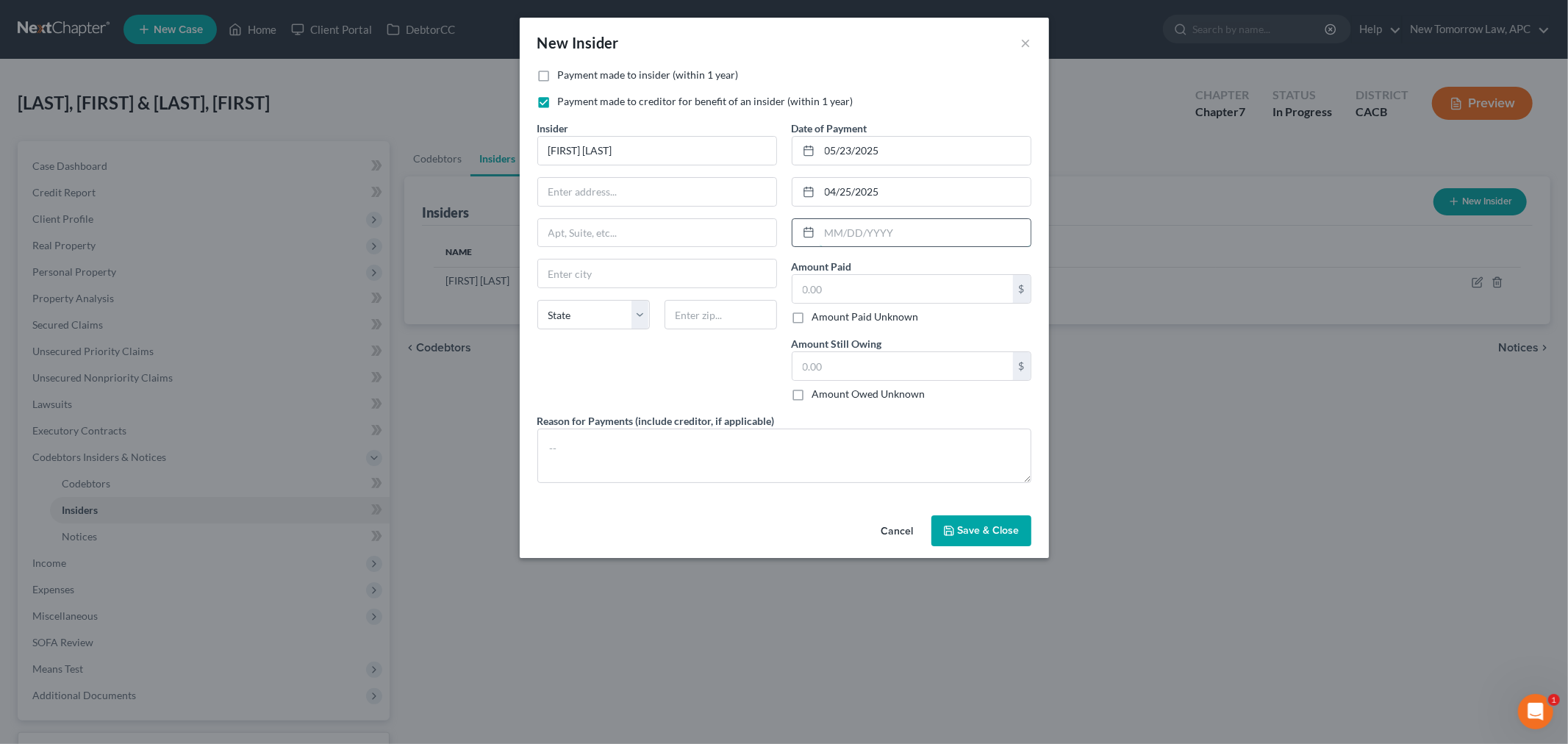 click at bounding box center [925, 233] 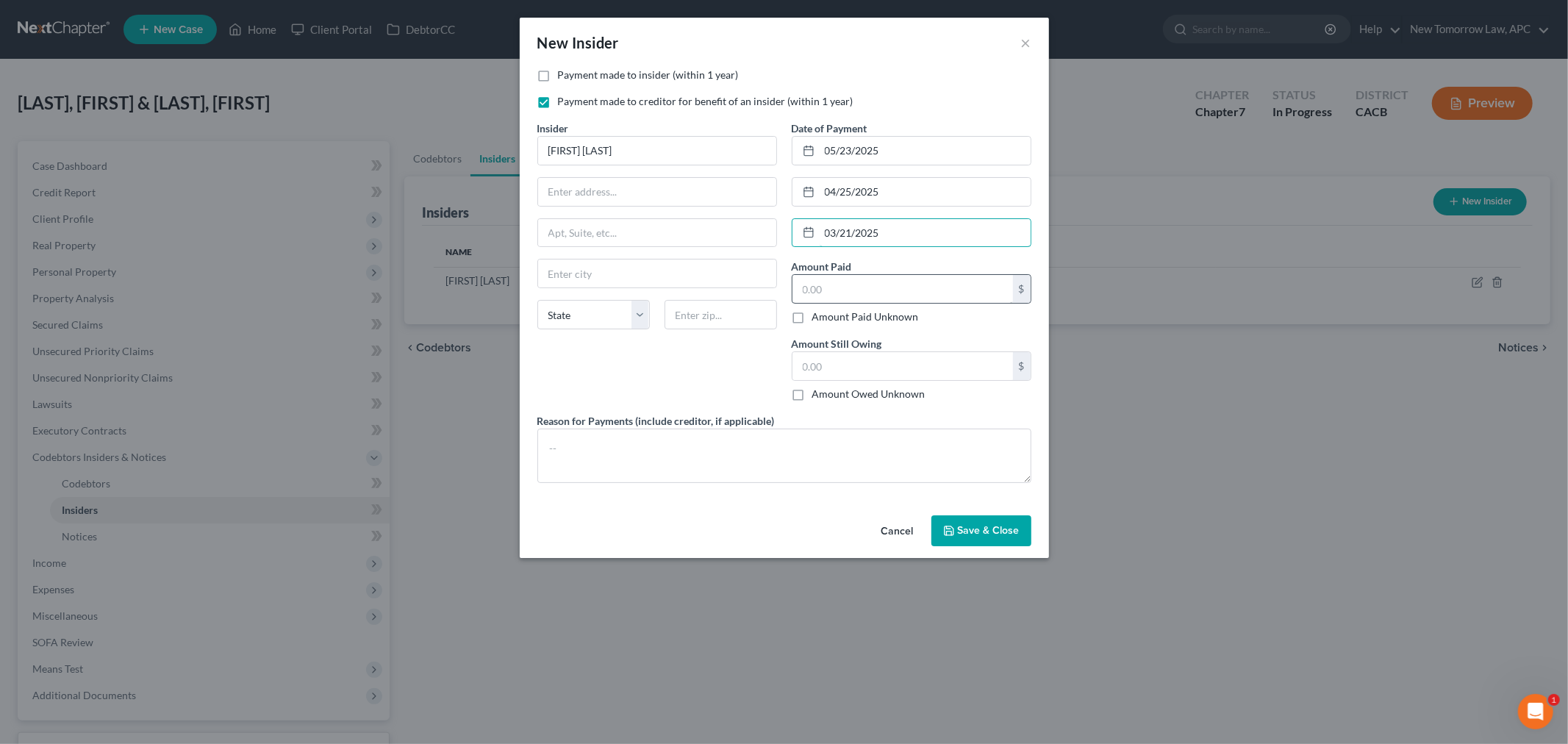type on "03/21/2025" 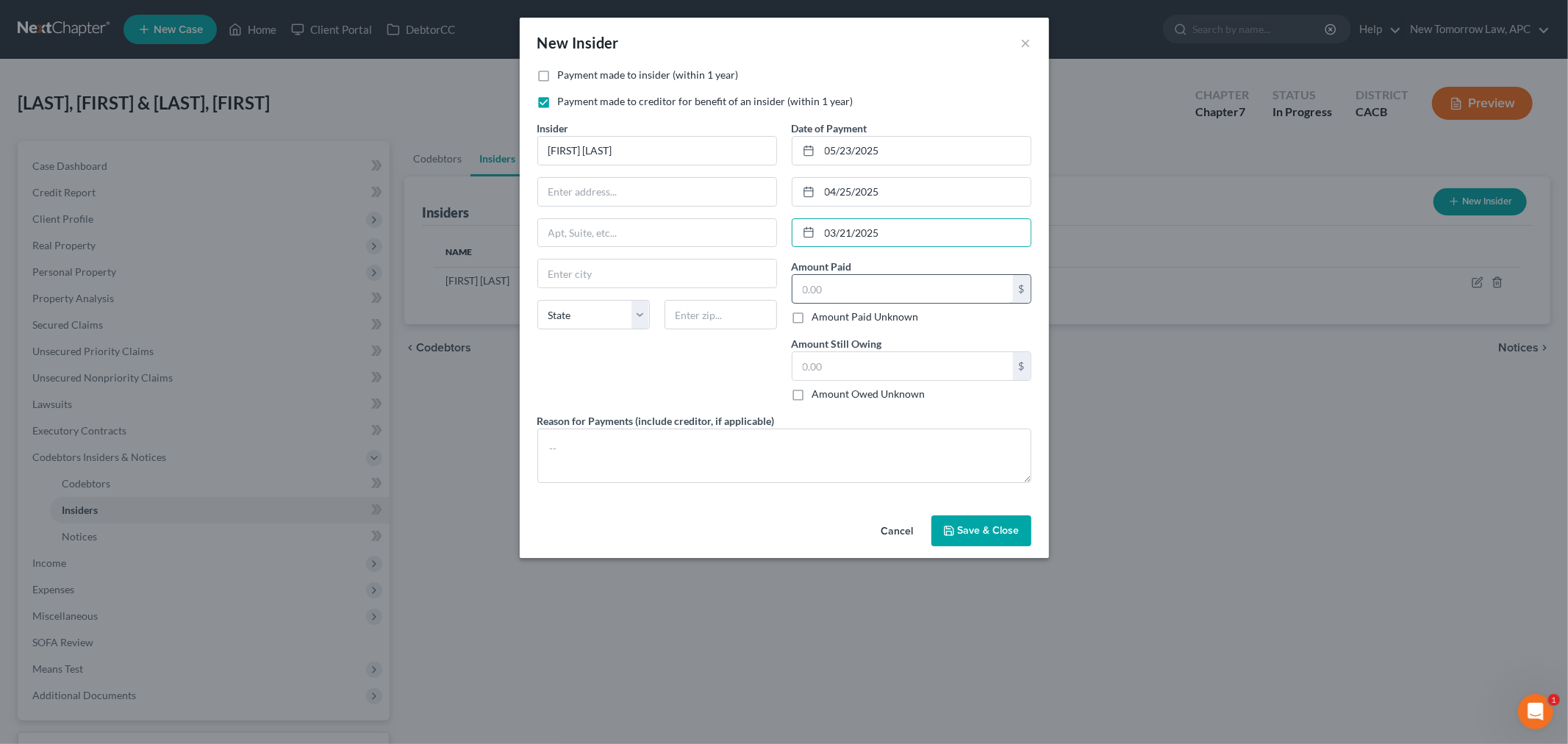 click at bounding box center (903, 289) 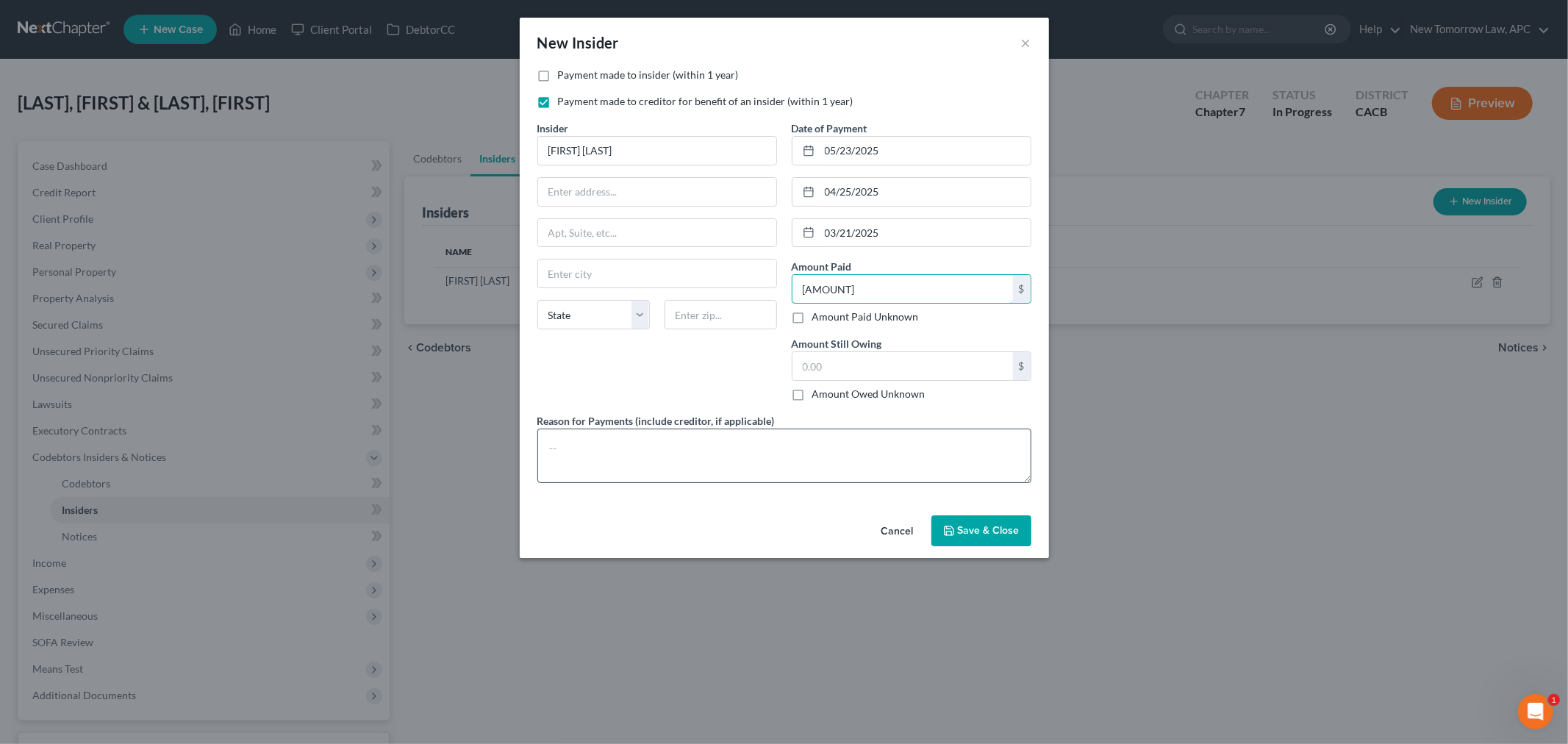 type on "[AMOUNT]" 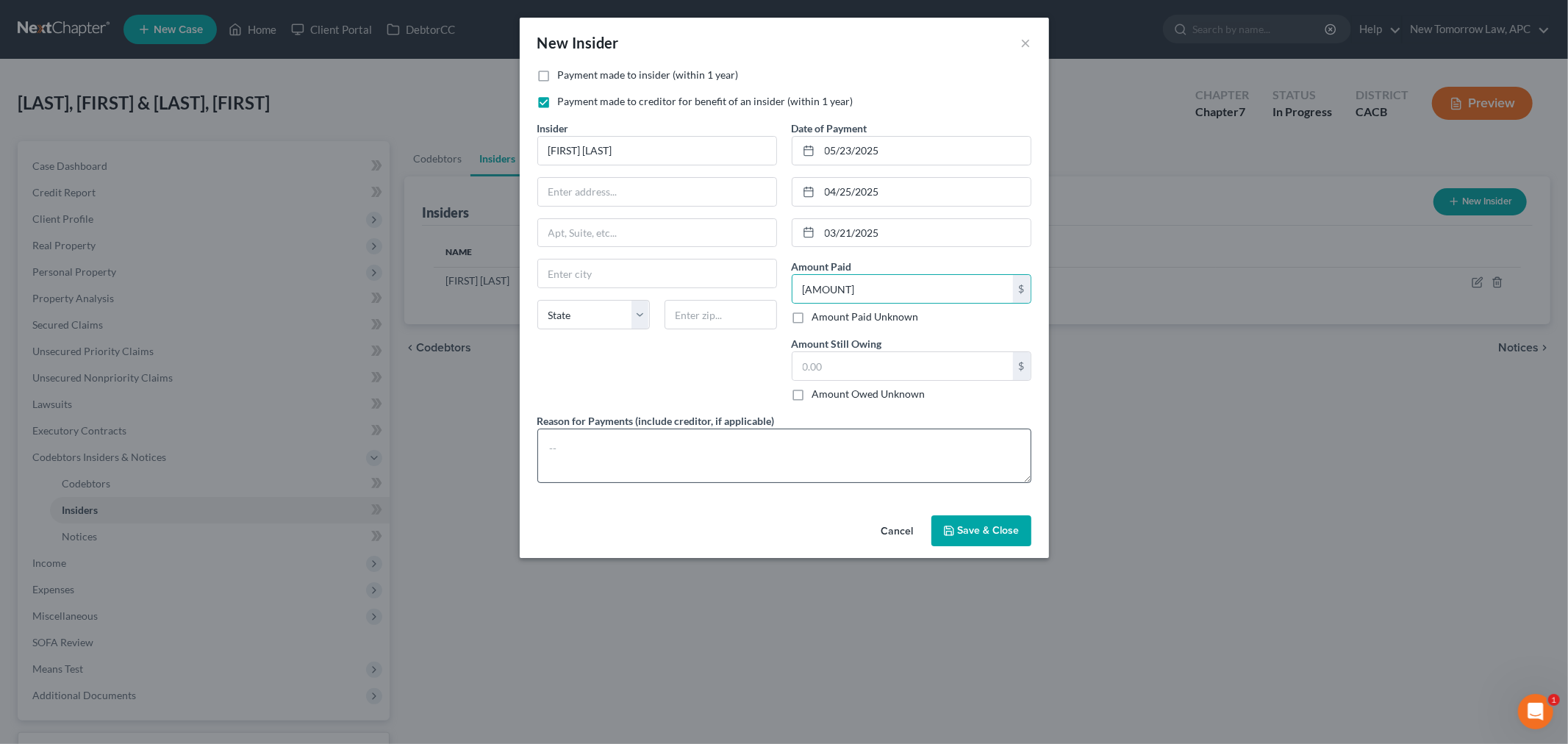 click on "Amount Owed Unknown" at bounding box center (869, 394) 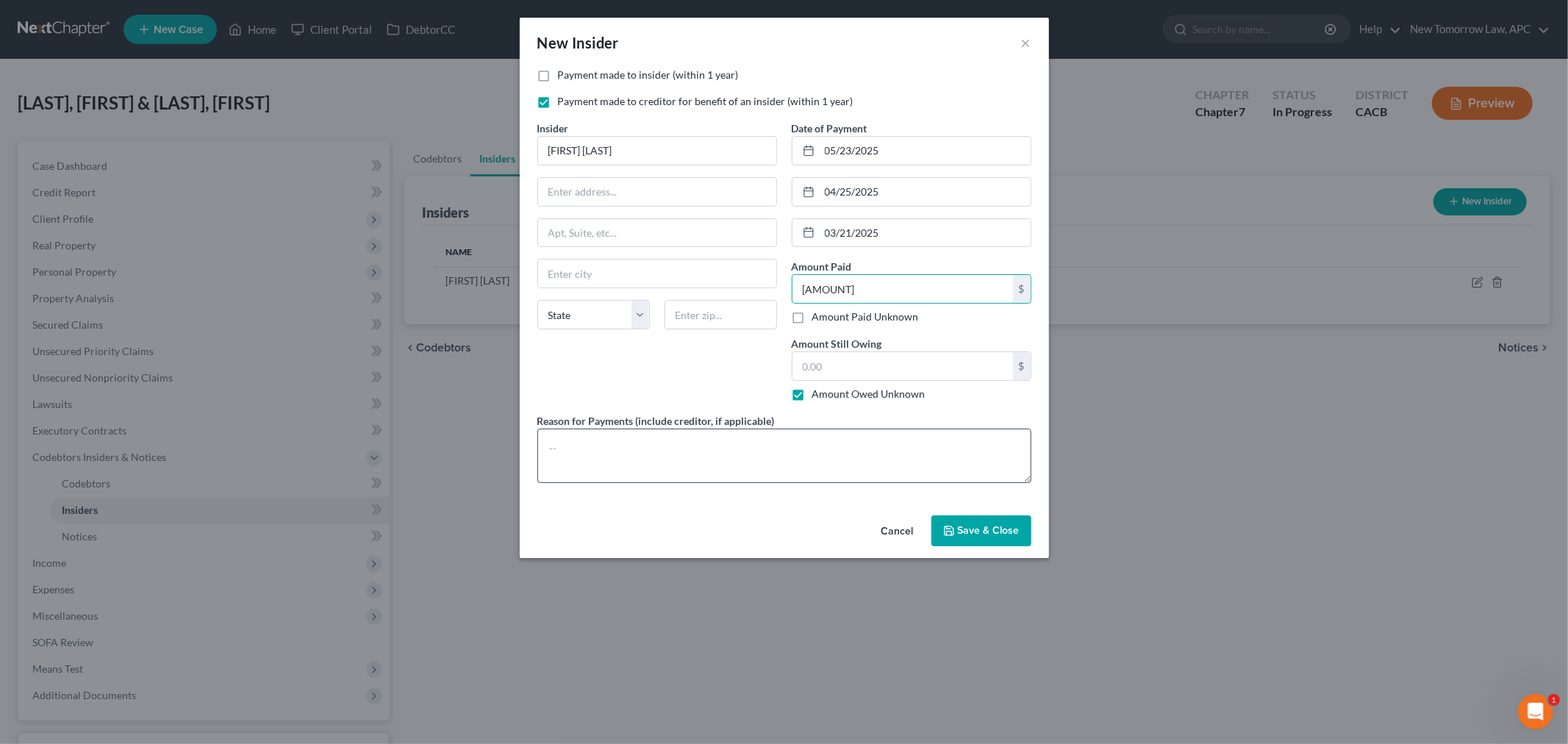 type on "0.00" 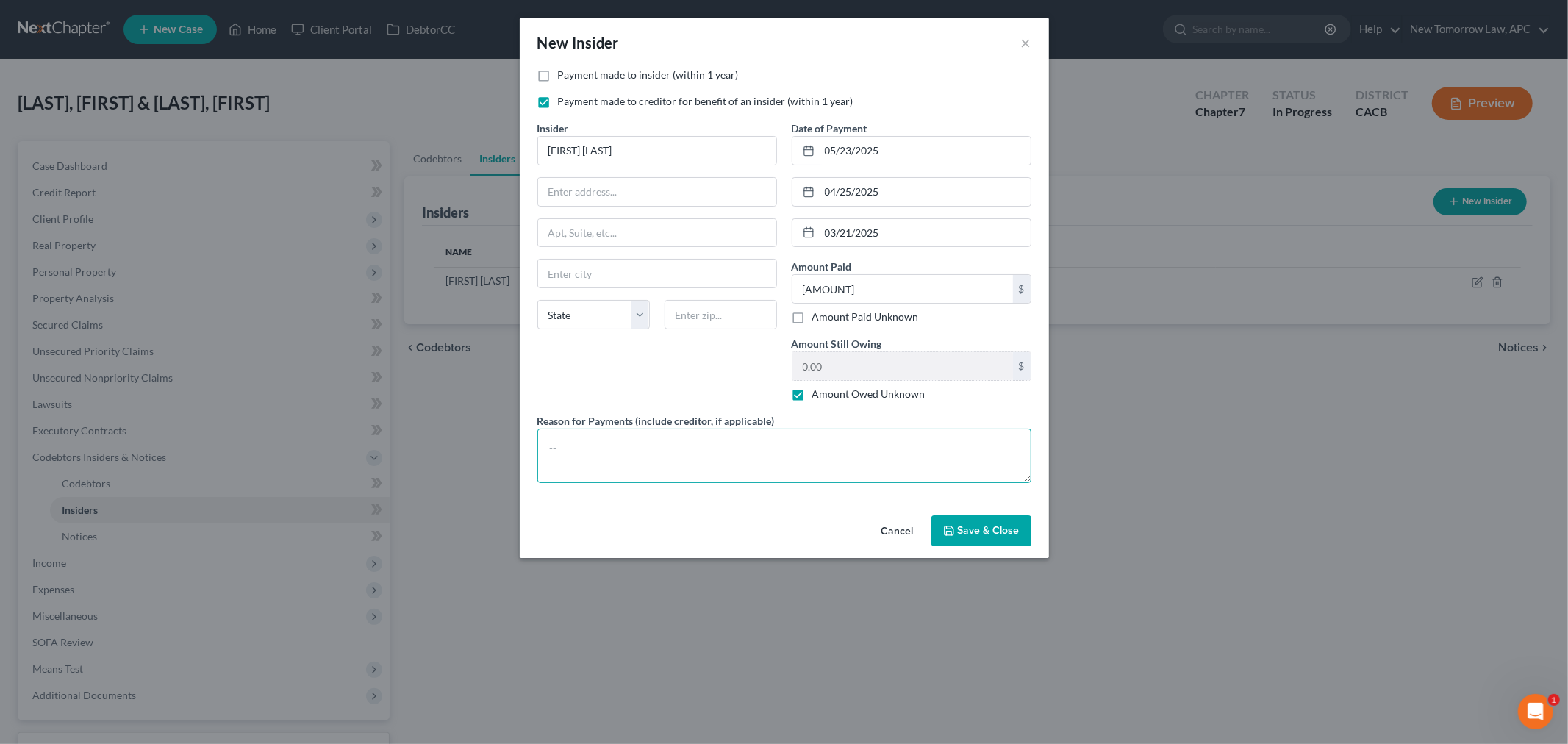 click at bounding box center (784, 456) 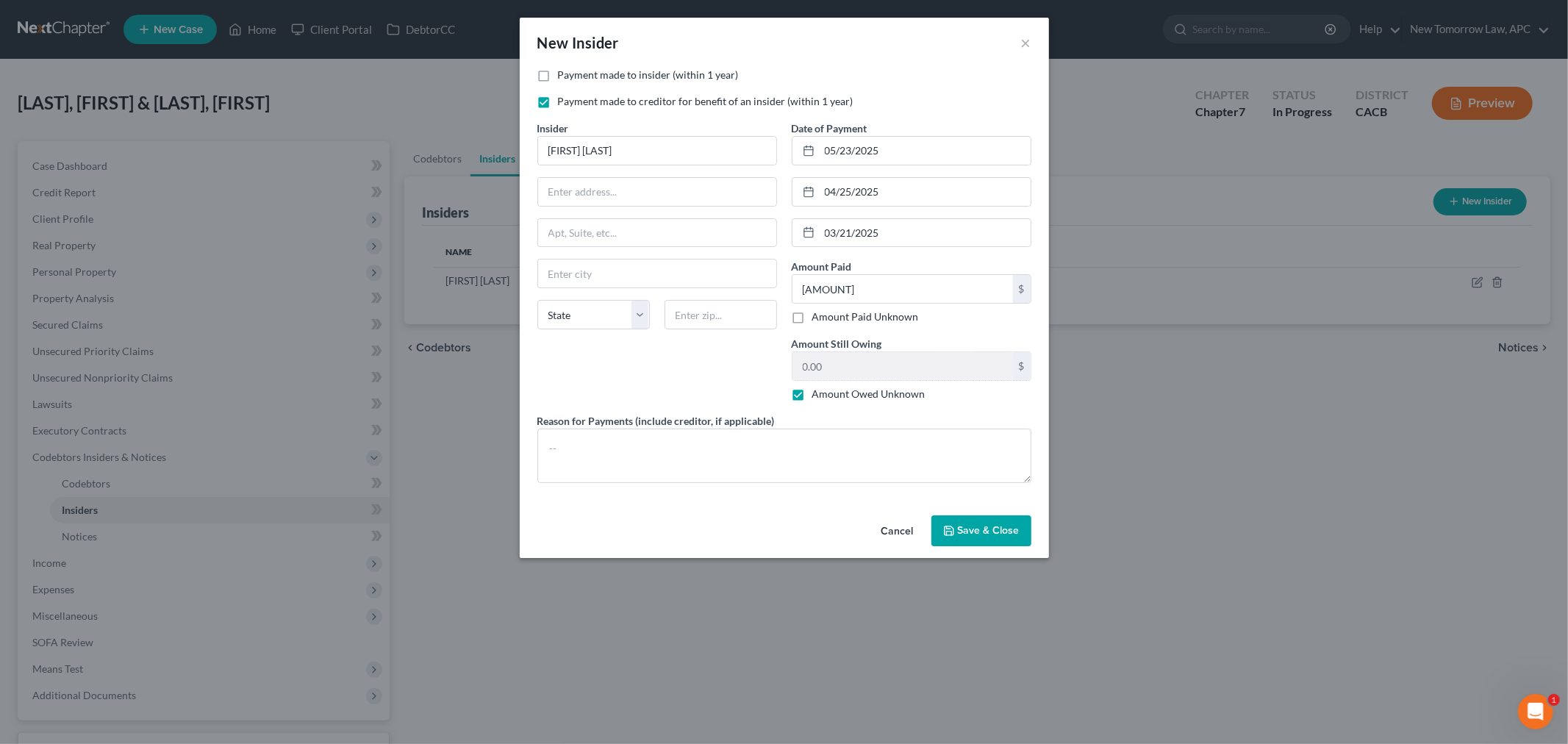 click on "Save & Close" at bounding box center (981, 531) 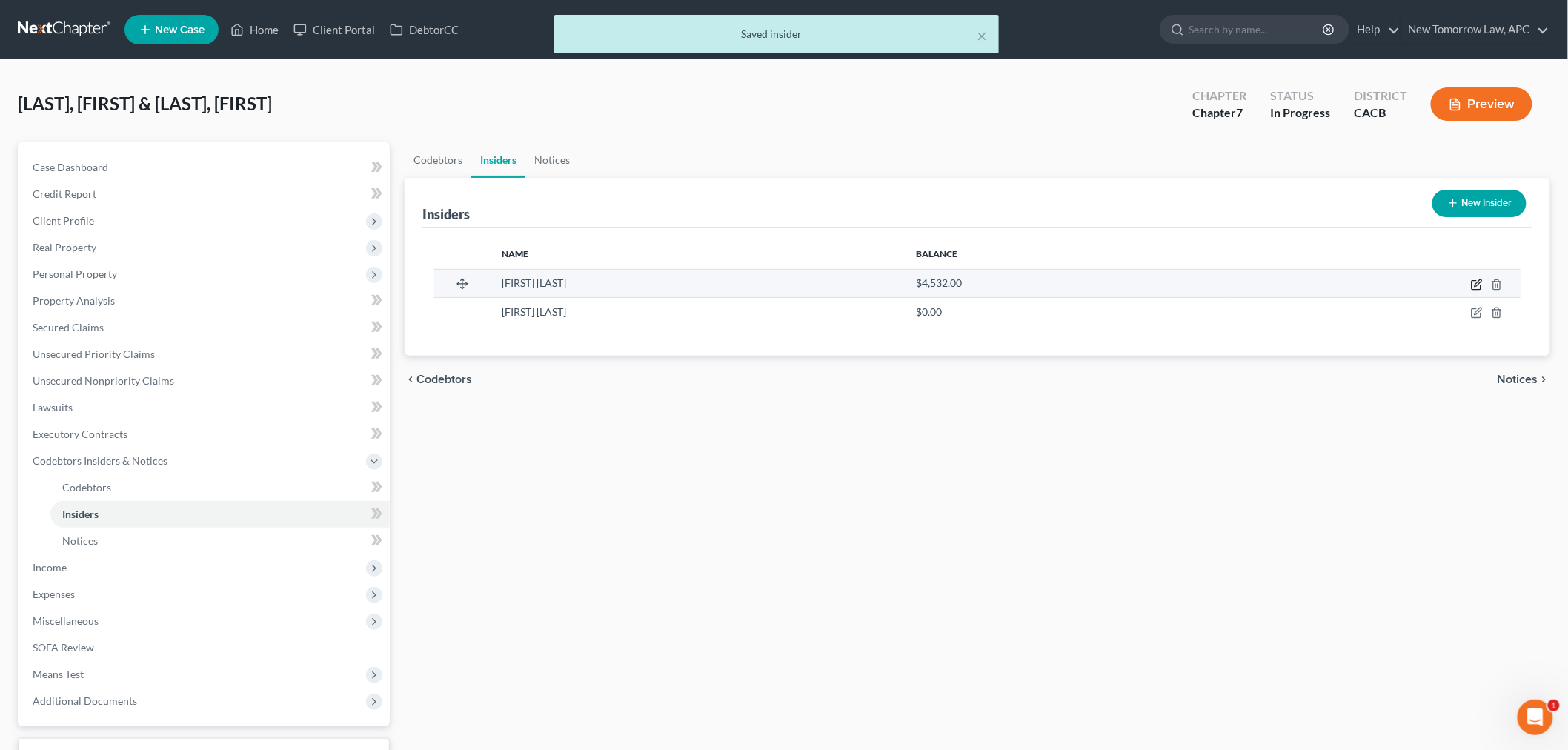click 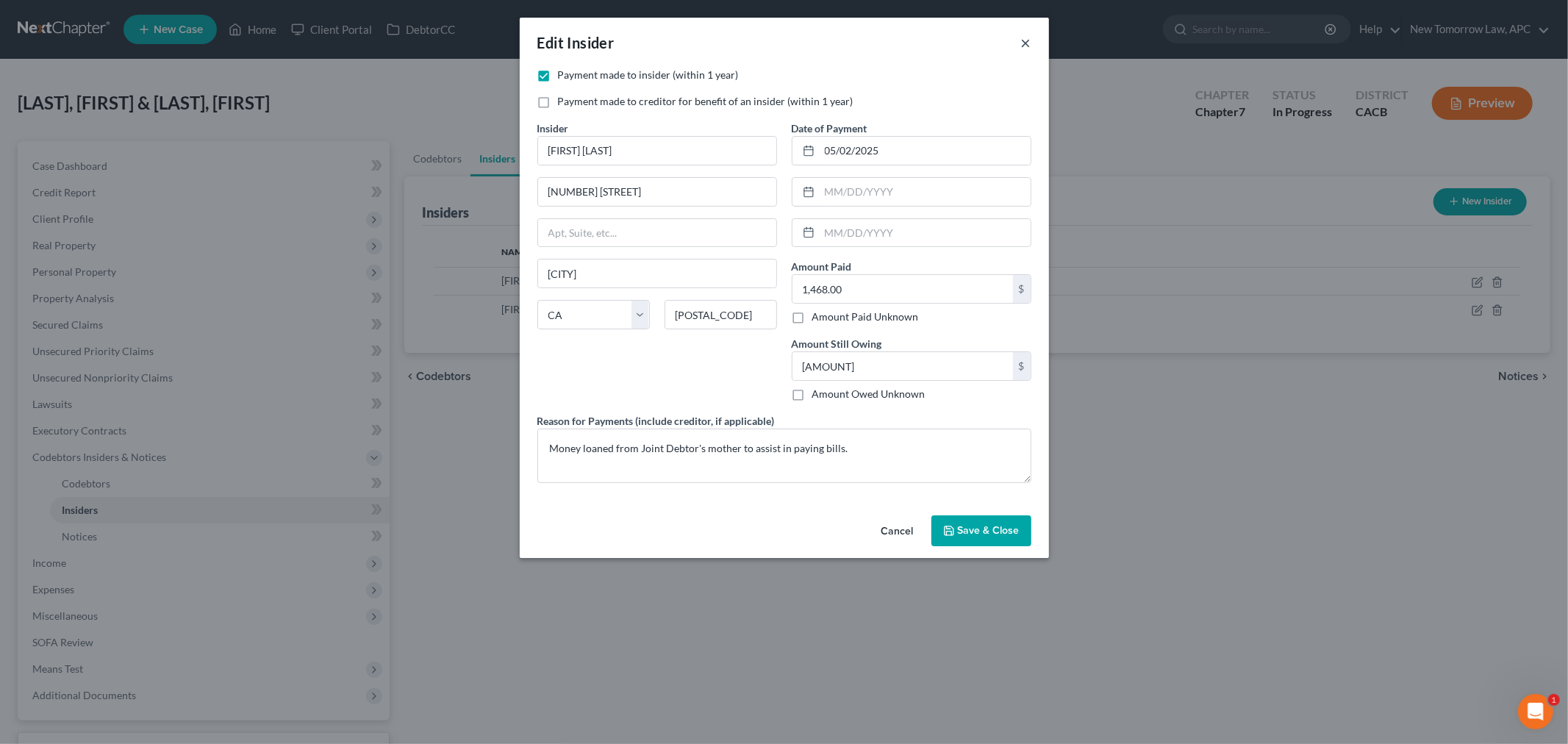 click on "×" at bounding box center (1026, 43) 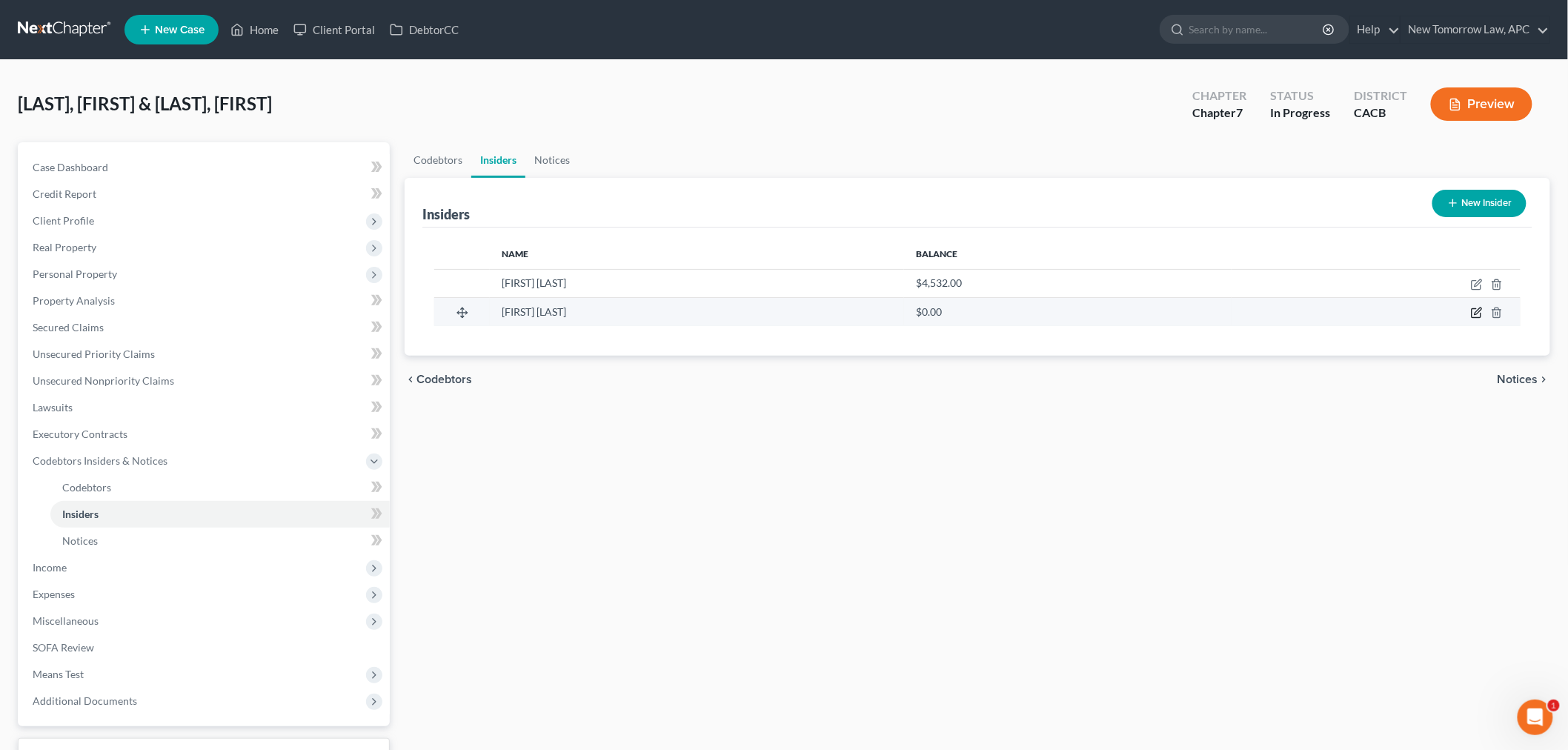 click 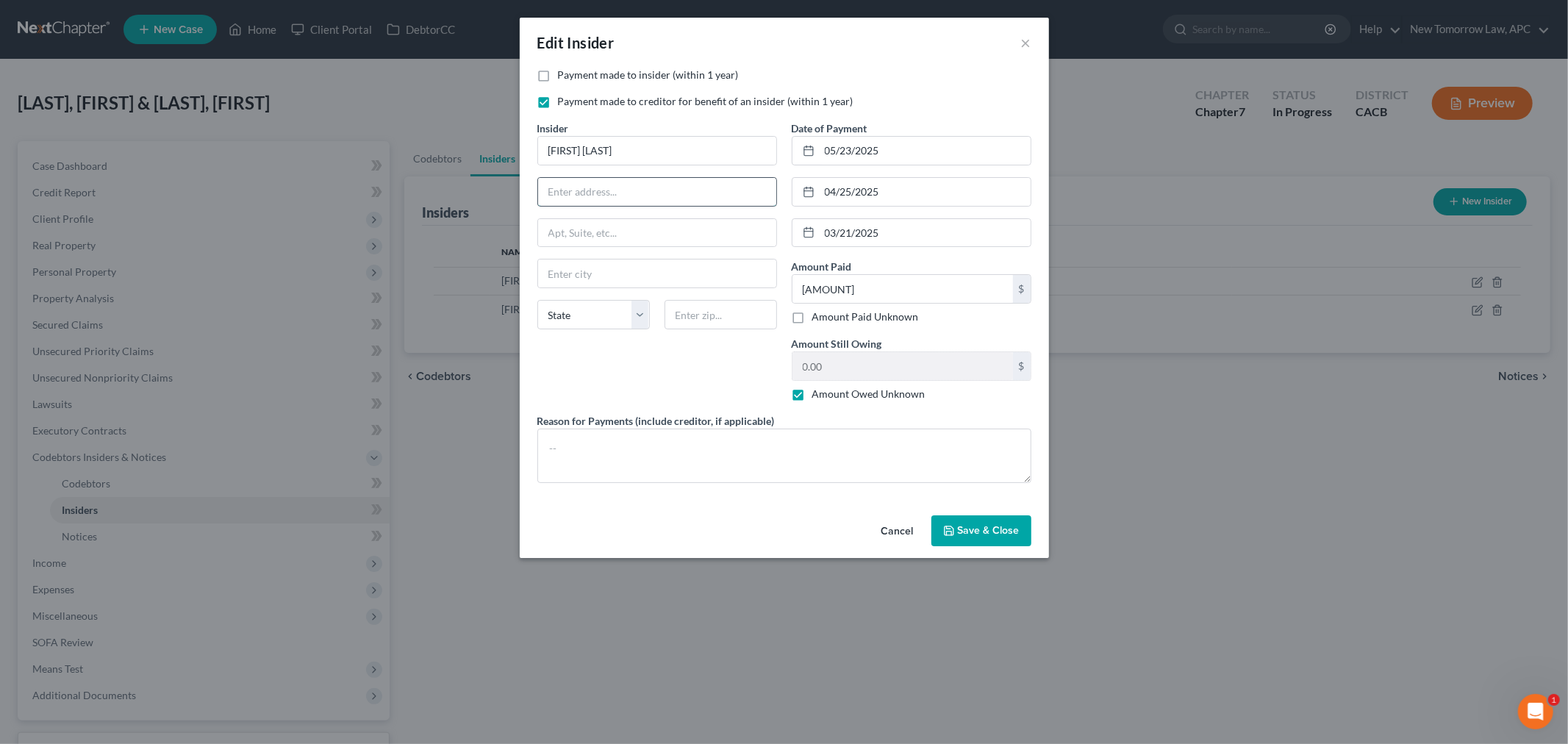 click at bounding box center (657, 192) 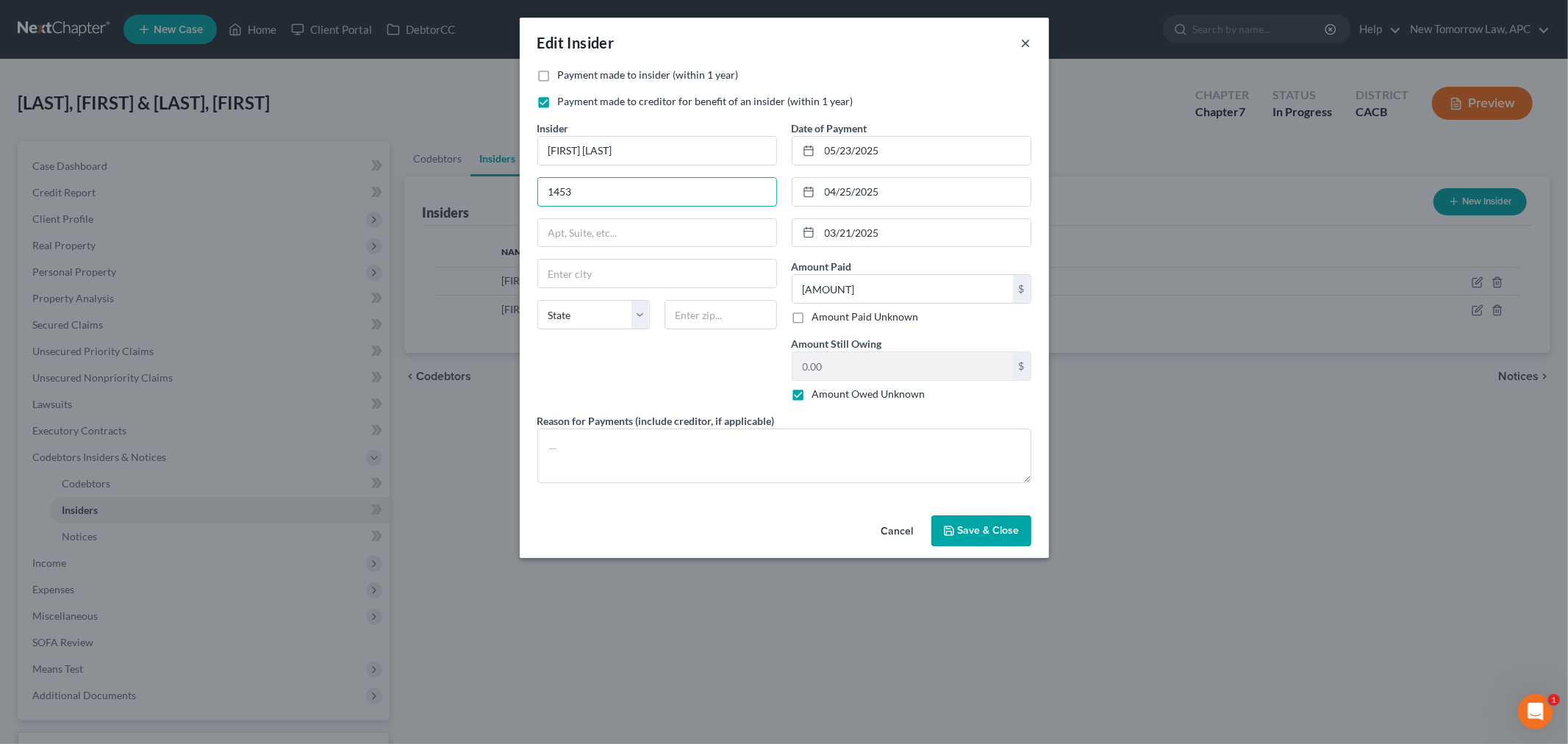 type on "1453" 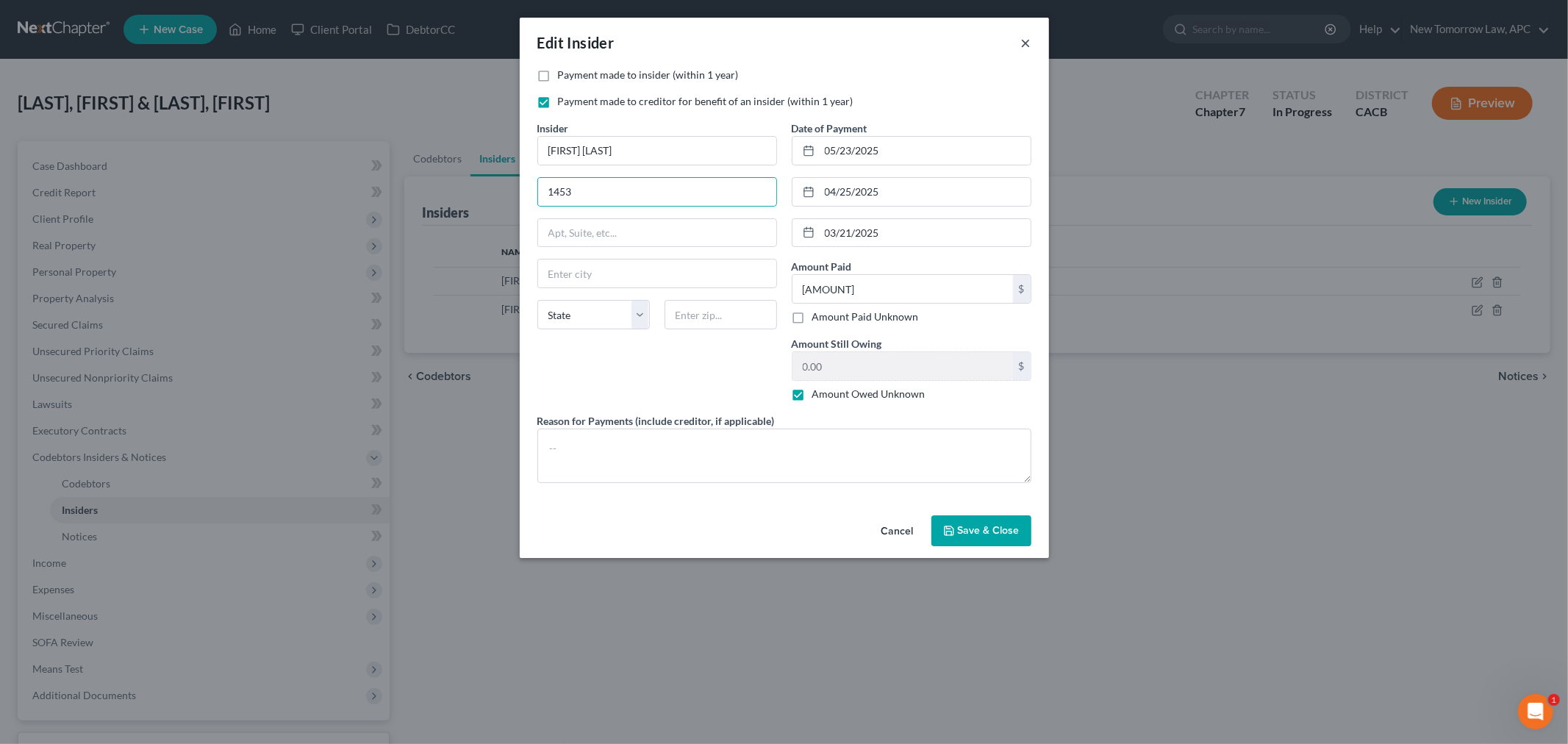 click on "×" at bounding box center [1026, 43] 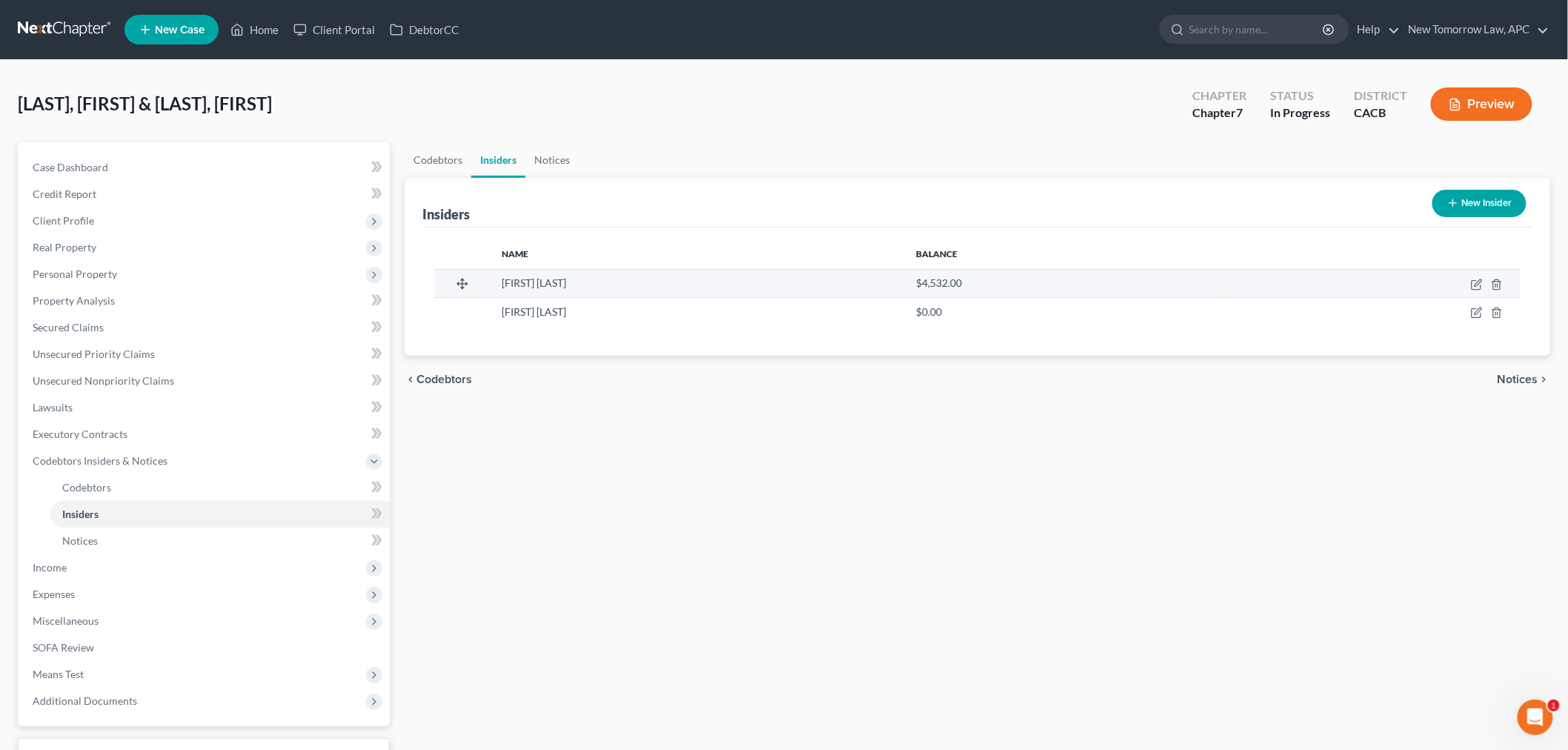 click at bounding box center [1376, 283] 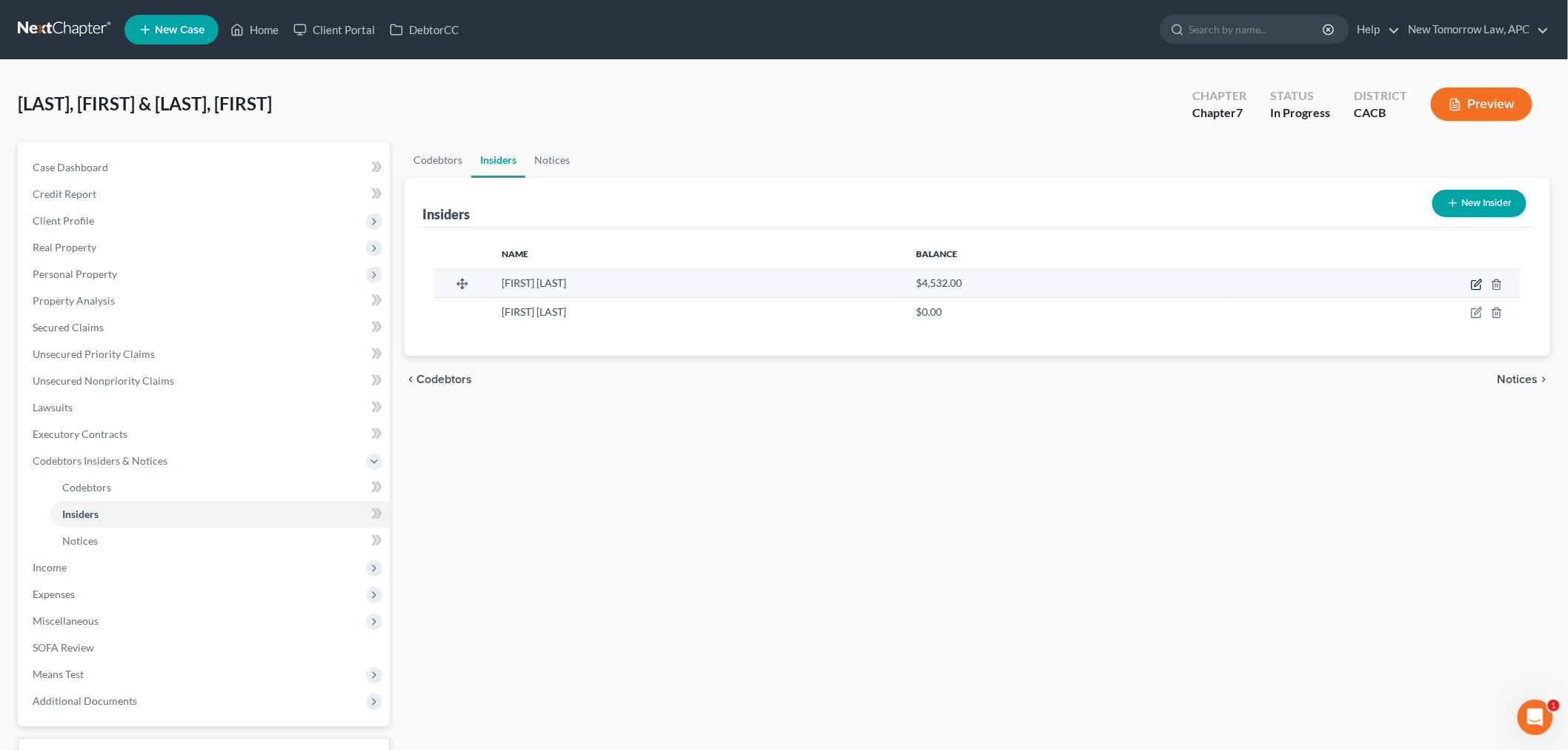 click 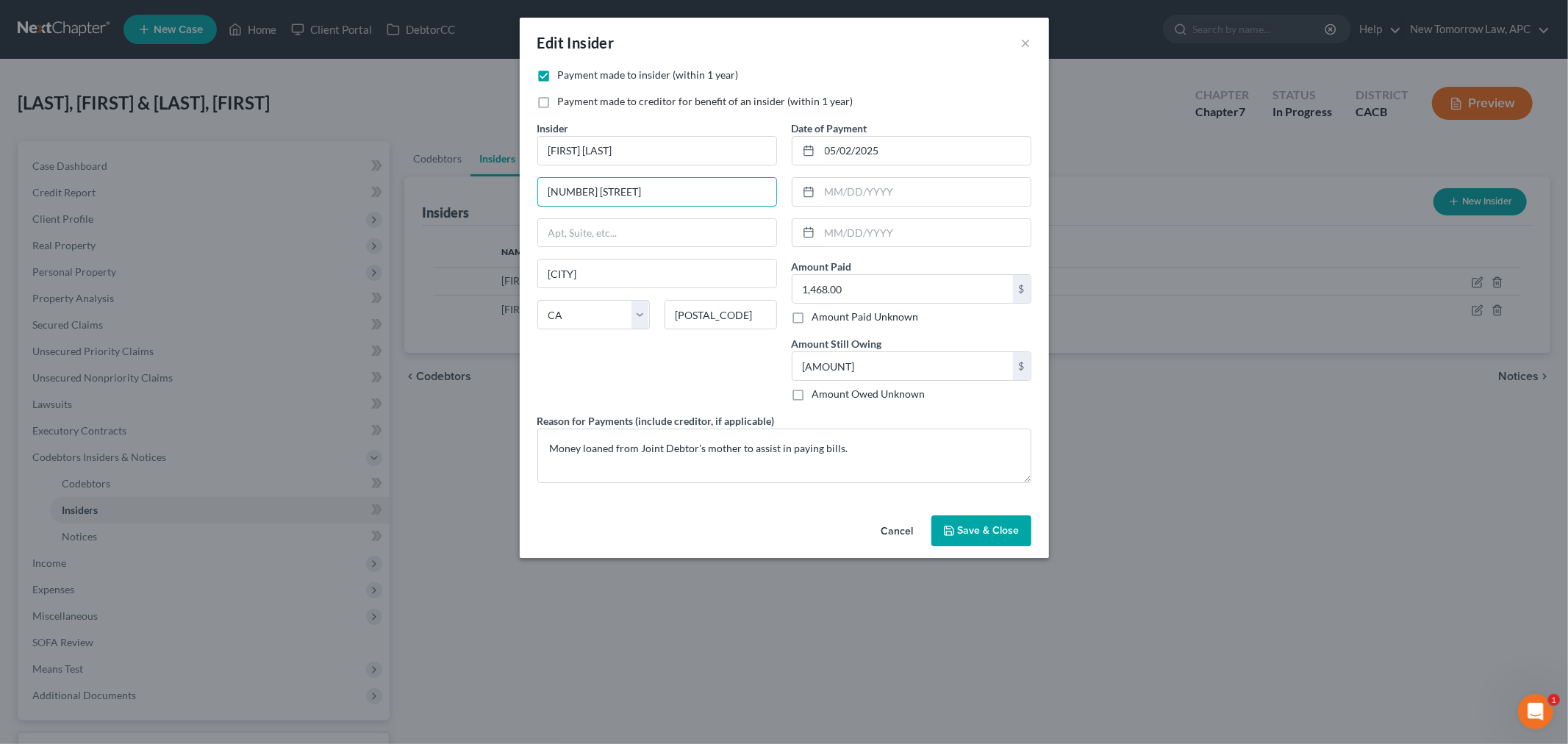drag, startPoint x: 706, startPoint y: 189, endPoint x: 473, endPoint y: 194, distance: 233.05364 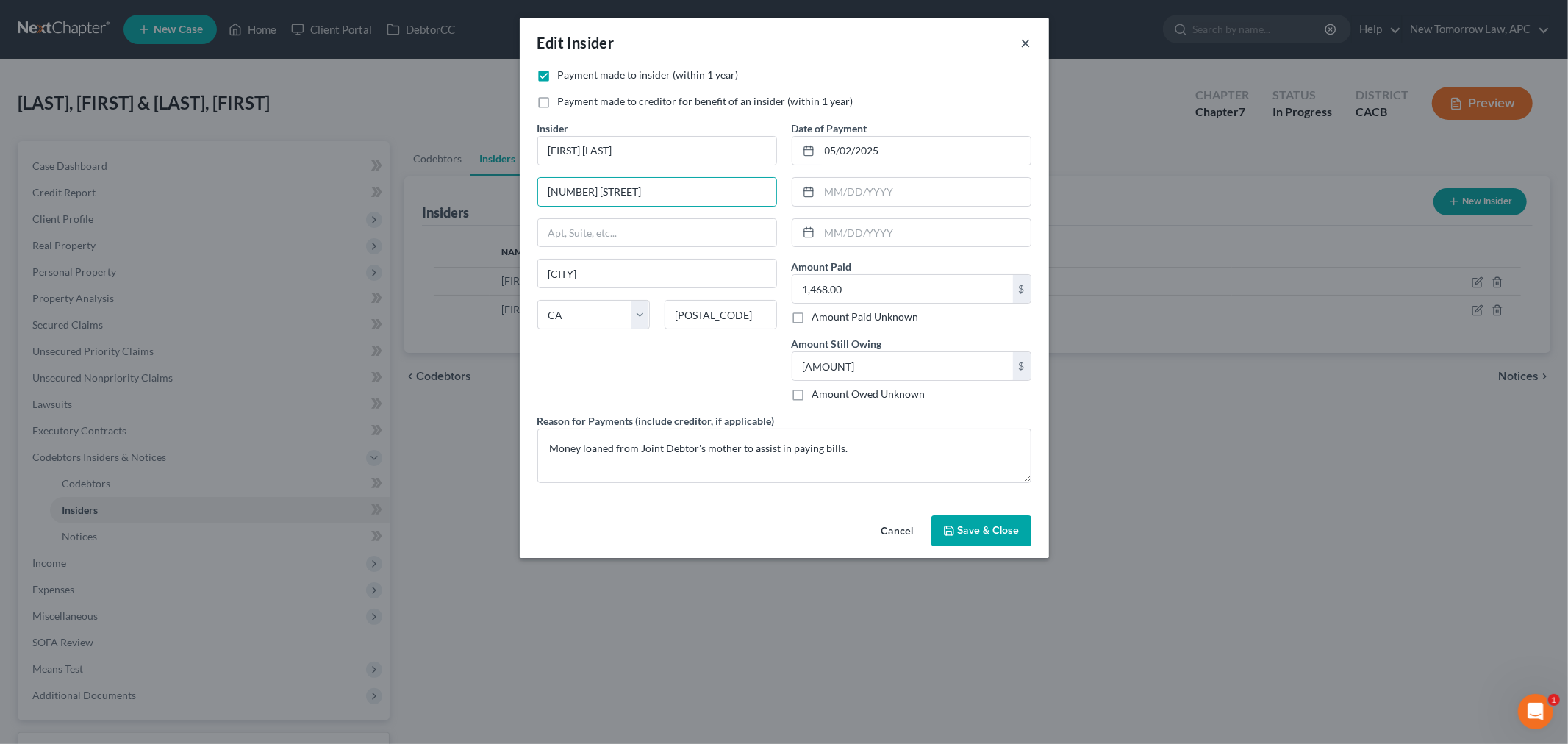 click on "×" at bounding box center [1026, 43] 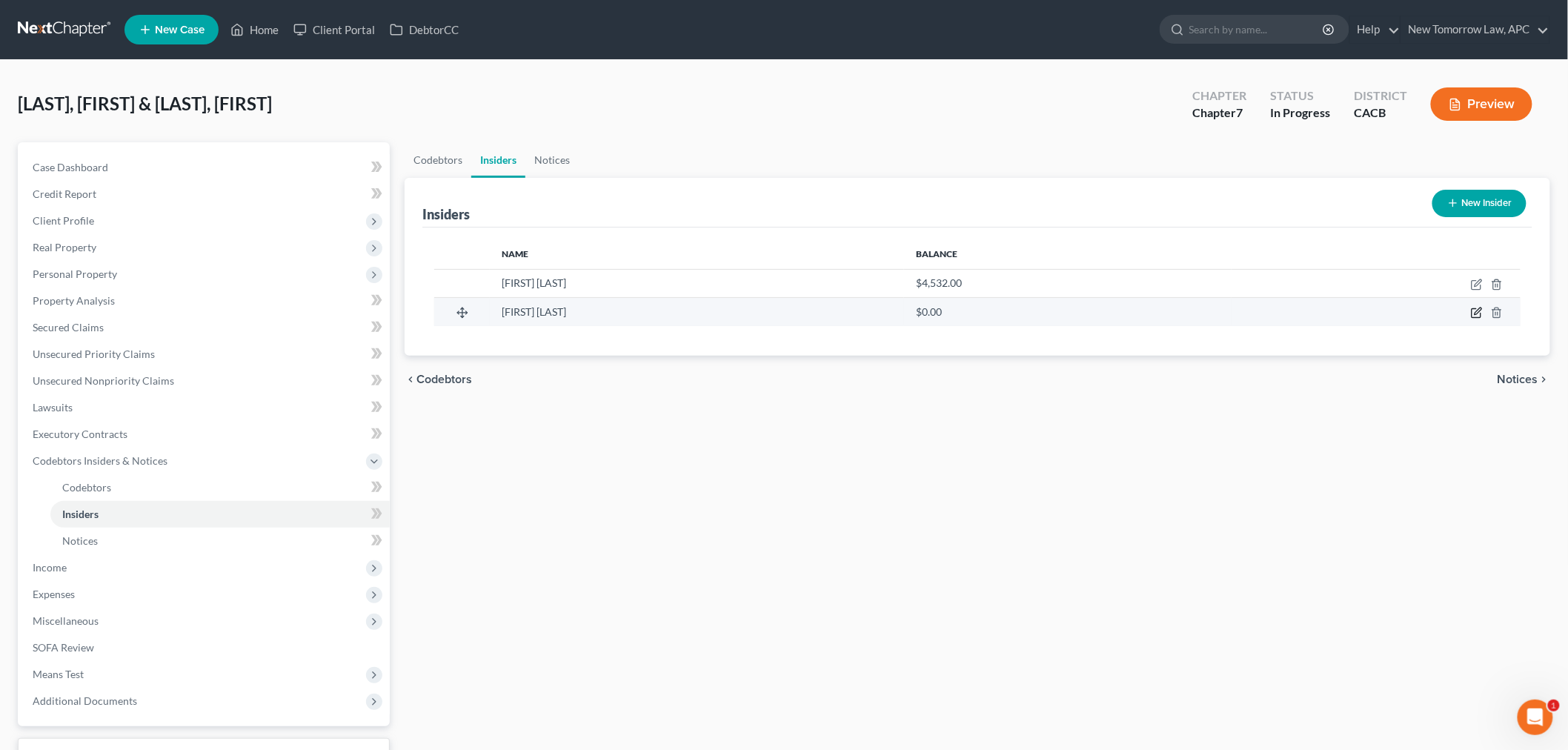 click 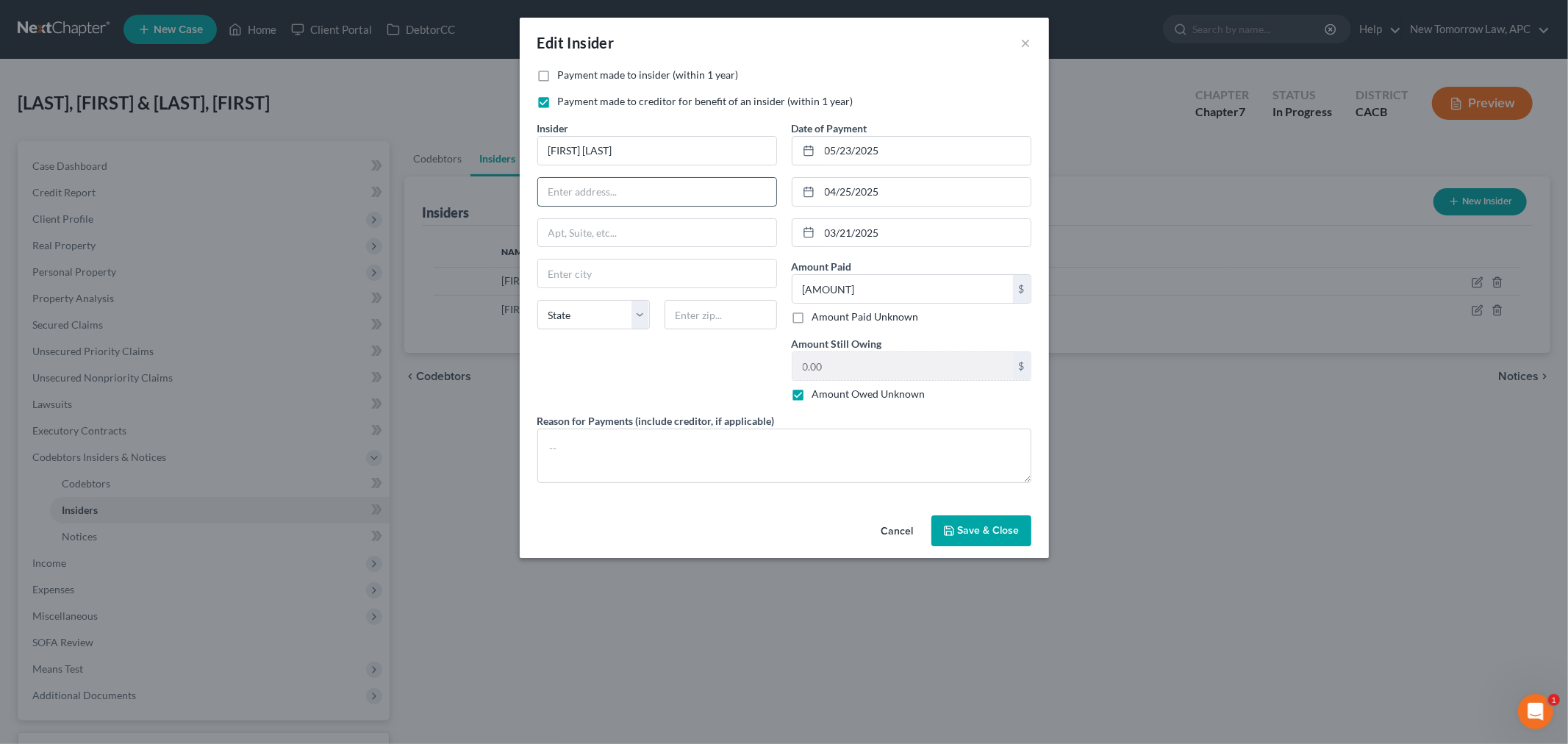 click at bounding box center (657, 192) 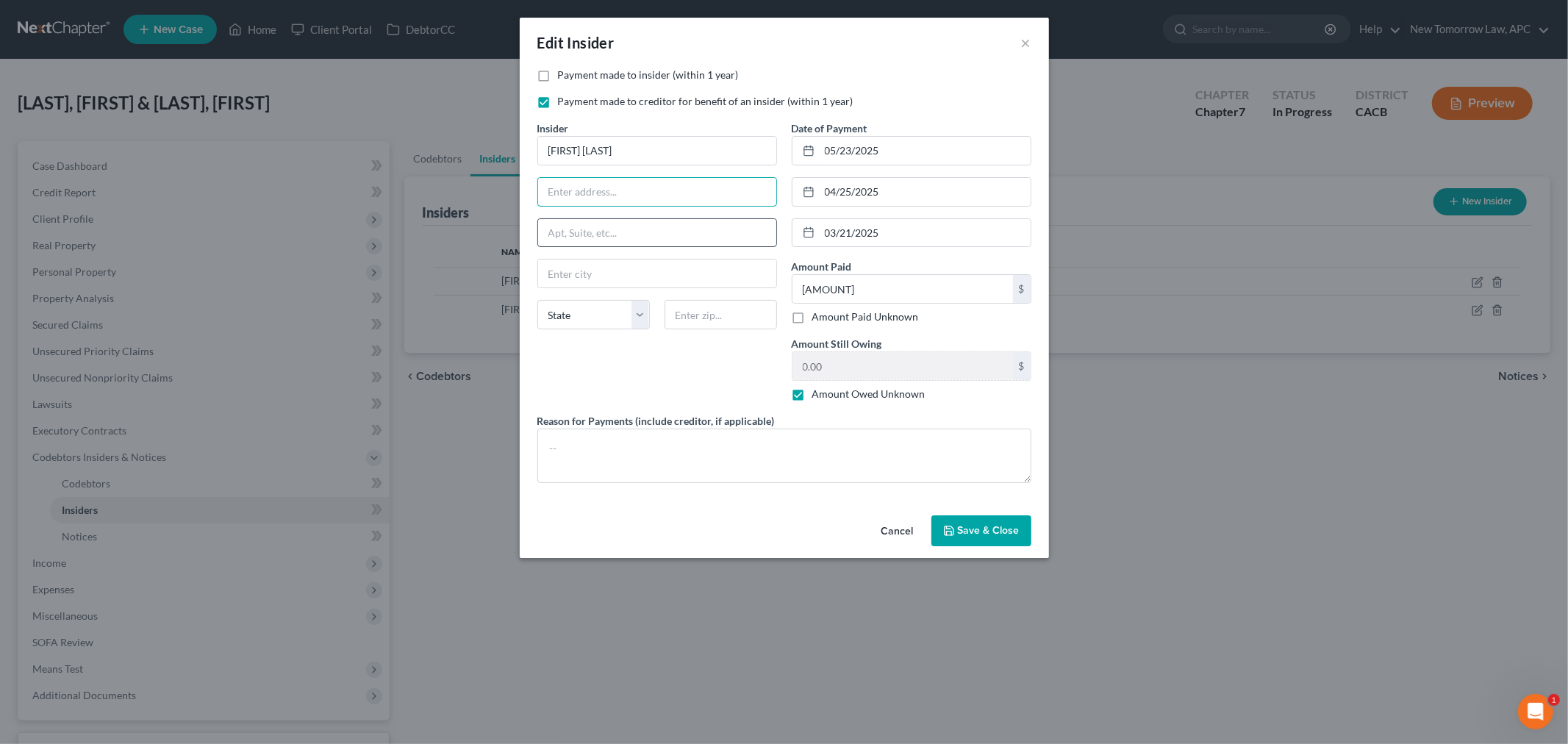 paste on "[NUMBER] [STREET]" 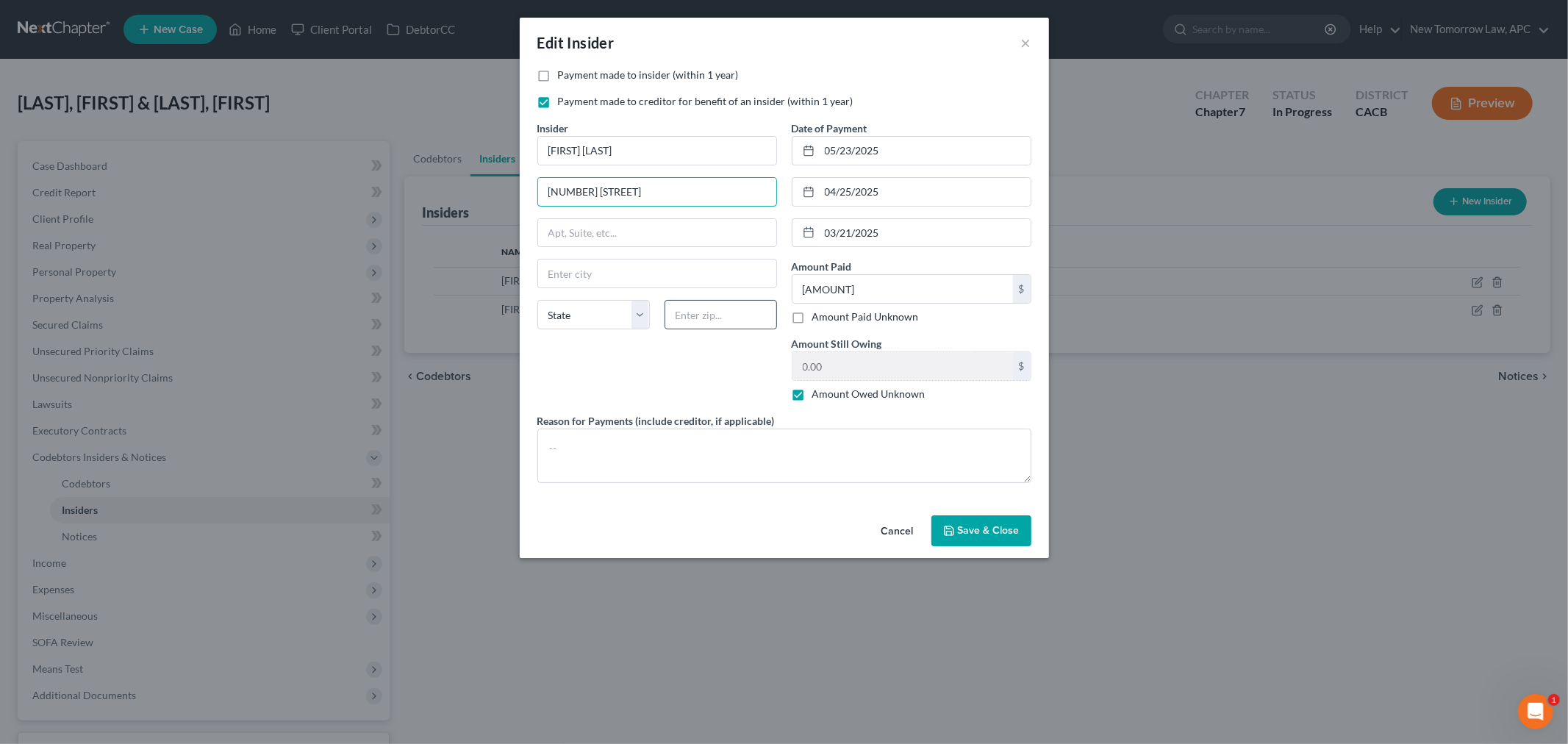 type on "[NUMBER] [STREET]" 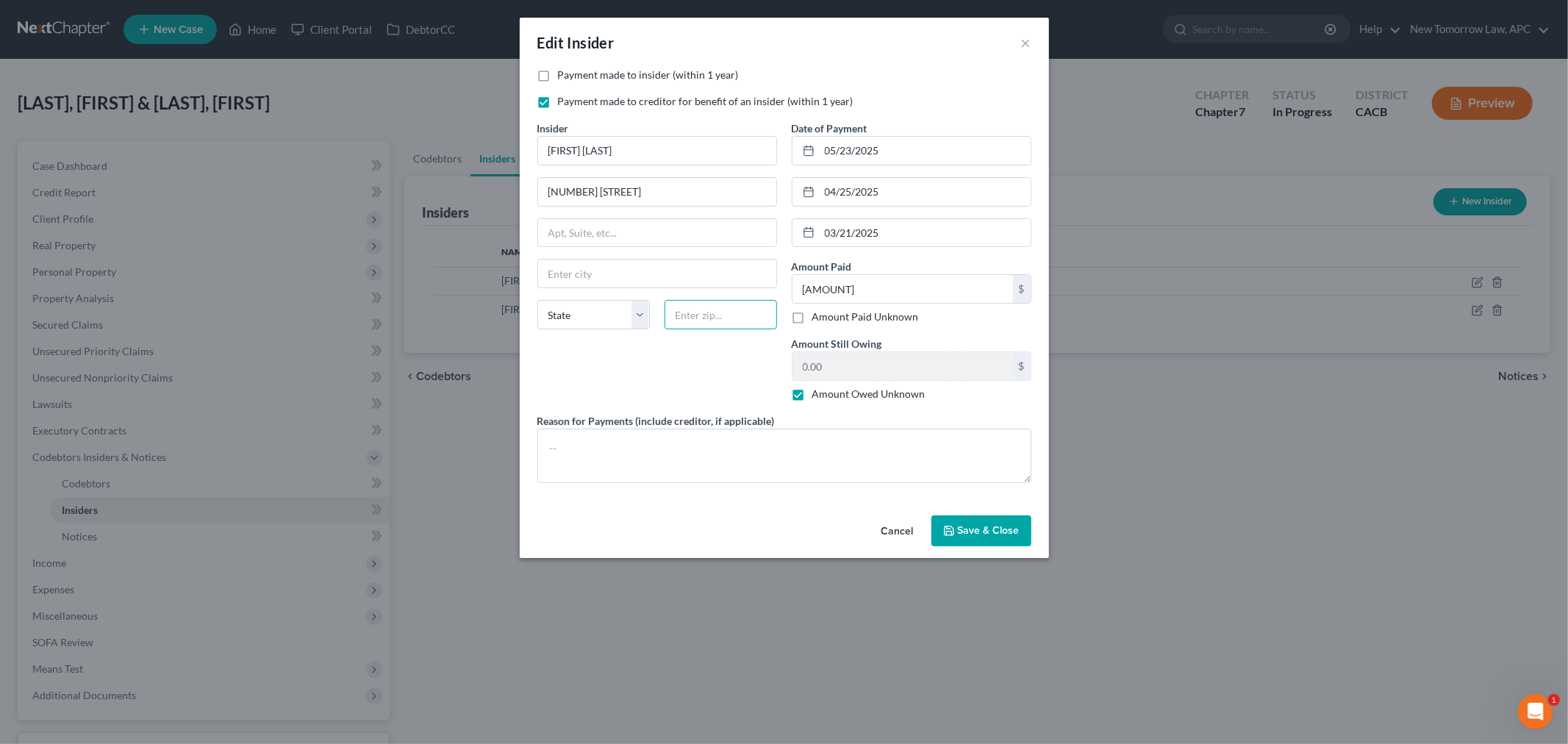 click at bounding box center [720, 315] 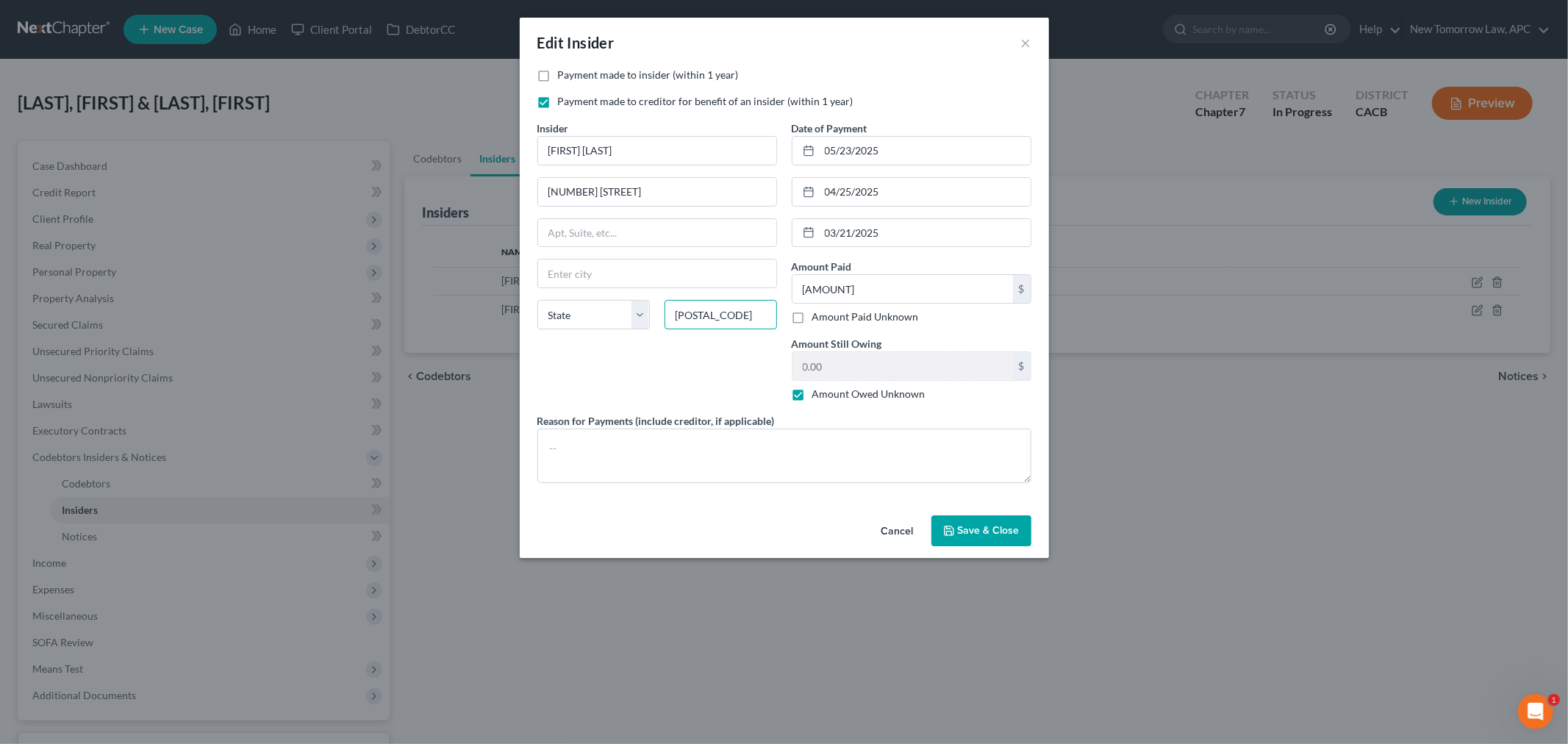 type on "[POSTAL_CODE]" 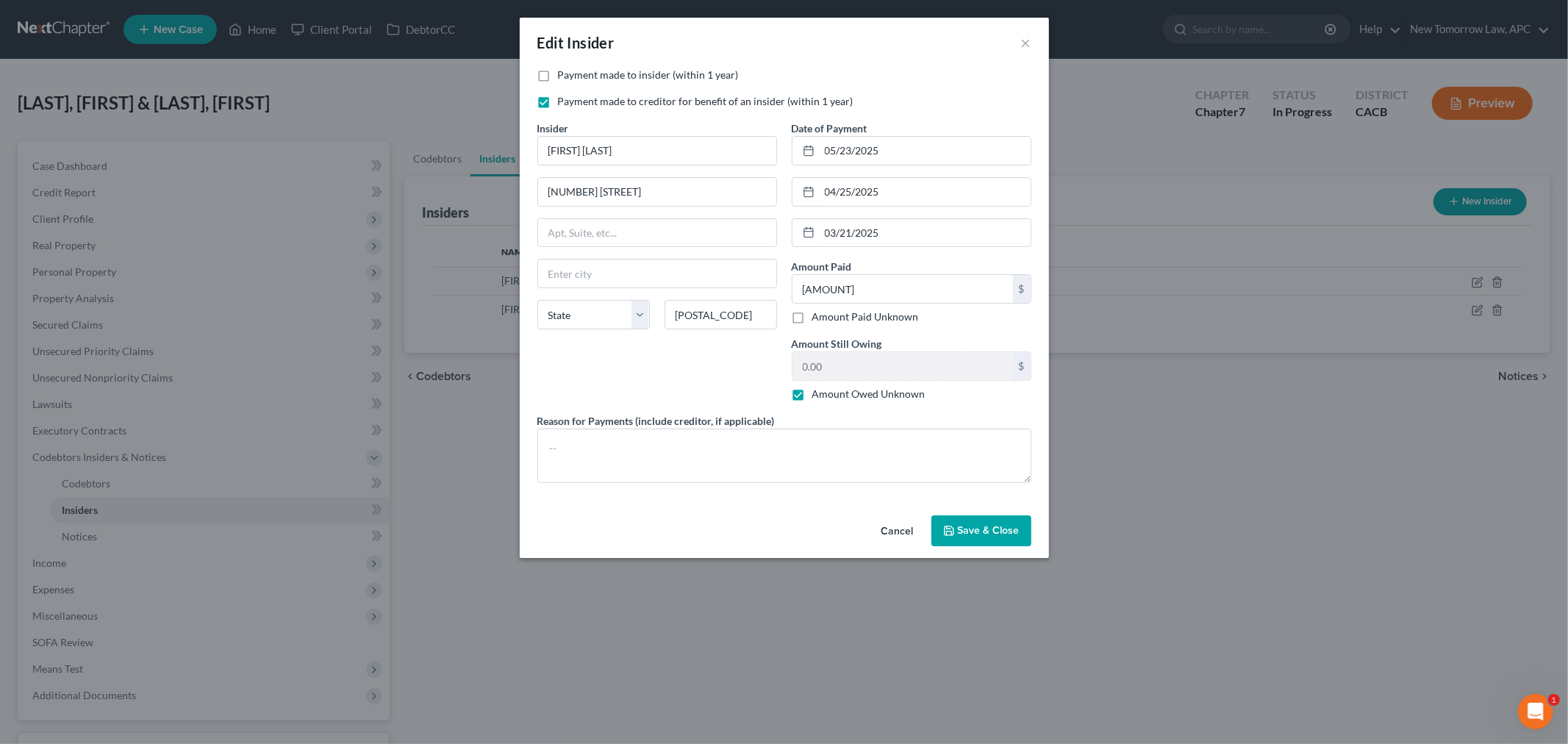 click on "Insider
*
Maria Rivera [NUMBER] [STREET] San Jacinto State [STATE] [POSTAL_CODE]" at bounding box center (657, 267) 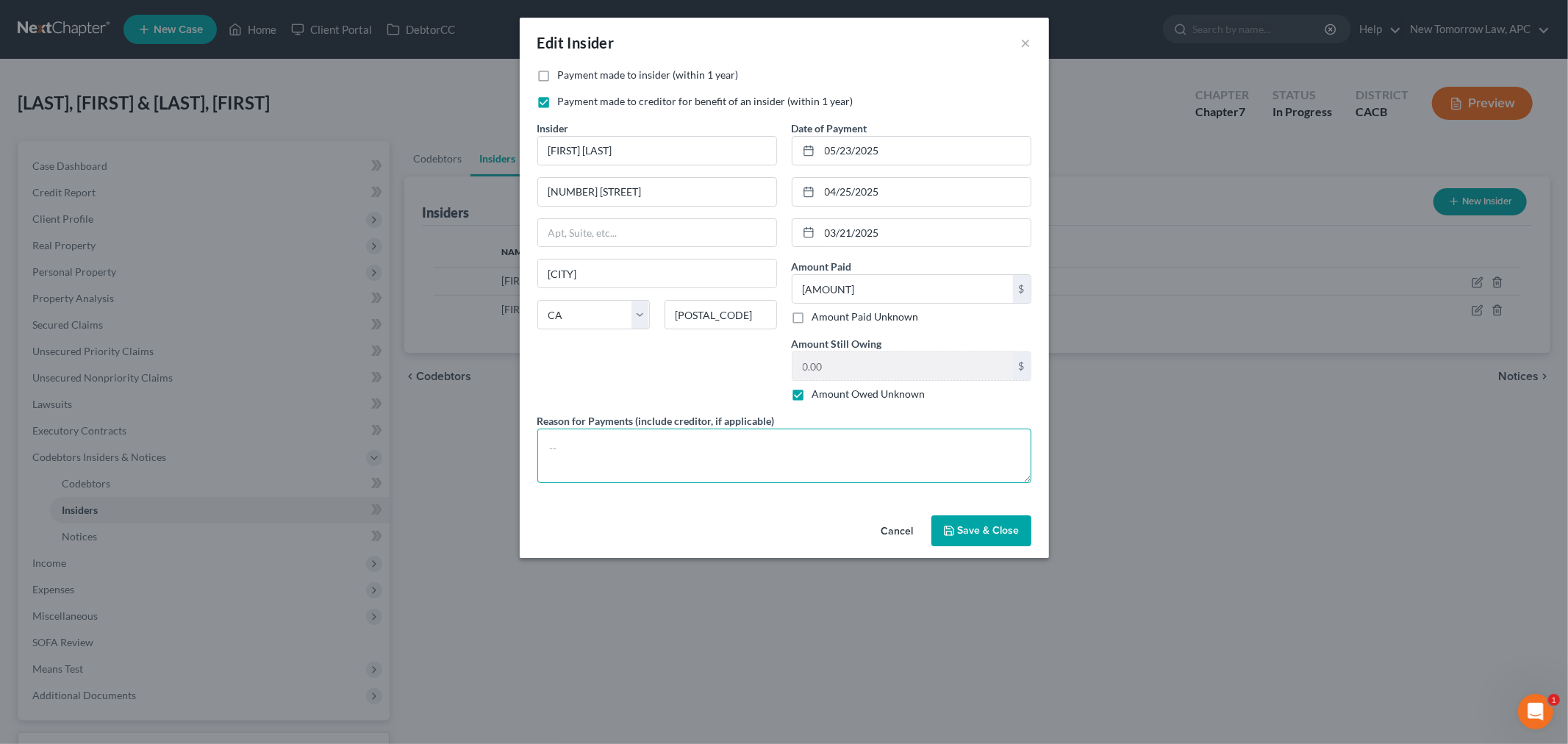 click at bounding box center [784, 456] 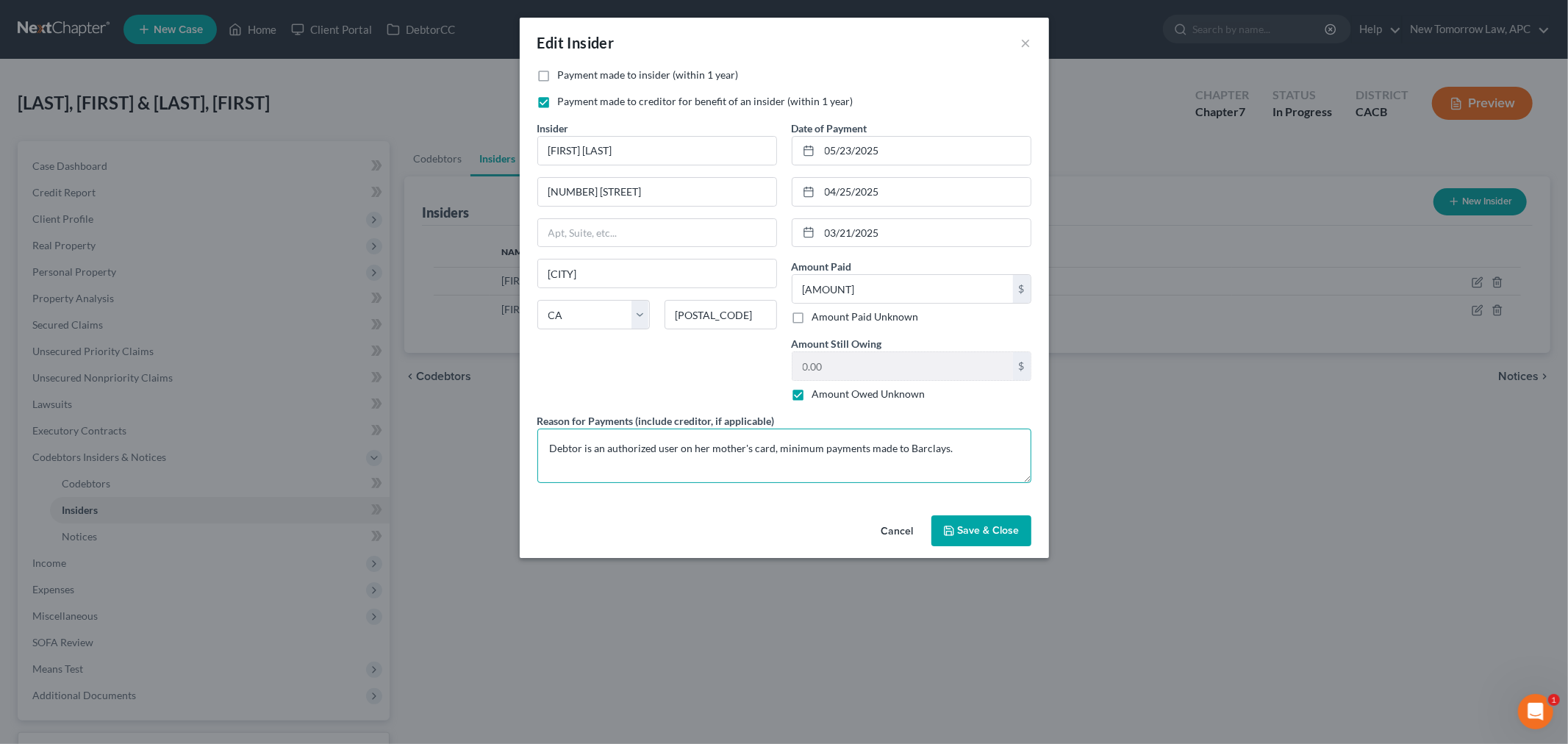 type on "Debtor is an authorized user on her mother's card, minimum payments made to Barclays." 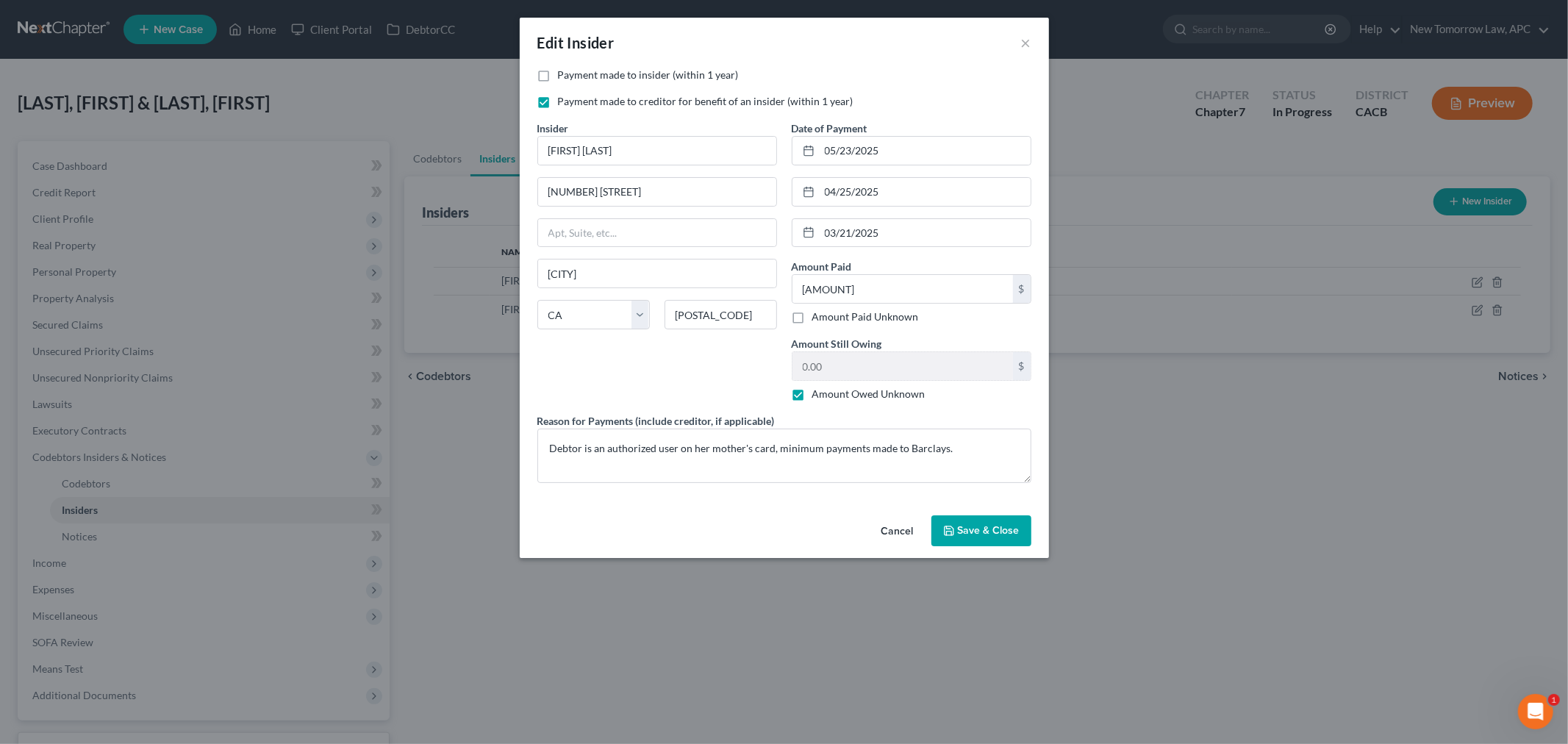 click on "Save & Close" at bounding box center (989, 530) 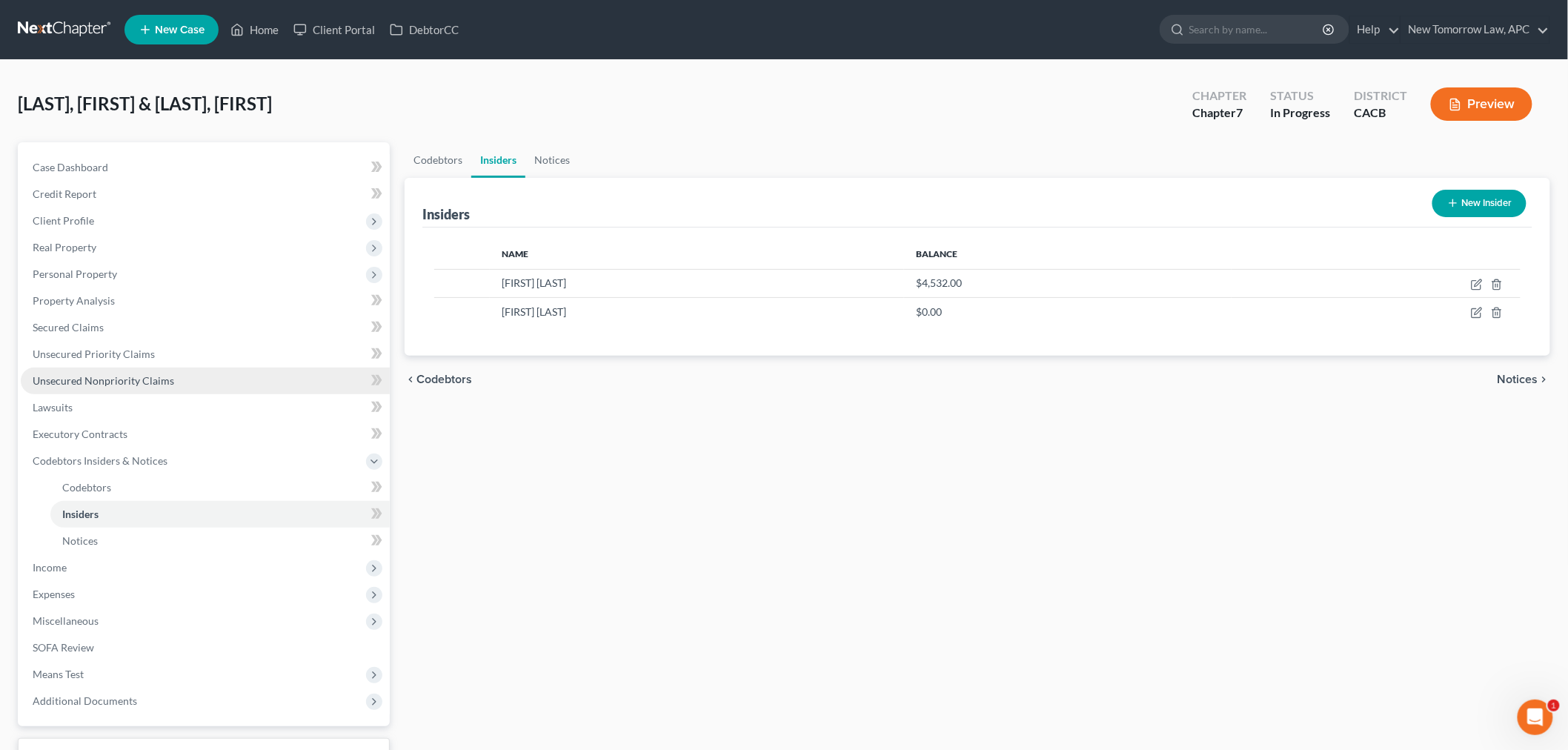 click on "Unsecured Nonpriority Claims" at bounding box center [103, 380] 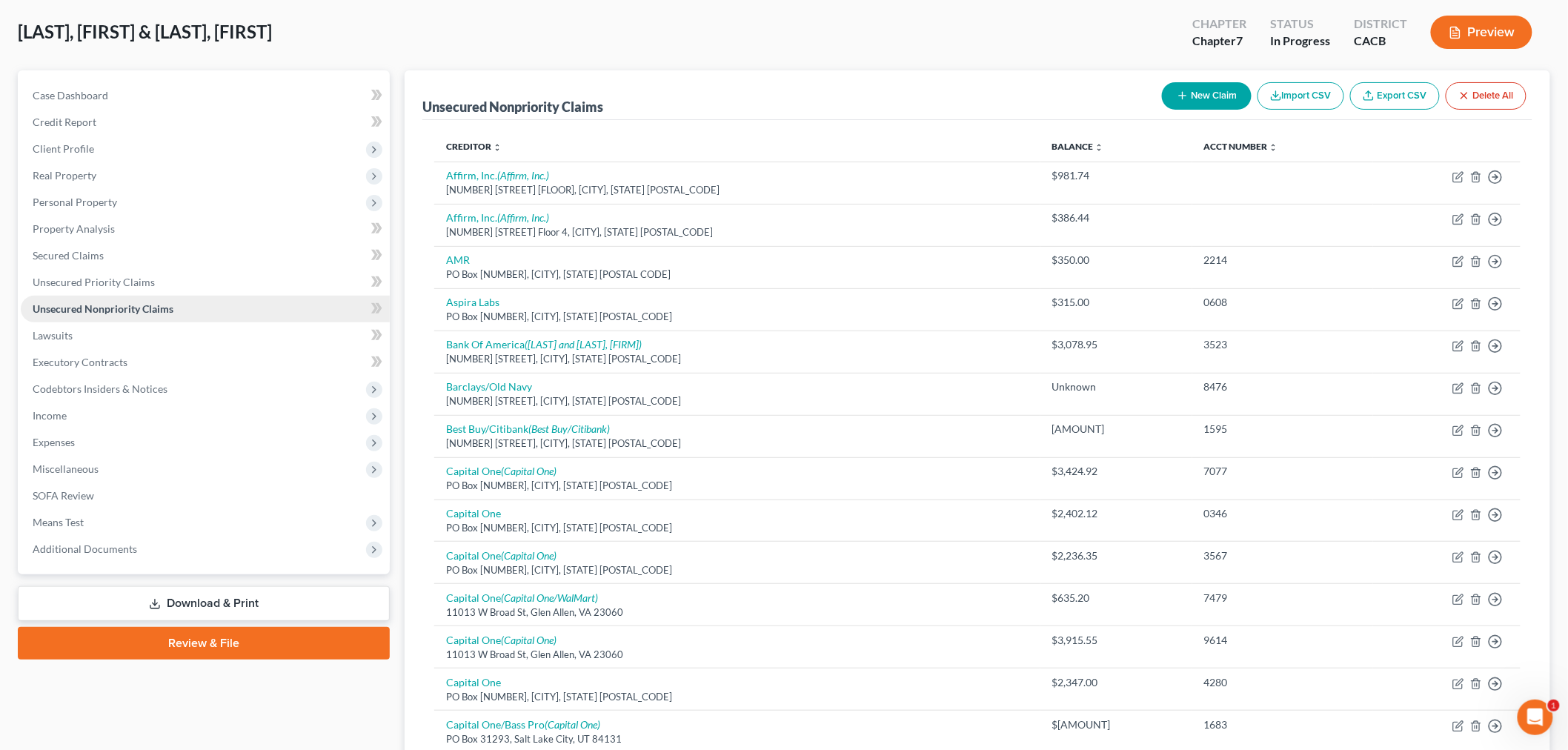 scroll, scrollTop: 0, scrollLeft: 0, axis: both 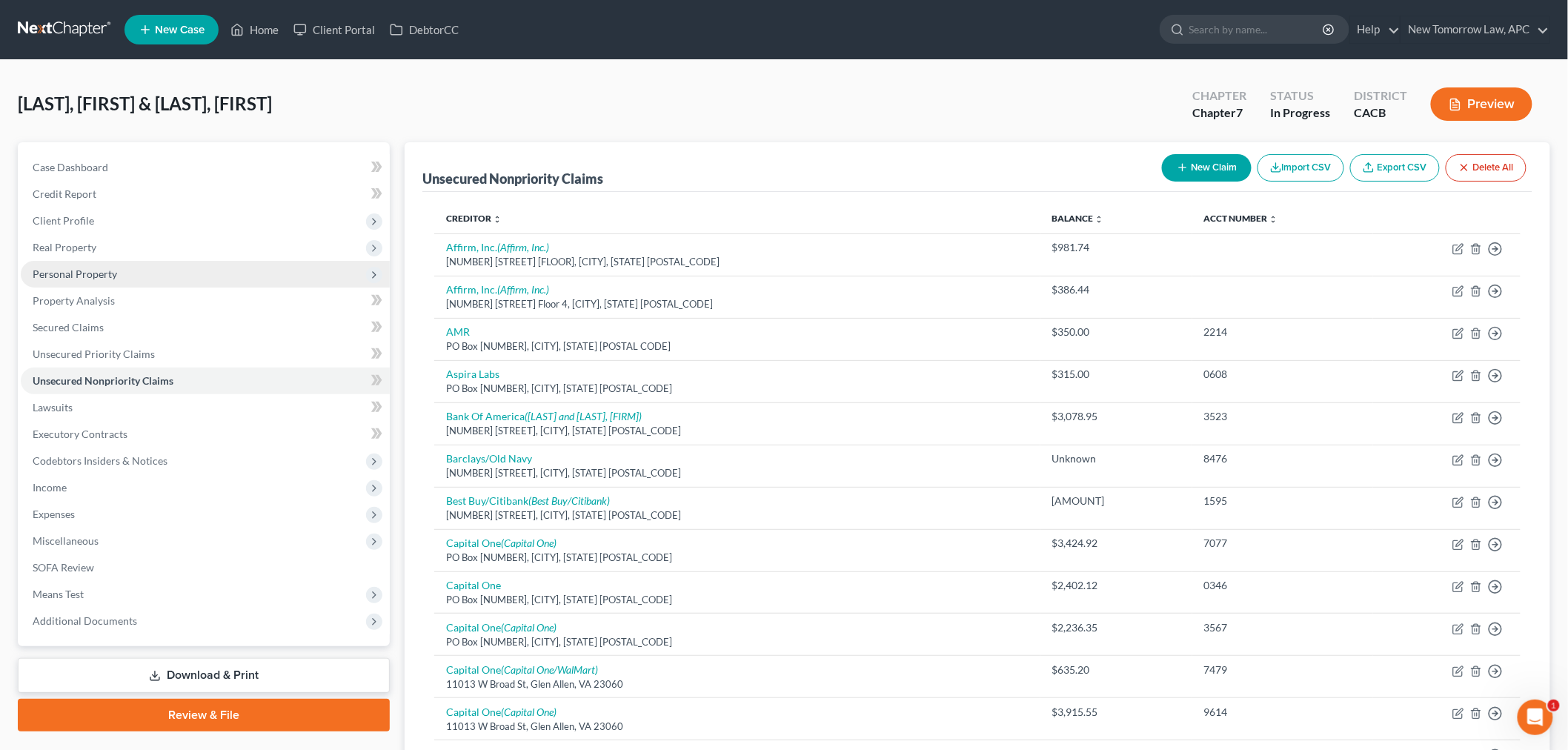 click on "Personal Property" at bounding box center (75, 273) 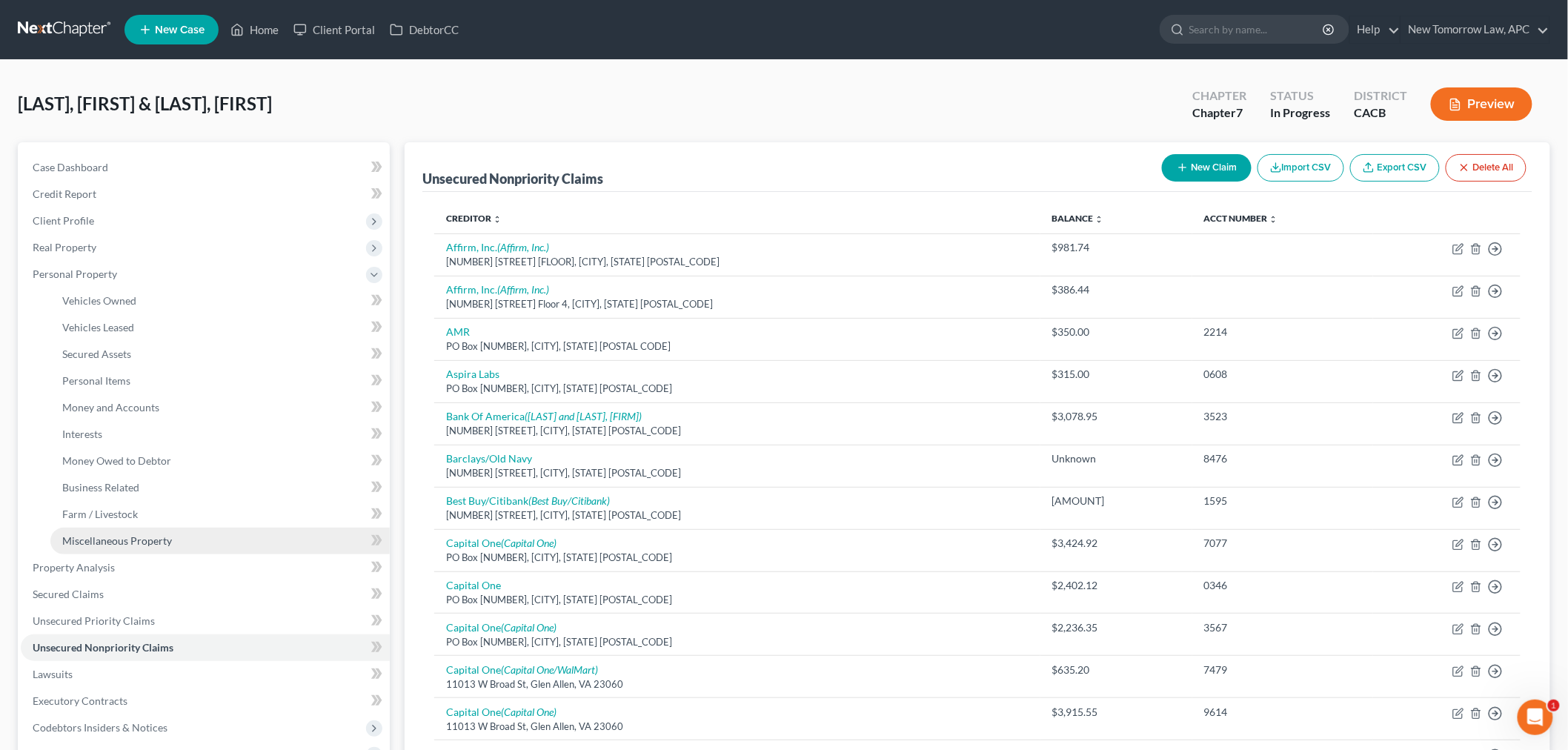 click on "Miscellaneous Property" at bounding box center [117, 540] 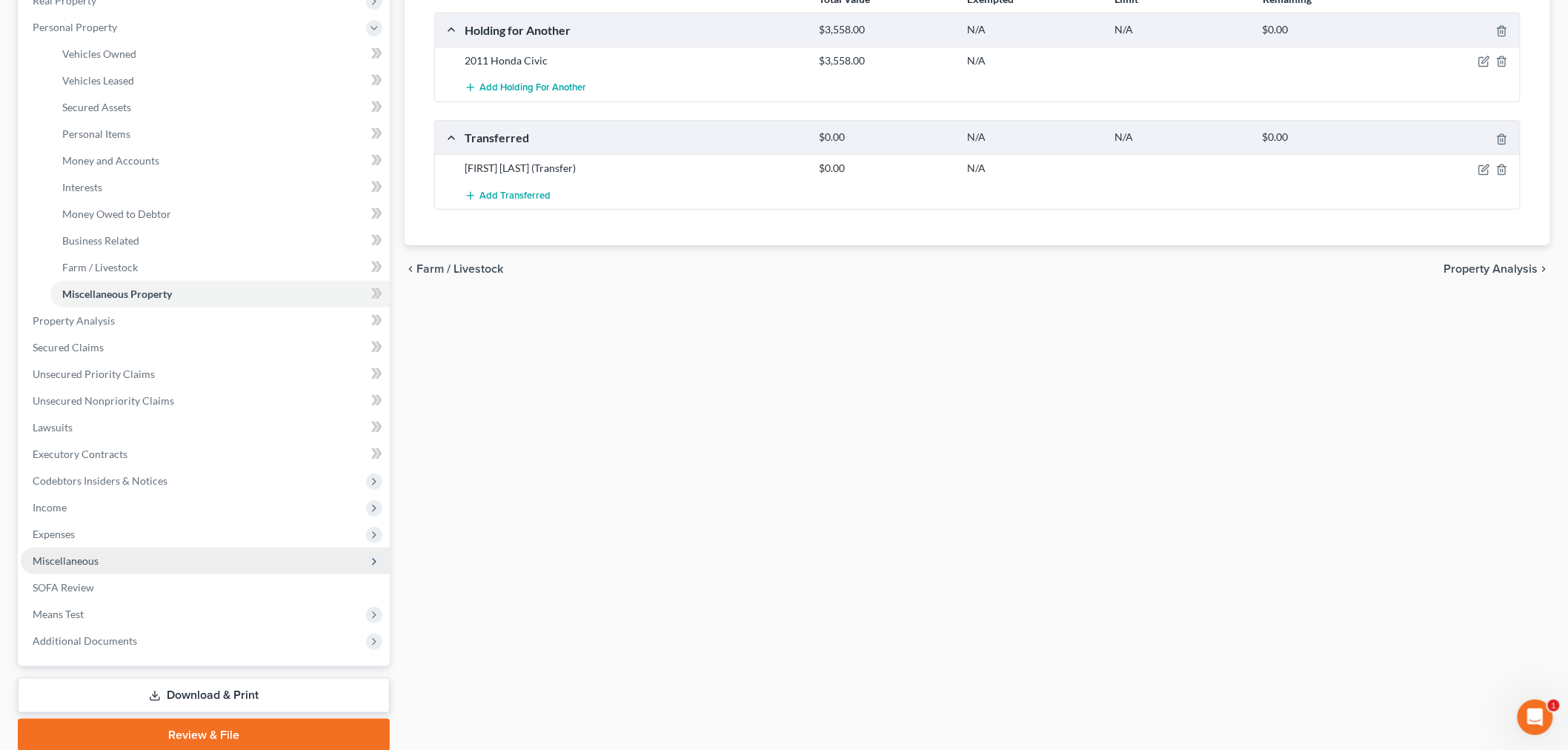click on "Miscellaneous" at bounding box center [205, 561] 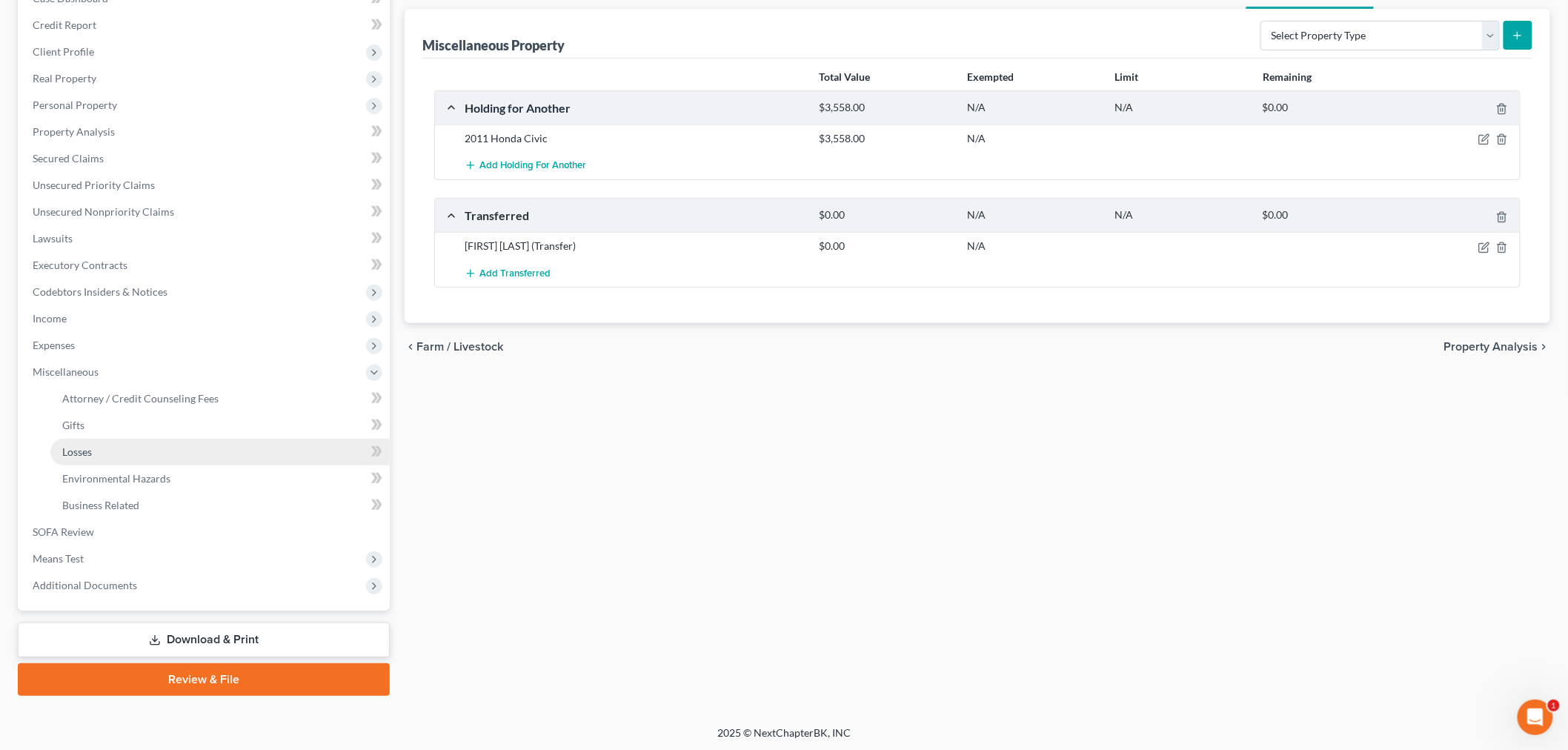click on "Losses" at bounding box center [220, 452] 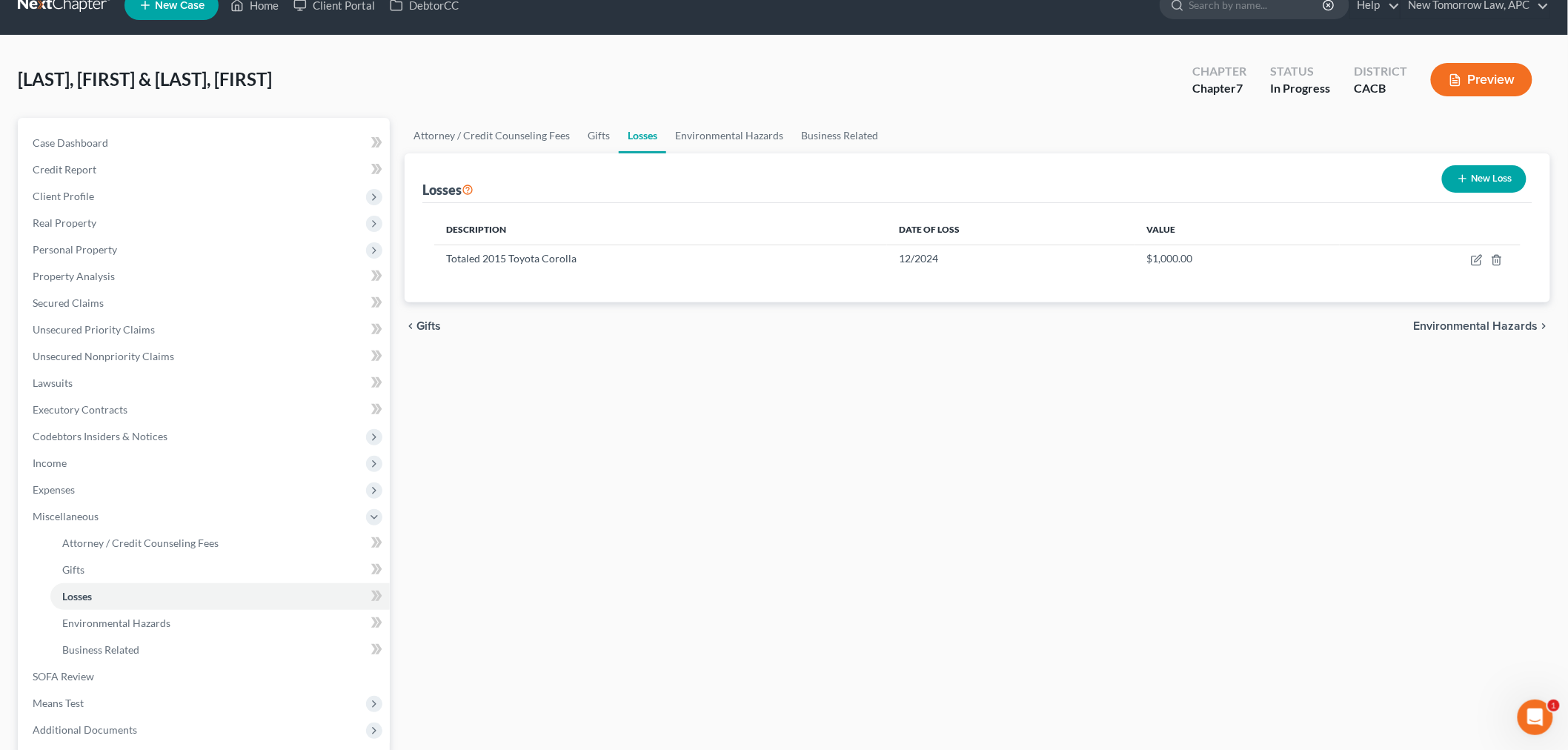 scroll, scrollTop: 0, scrollLeft: 0, axis: both 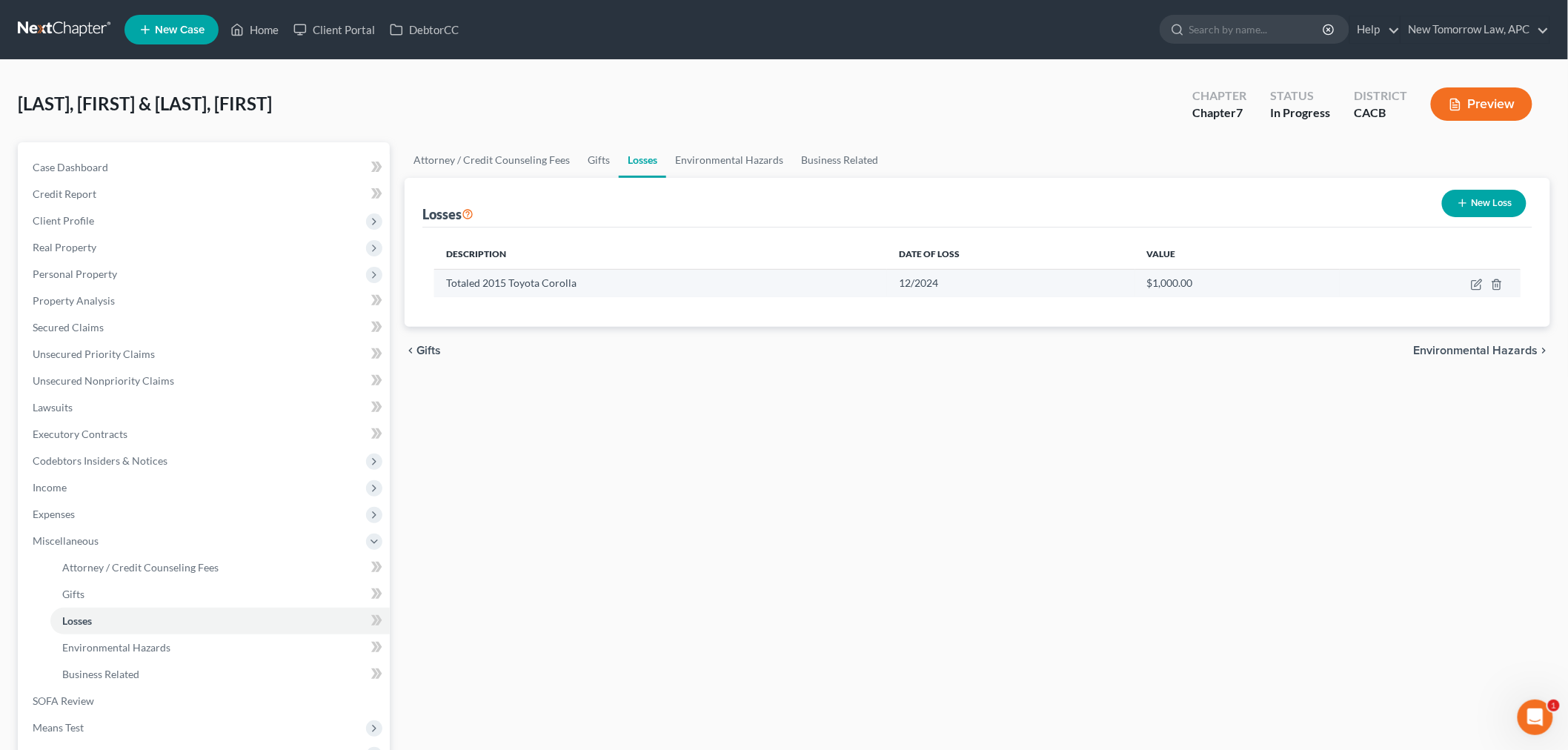click at bounding box center [1430, 283] 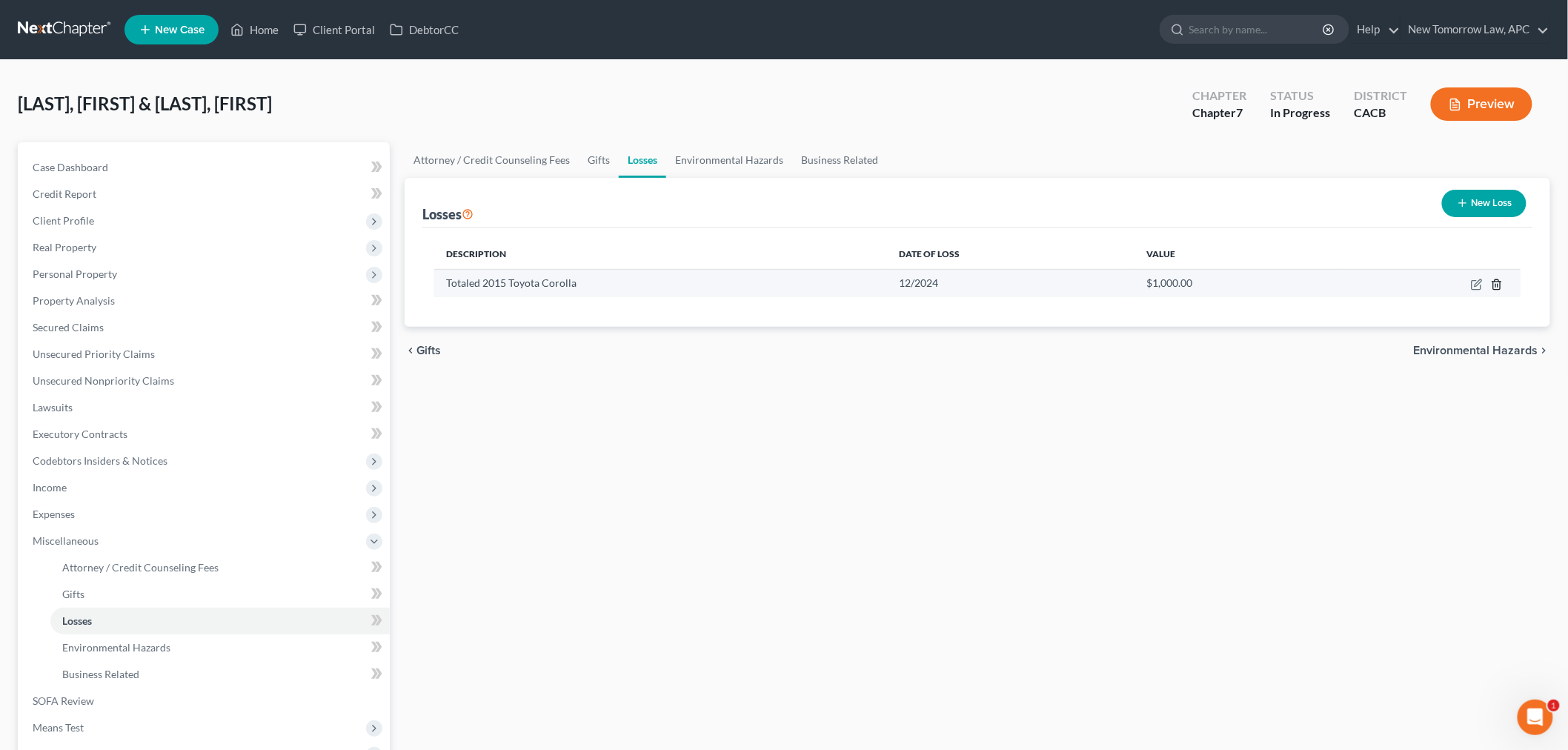 click 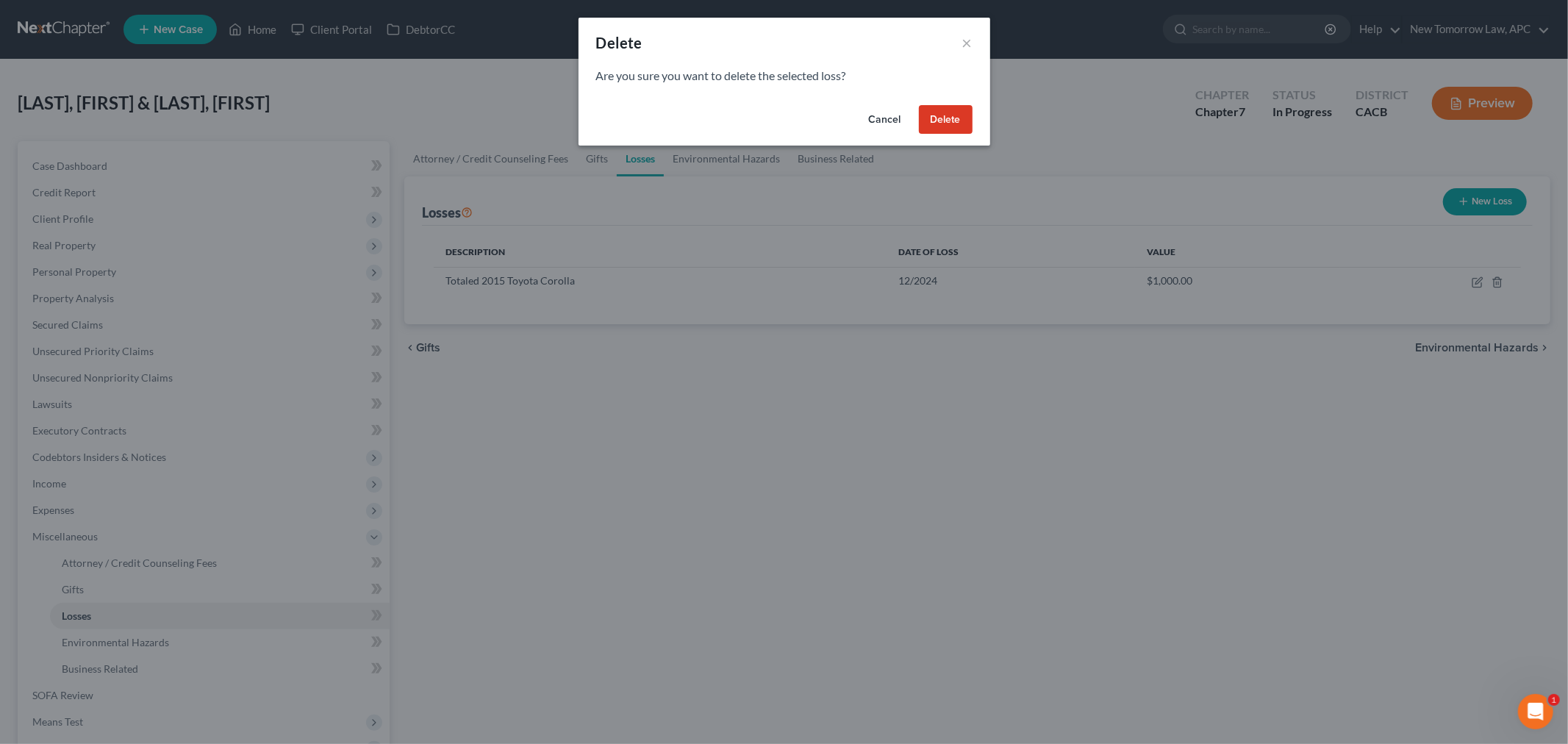 click on "Delete" at bounding box center (945, 120) 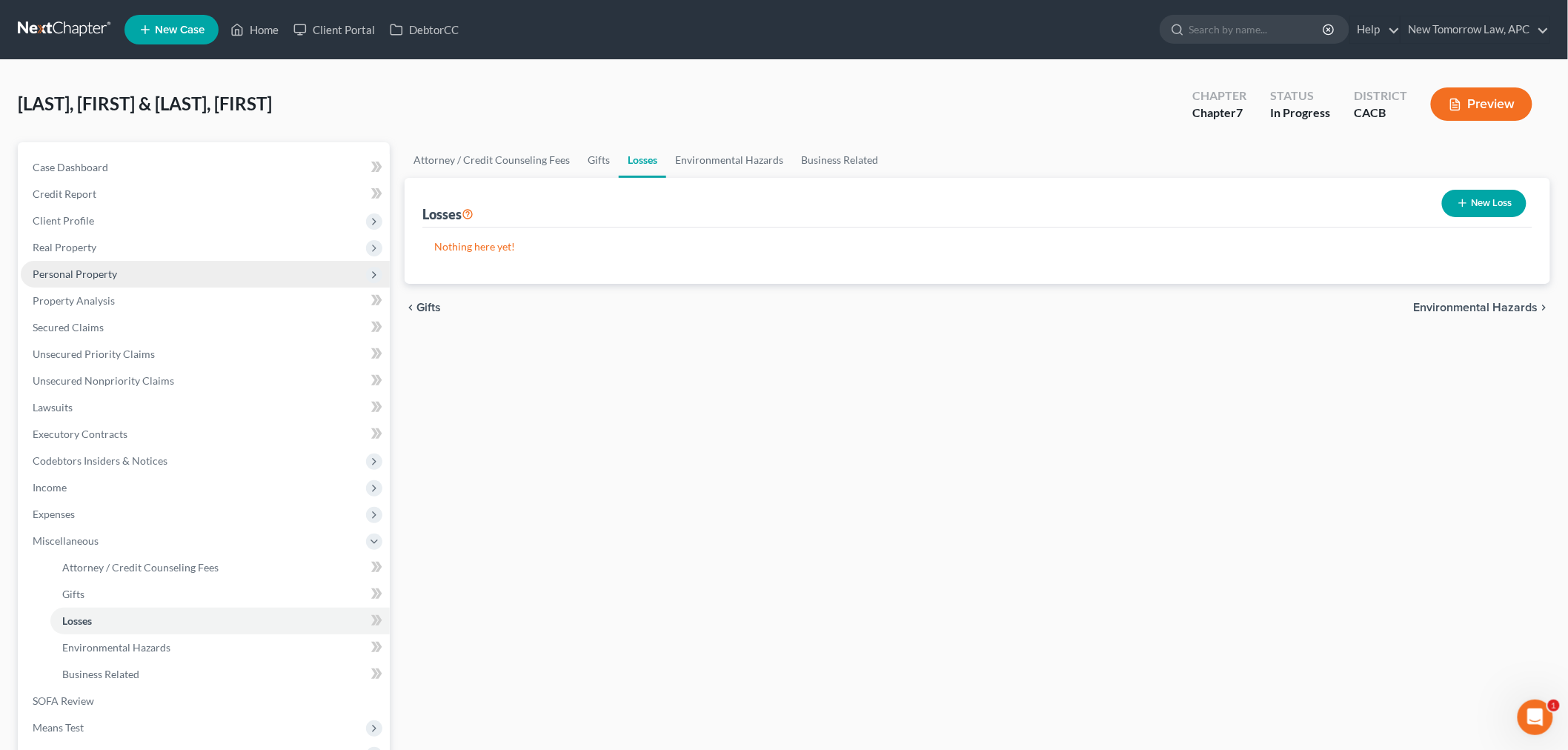 click on "Personal Property" at bounding box center [205, 274] 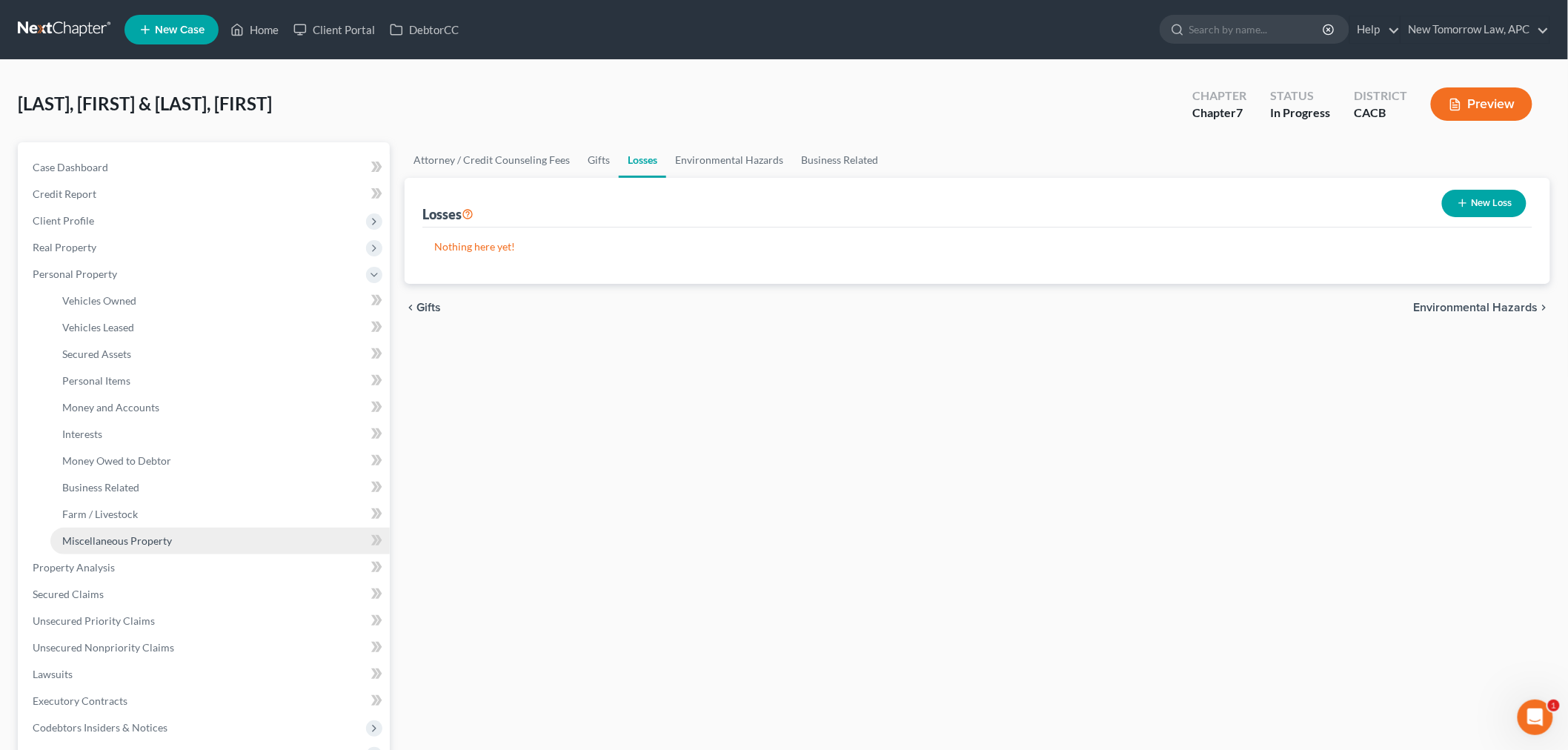 click on "Miscellaneous Property" at bounding box center [117, 540] 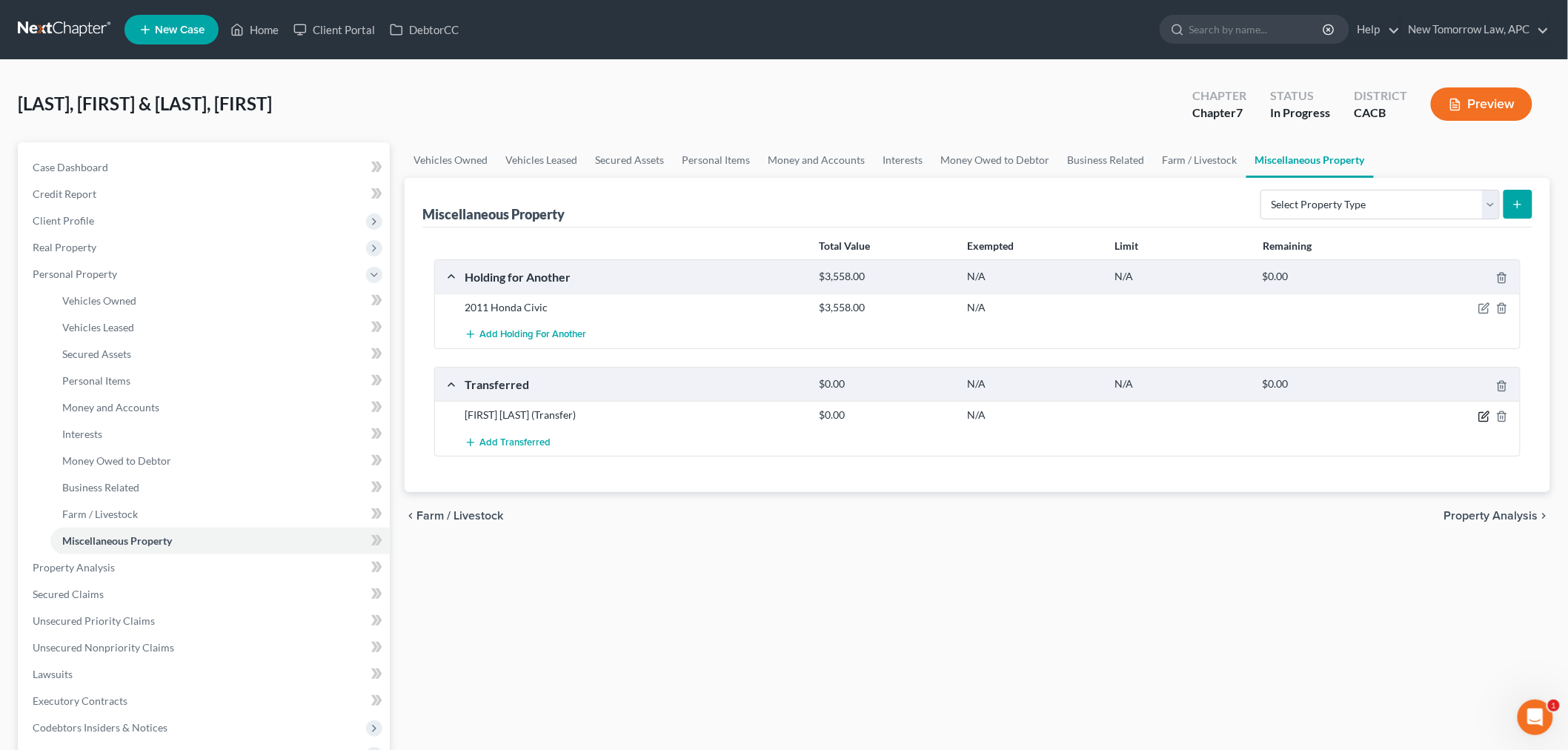 click 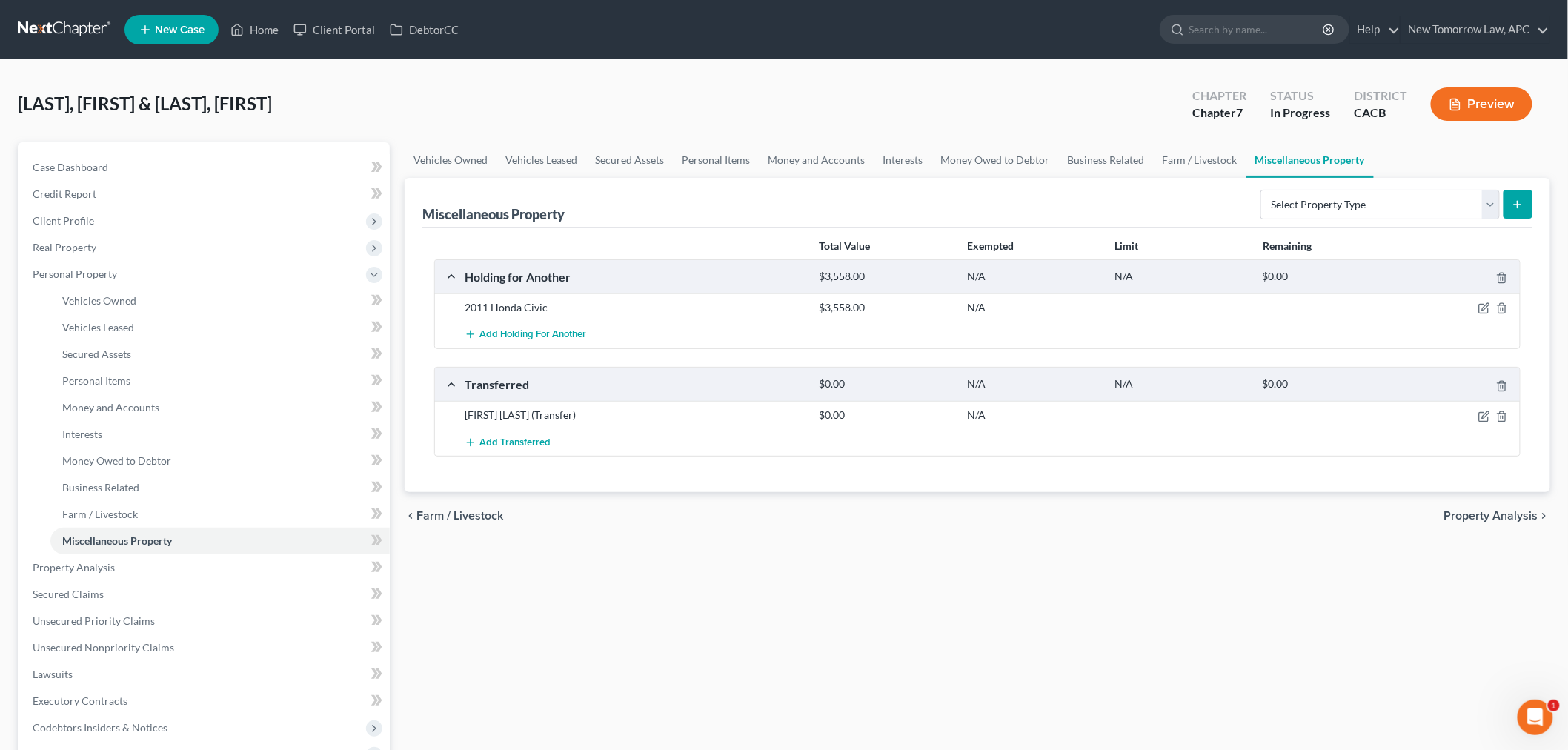 select on "Ordinary (within 2 years)" 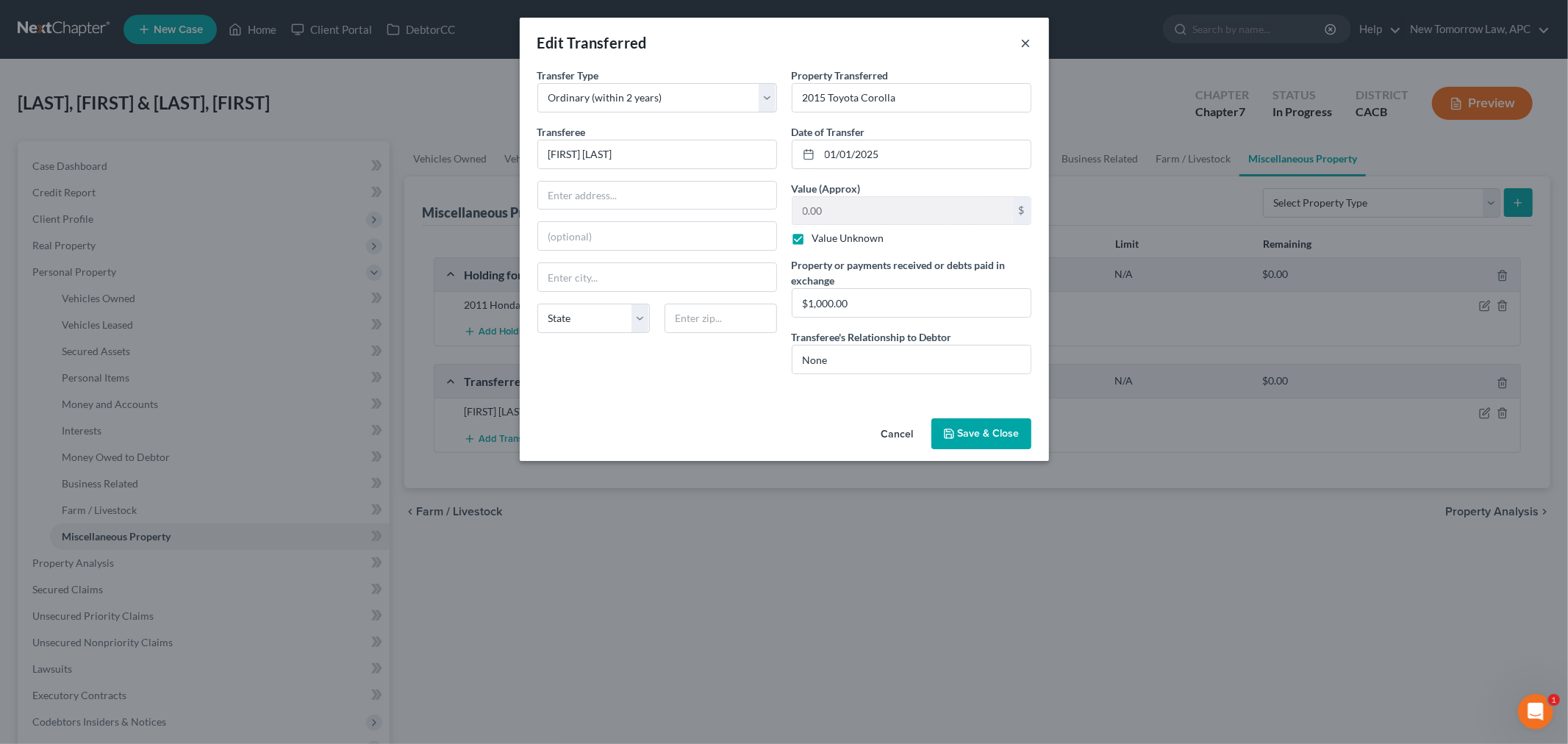 click on "×" at bounding box center (1026, 43) 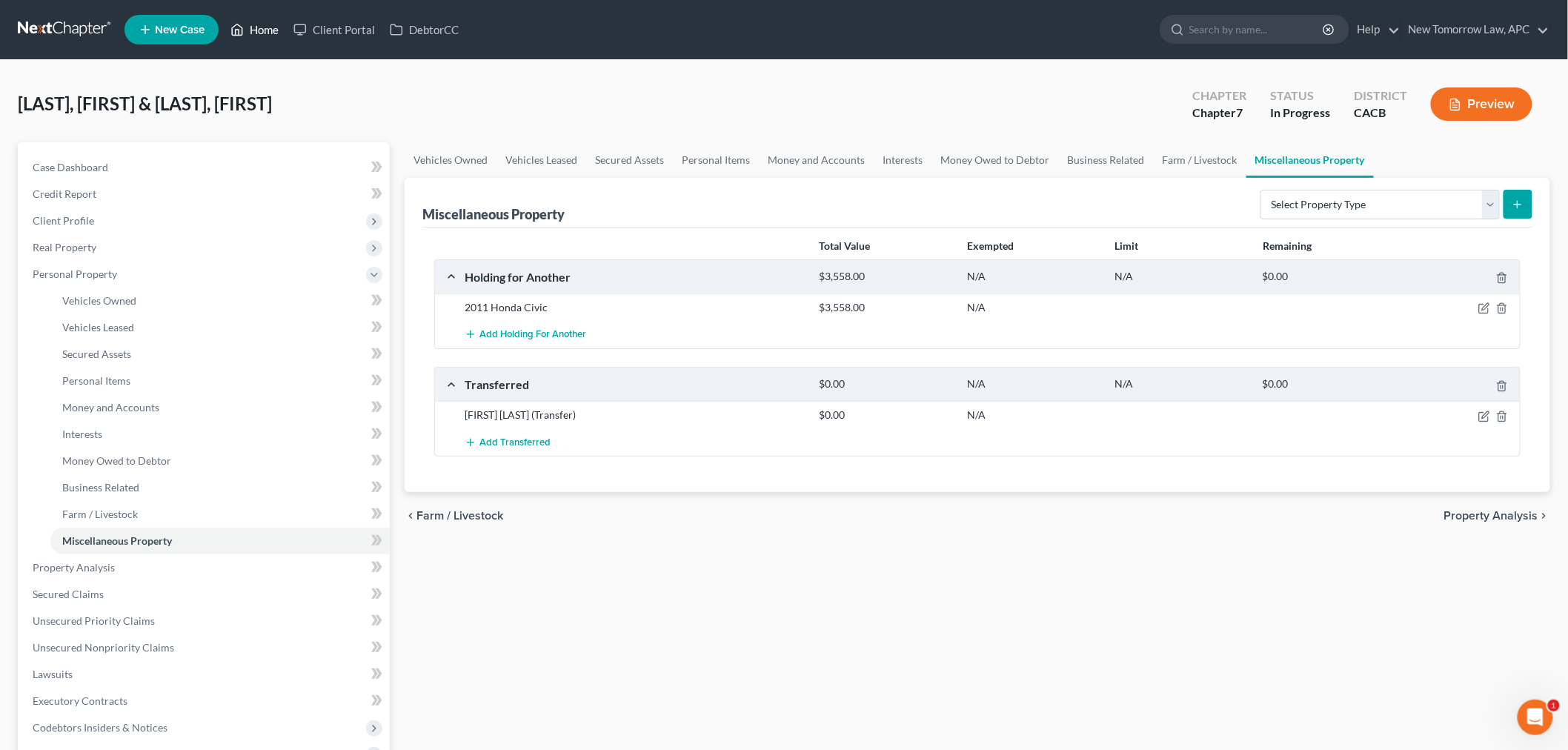click on "Home" at bounding box center (254, 30) 